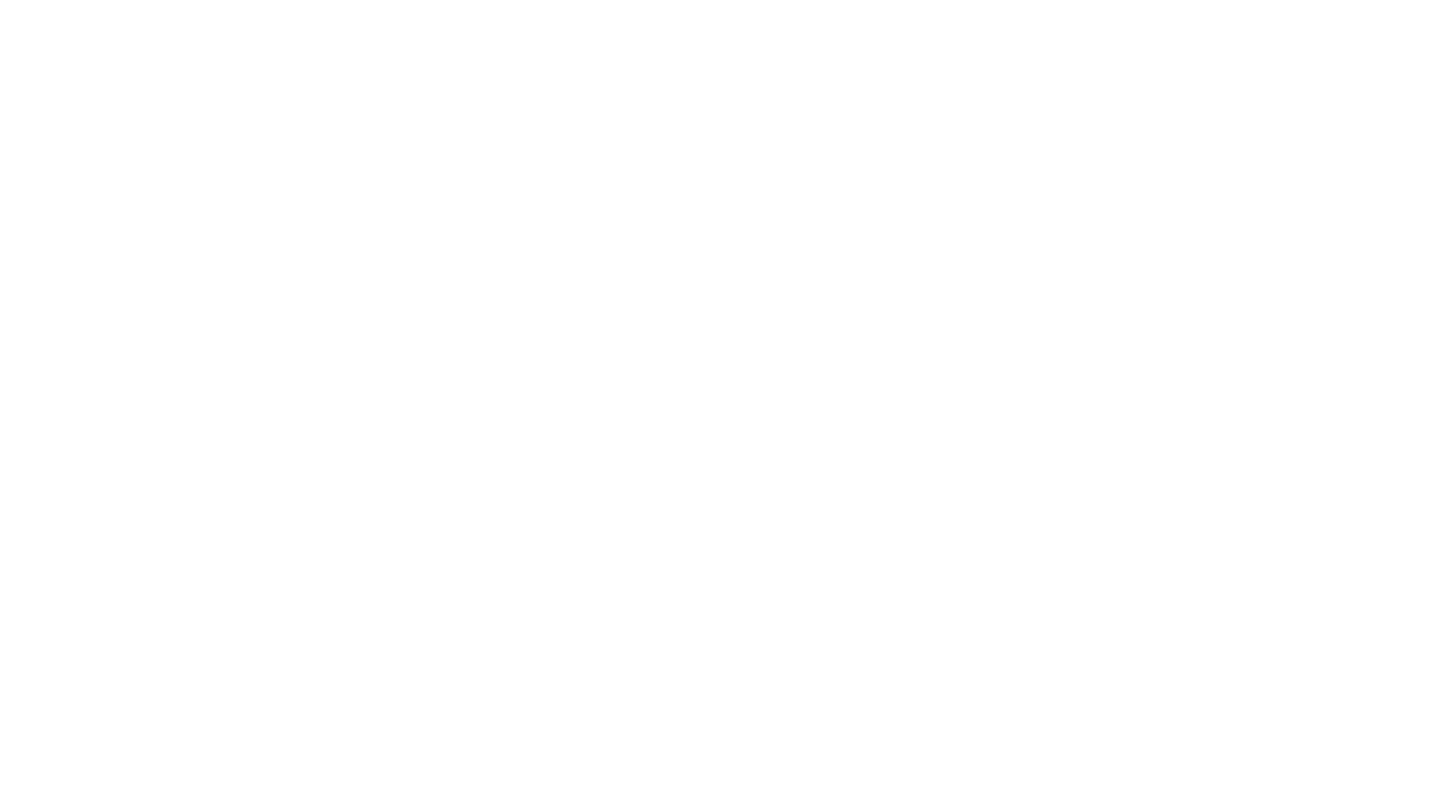 scroll, scrollTop: 0, scrollLeft: 0, axis: both 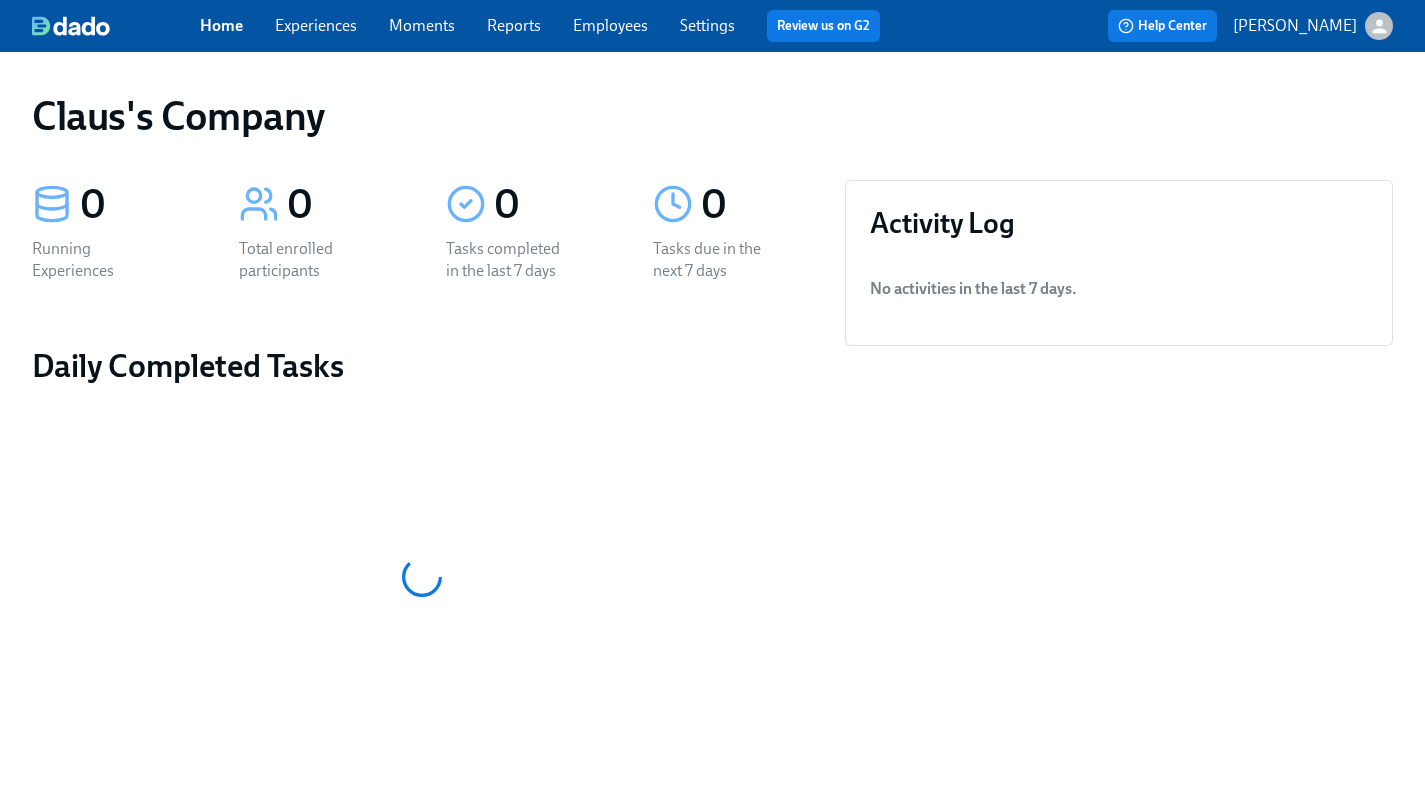 click 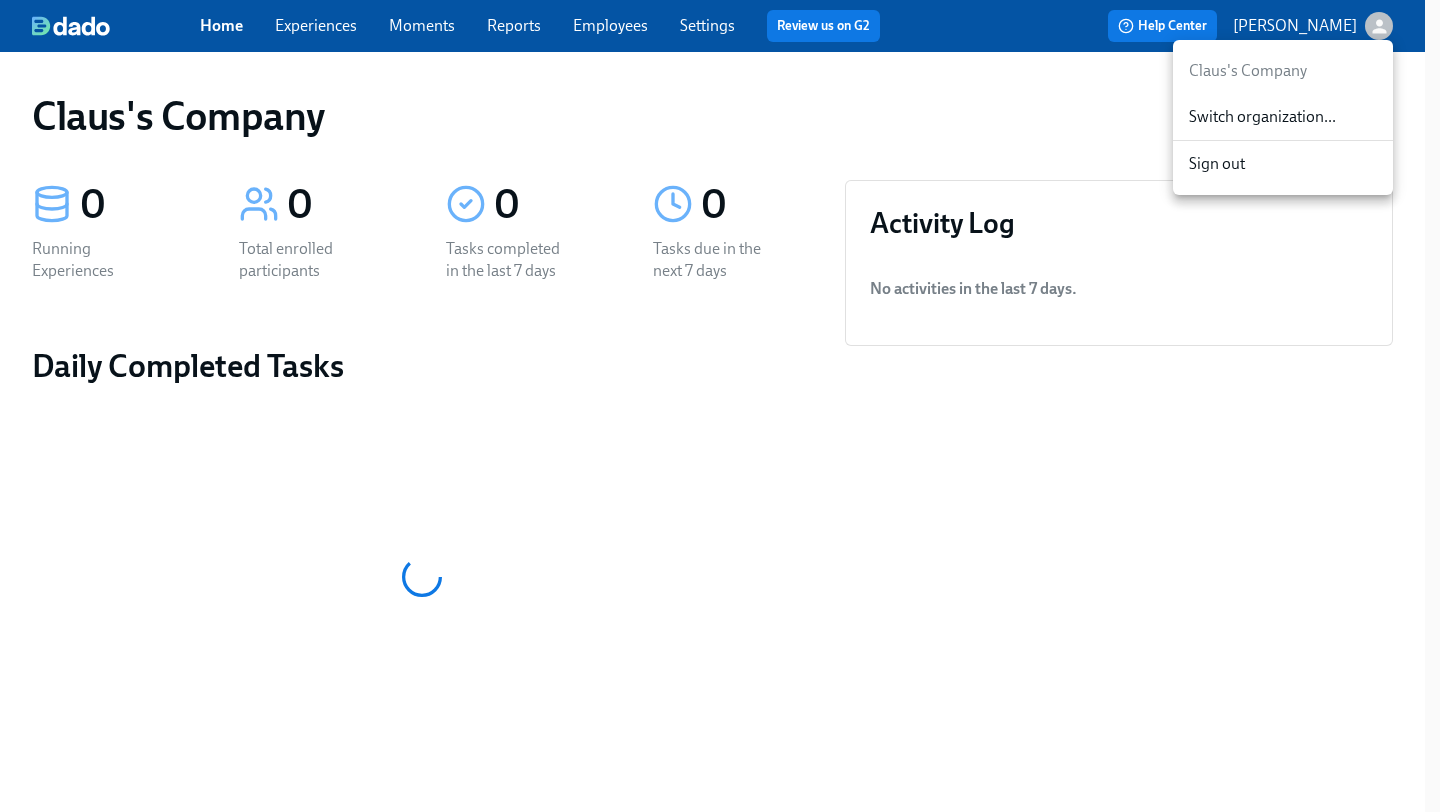 click on "Switch organization..." at bounding box center (1283, 117) 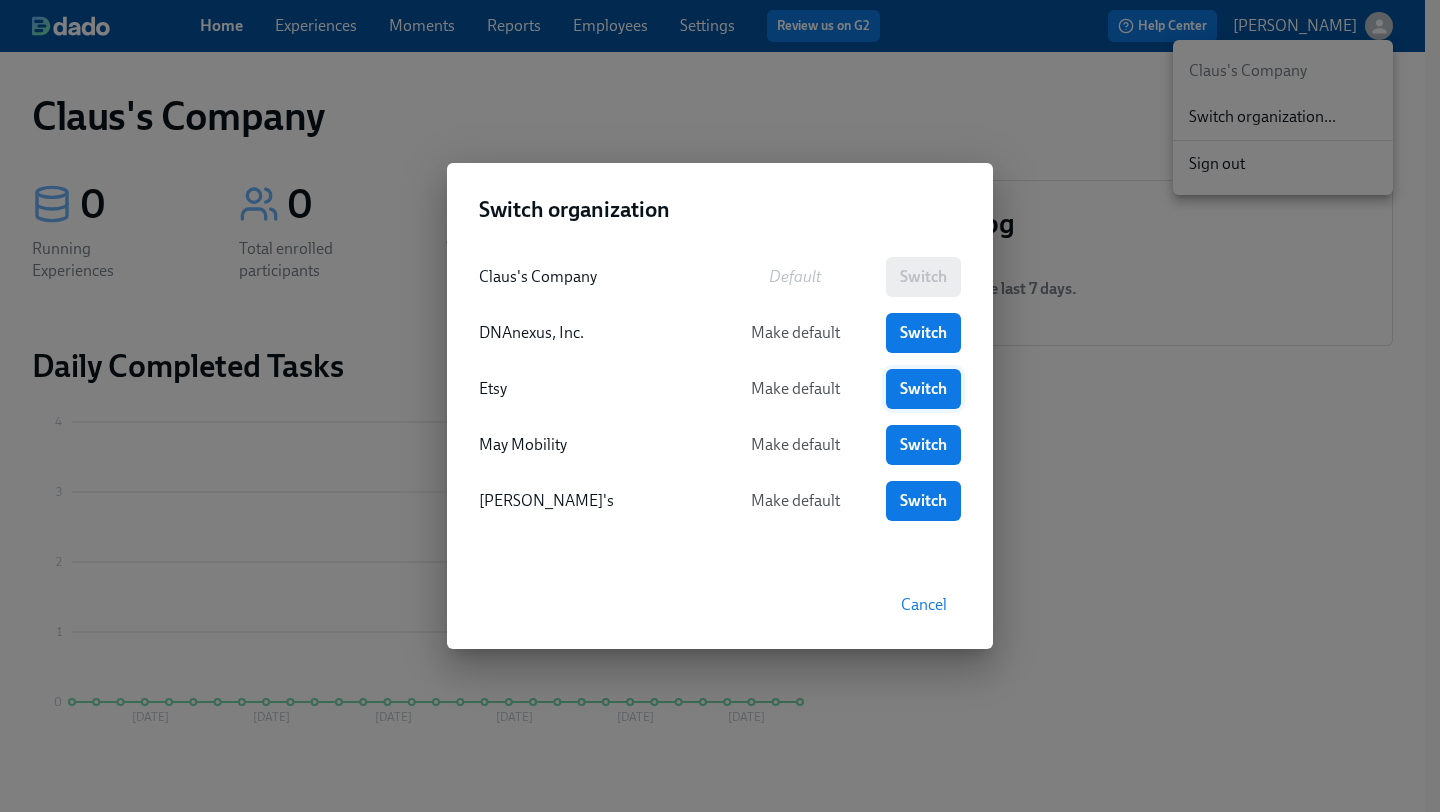 click on "Switch" at bounding box center (923, 389) 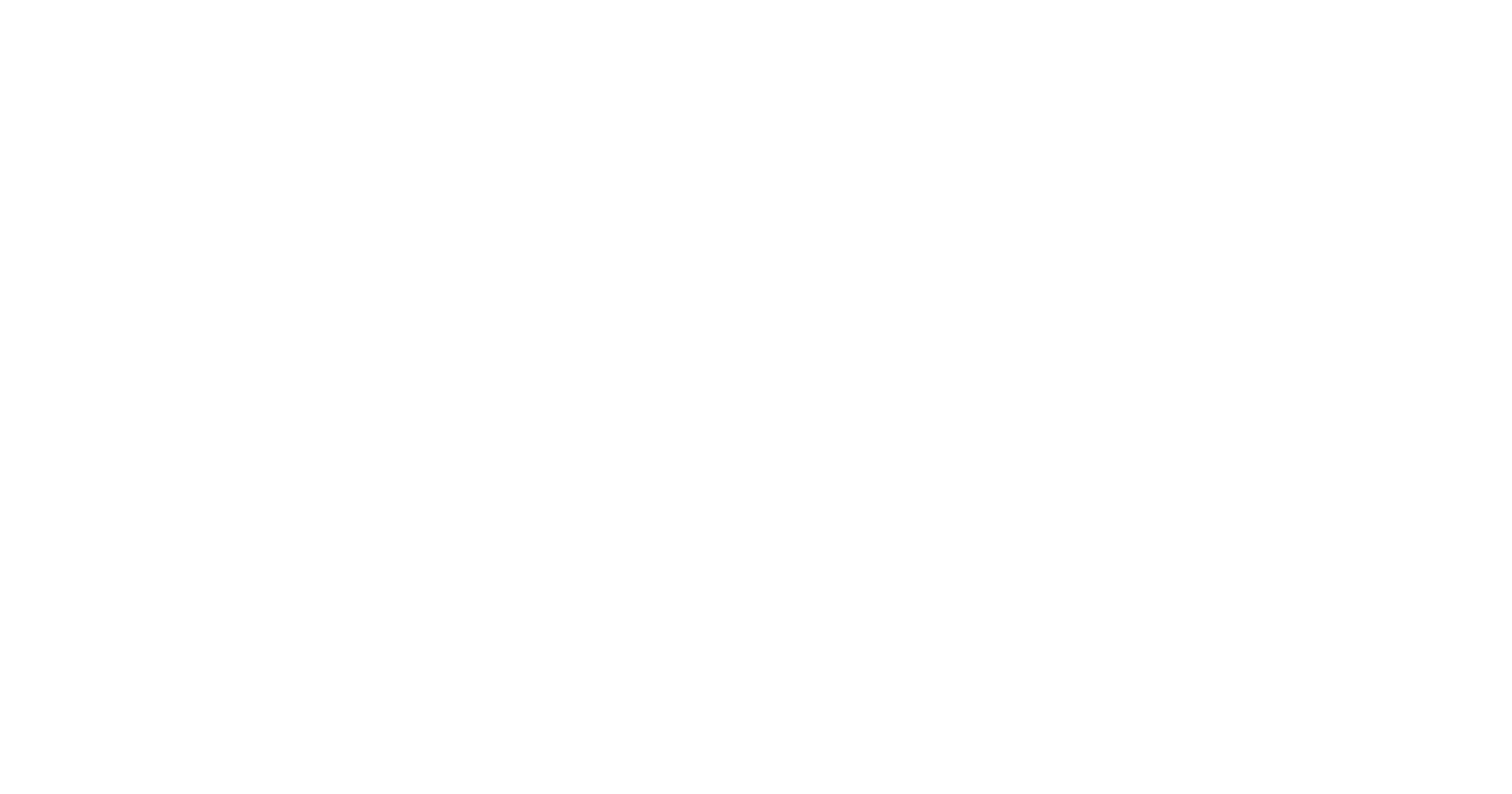 scroll, scrollTop: 0, scrollLeft: 0, axis: both 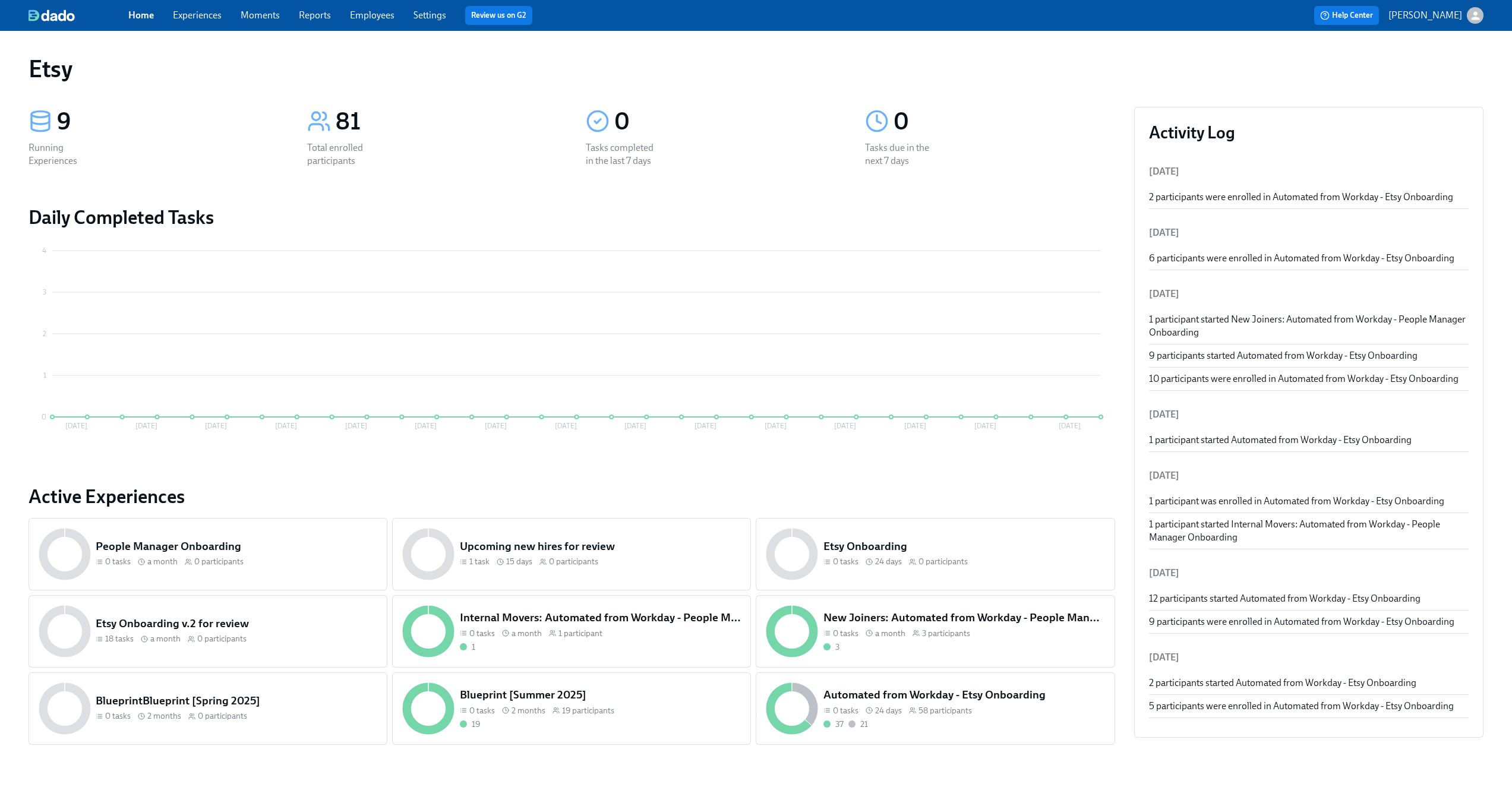 click on "Experiences" at bounding box center (197, 15) 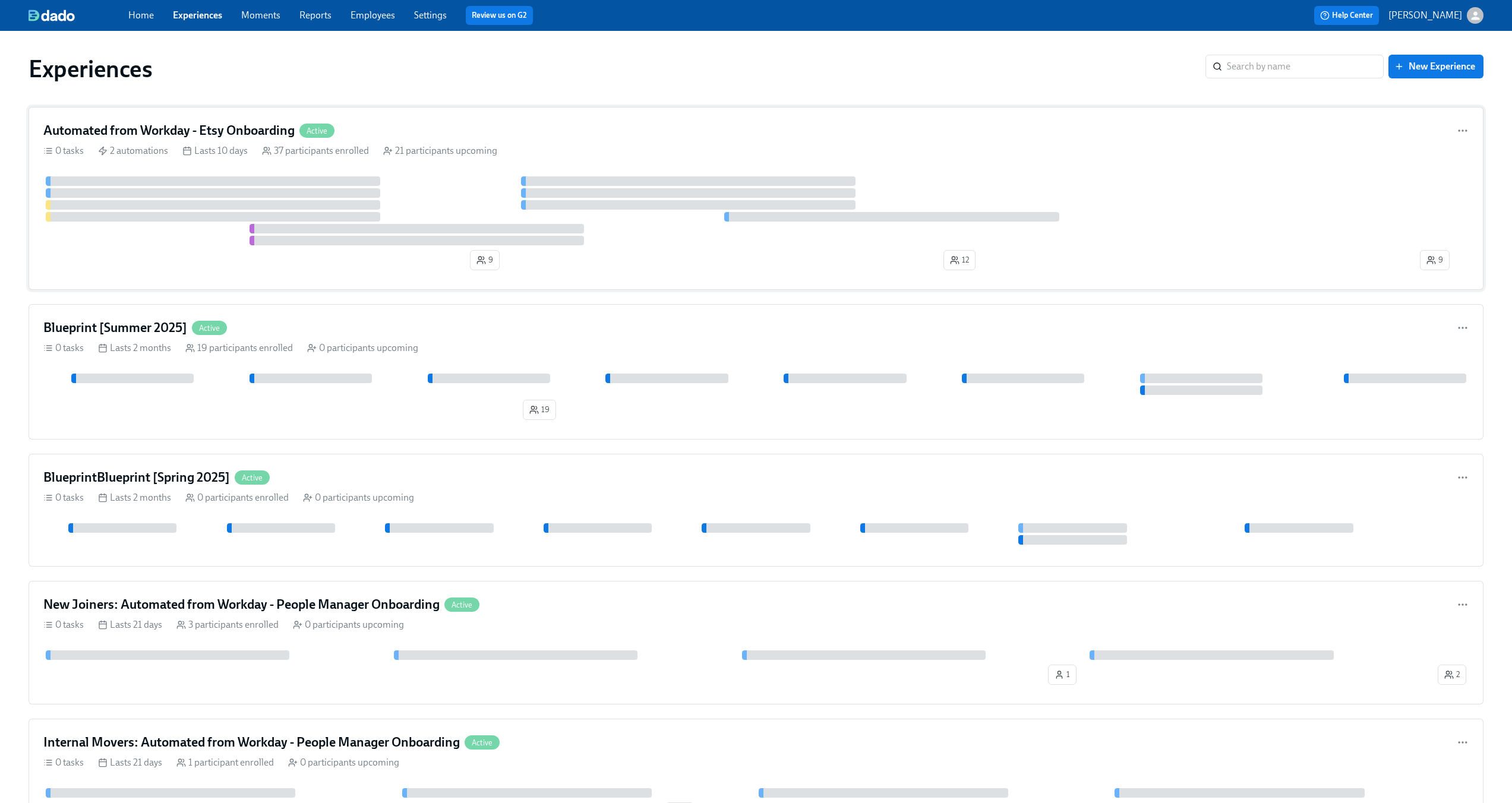 click on "Automated from Workday - Etsy Onboarding" at bounding box center [169, 131] 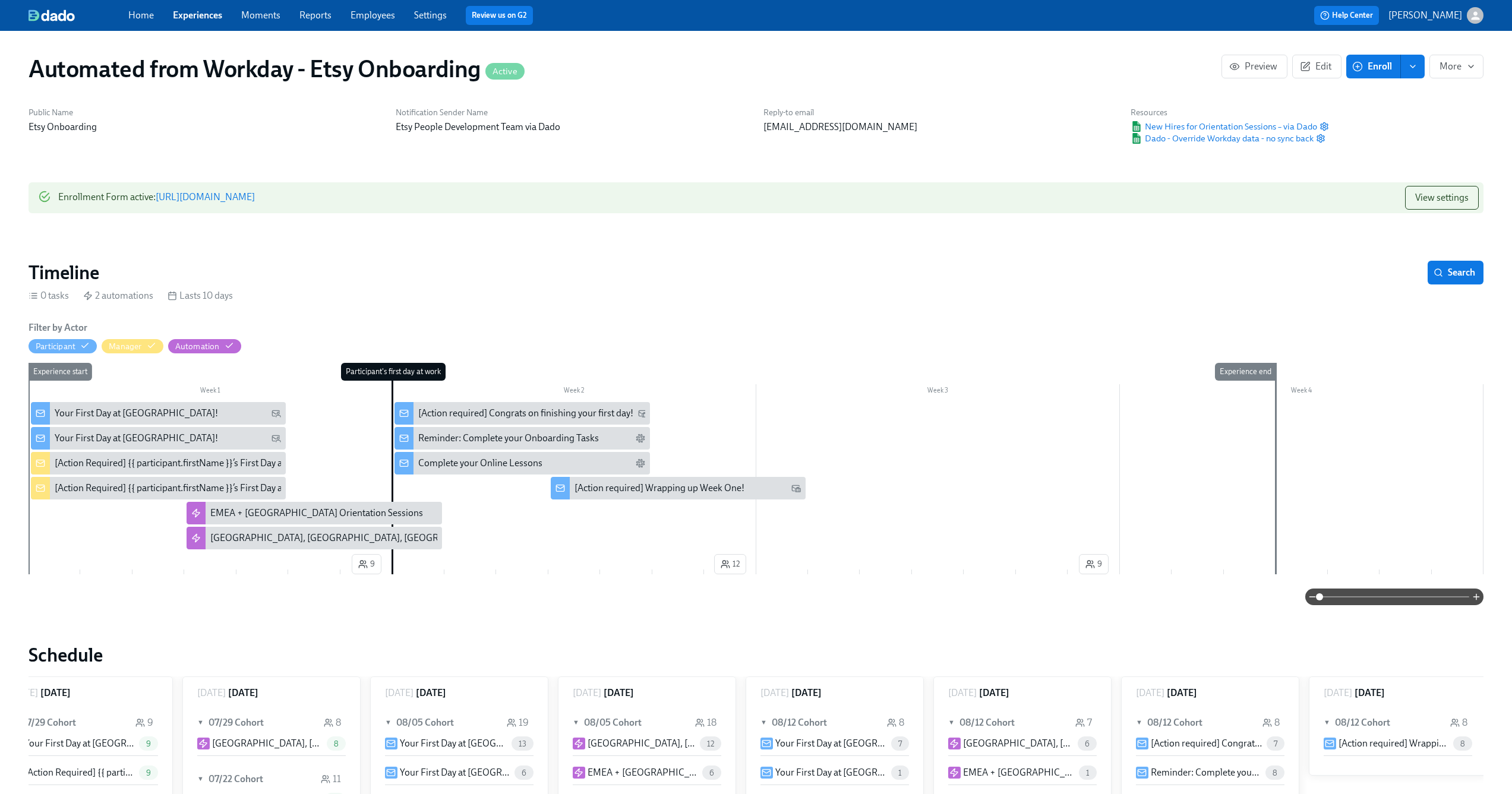 scroll, scrollTop: 0, scrollLeft: 788, axis: horizontal 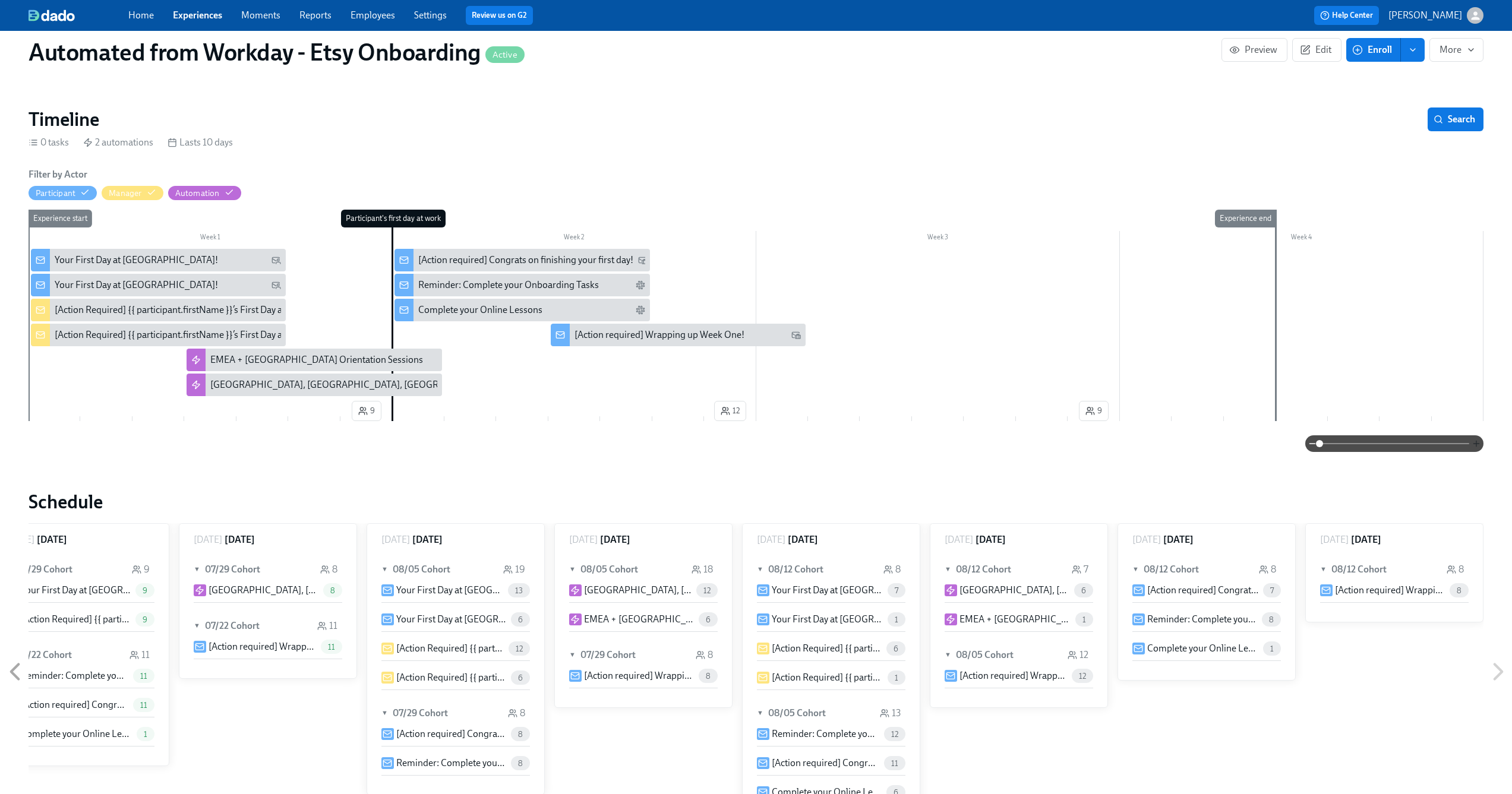 click 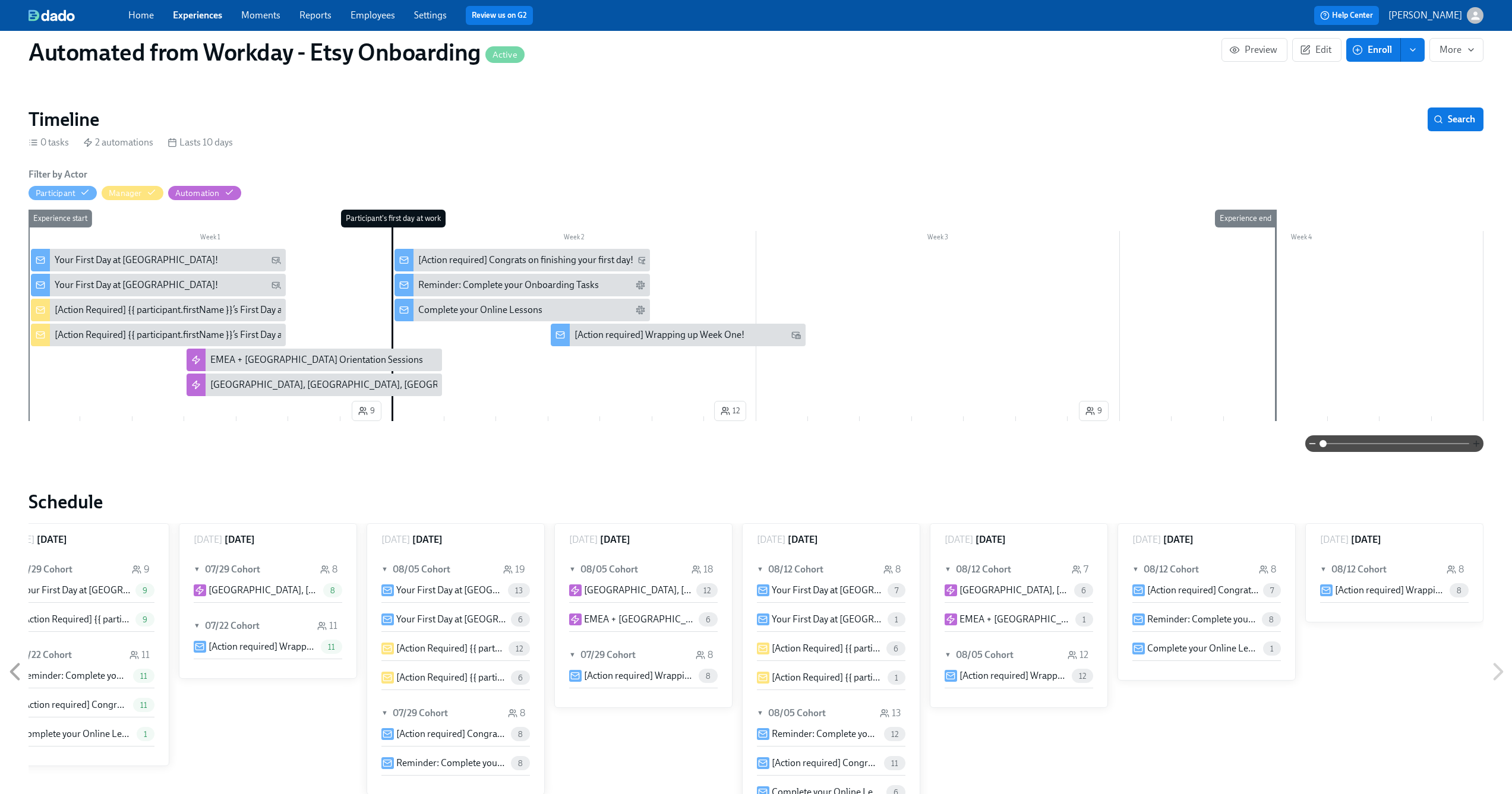 click 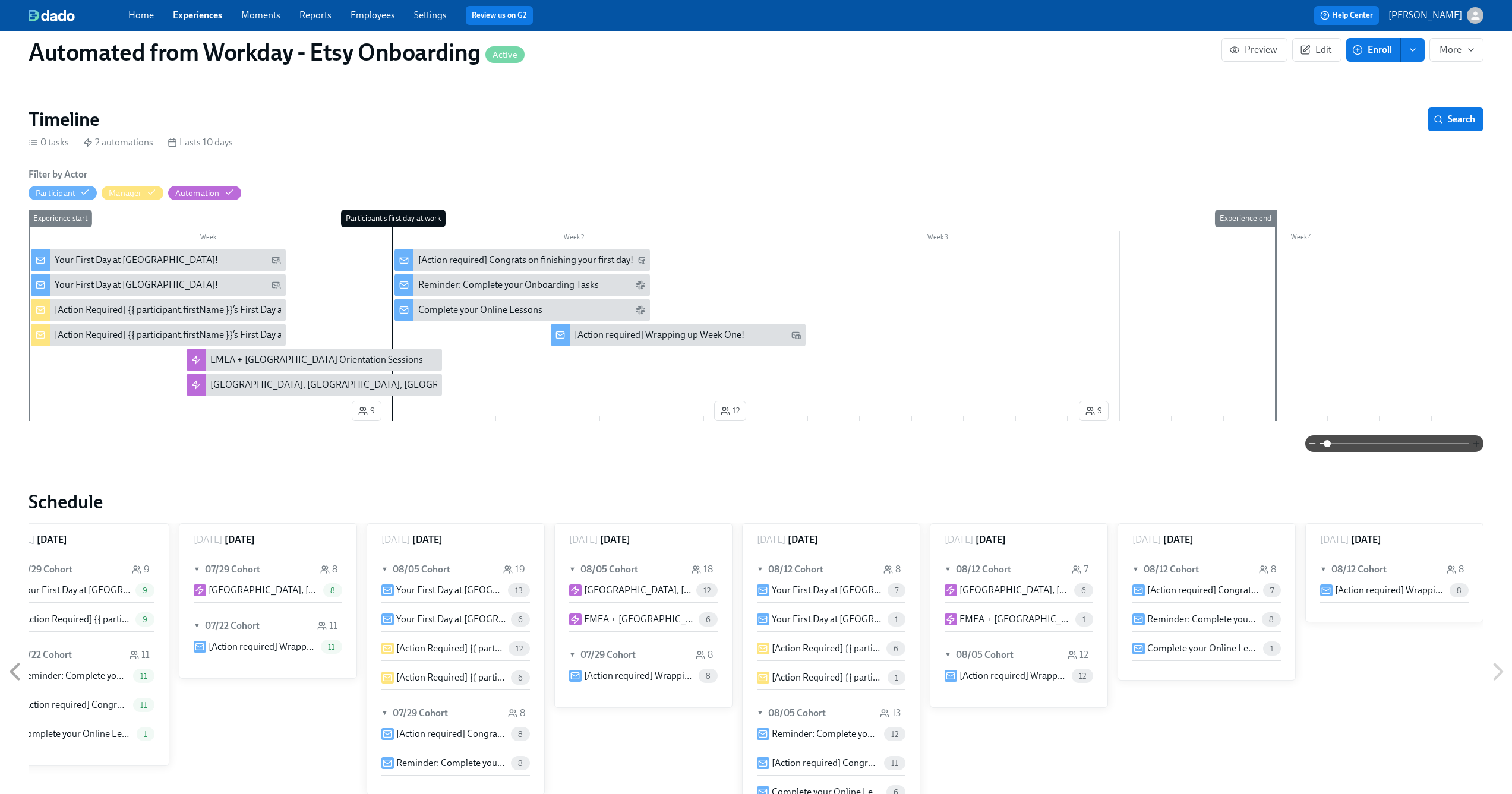 click 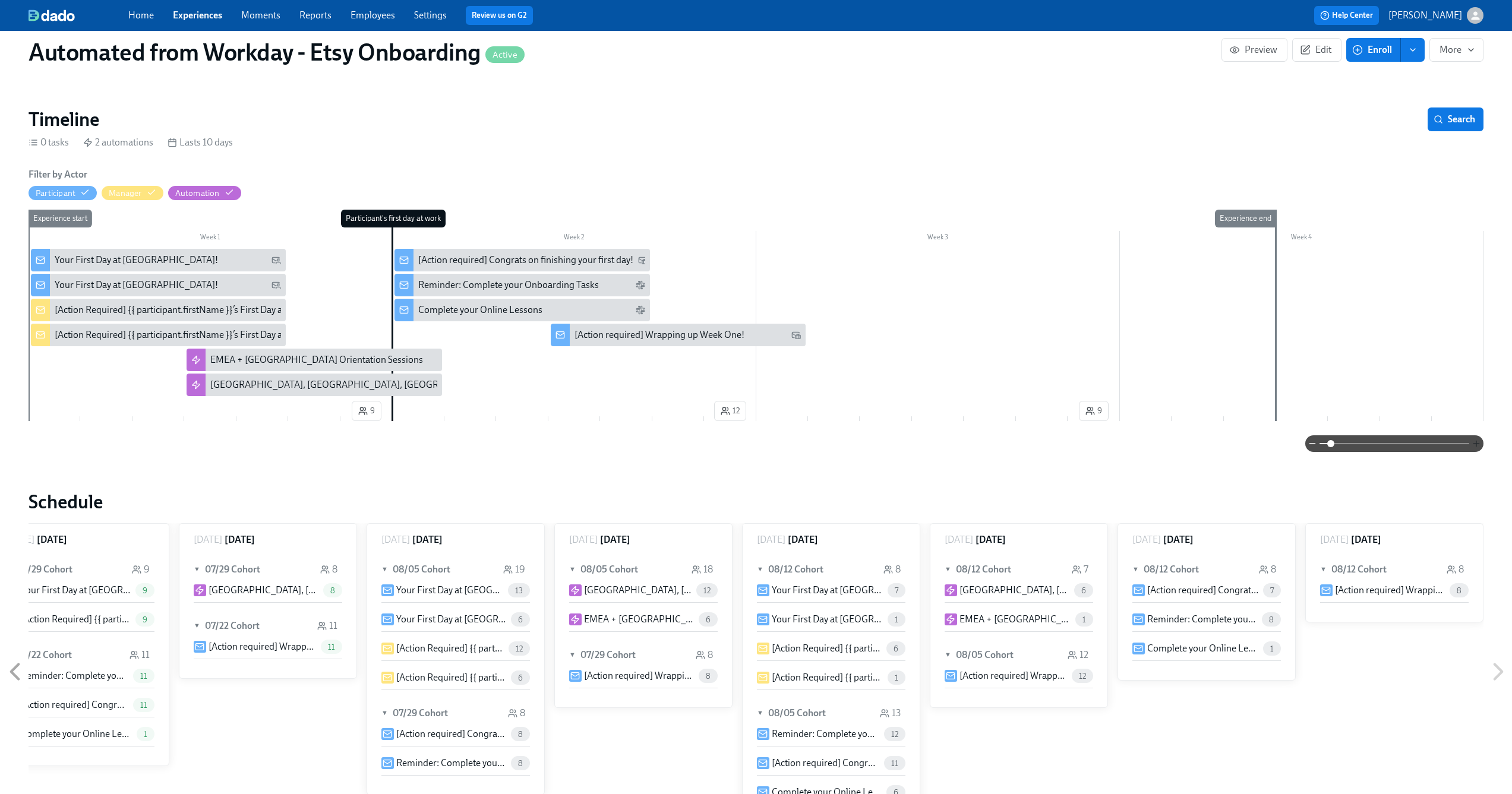 click 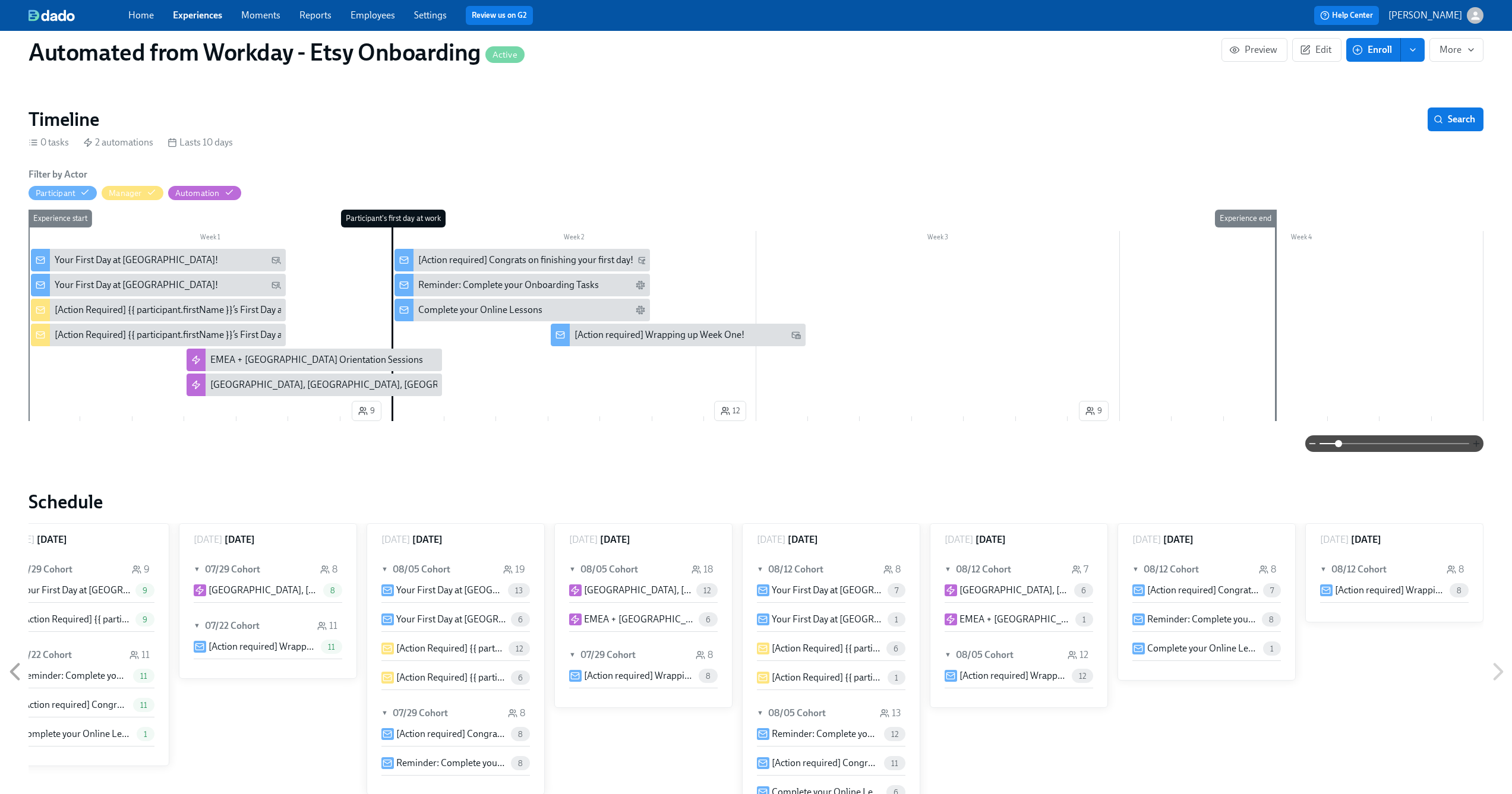 click 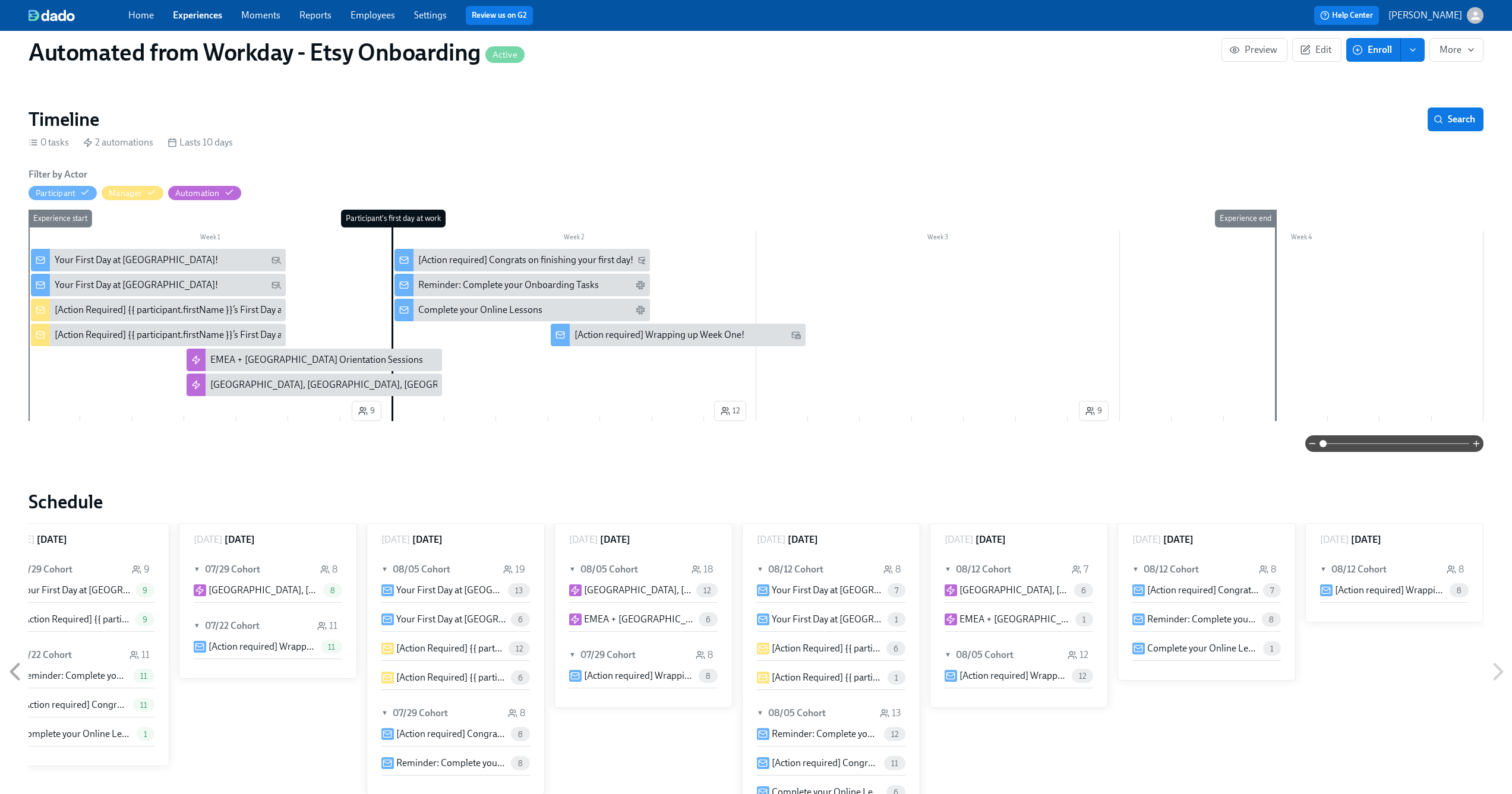 drag, startPoint x: 1342, startPoint y: 445, endPoint x: 1322, endPoint y: 445, distance: 20 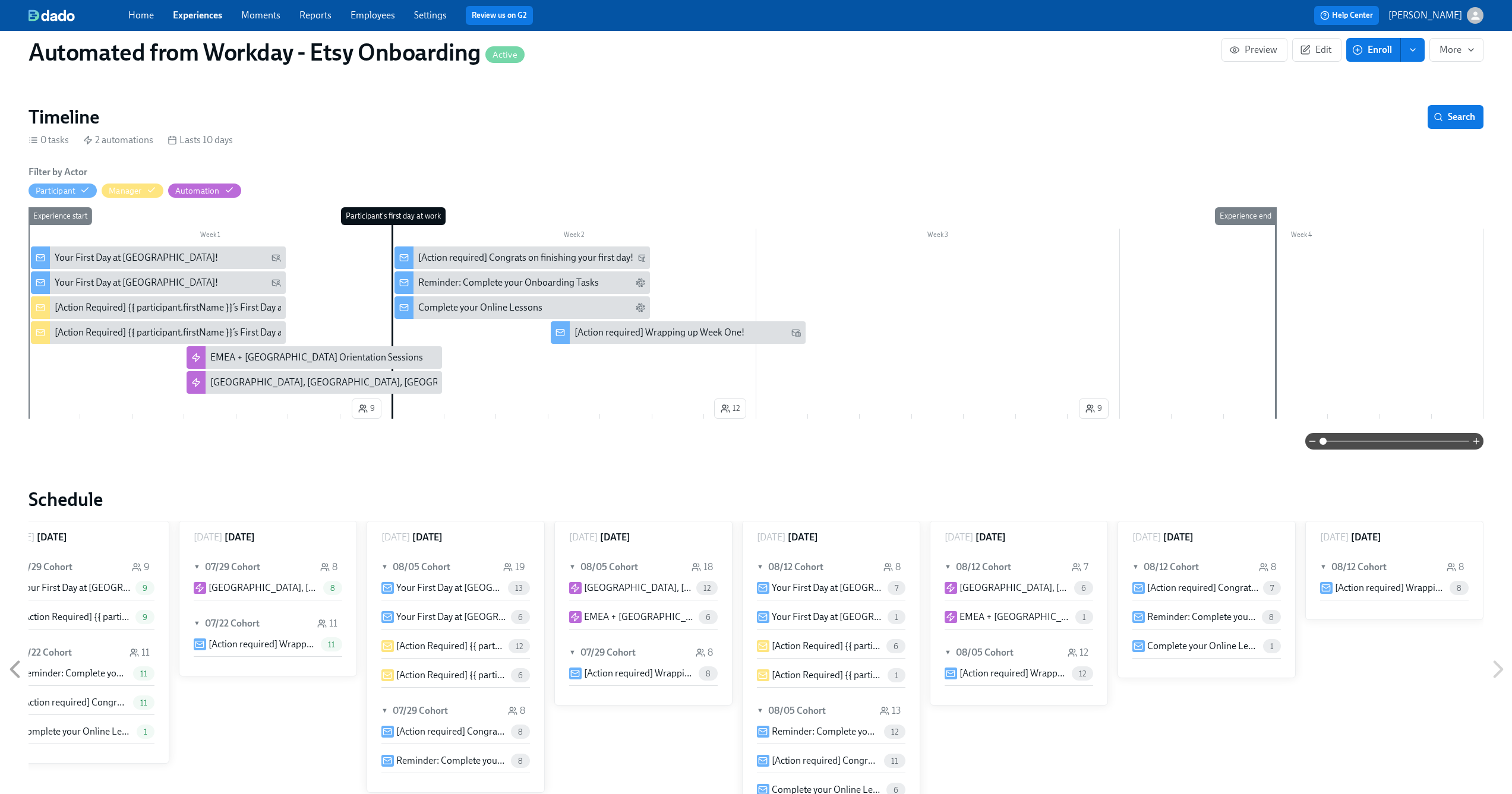scroll, scrollTop: 154, scrollLeft: 0, axis: vertical 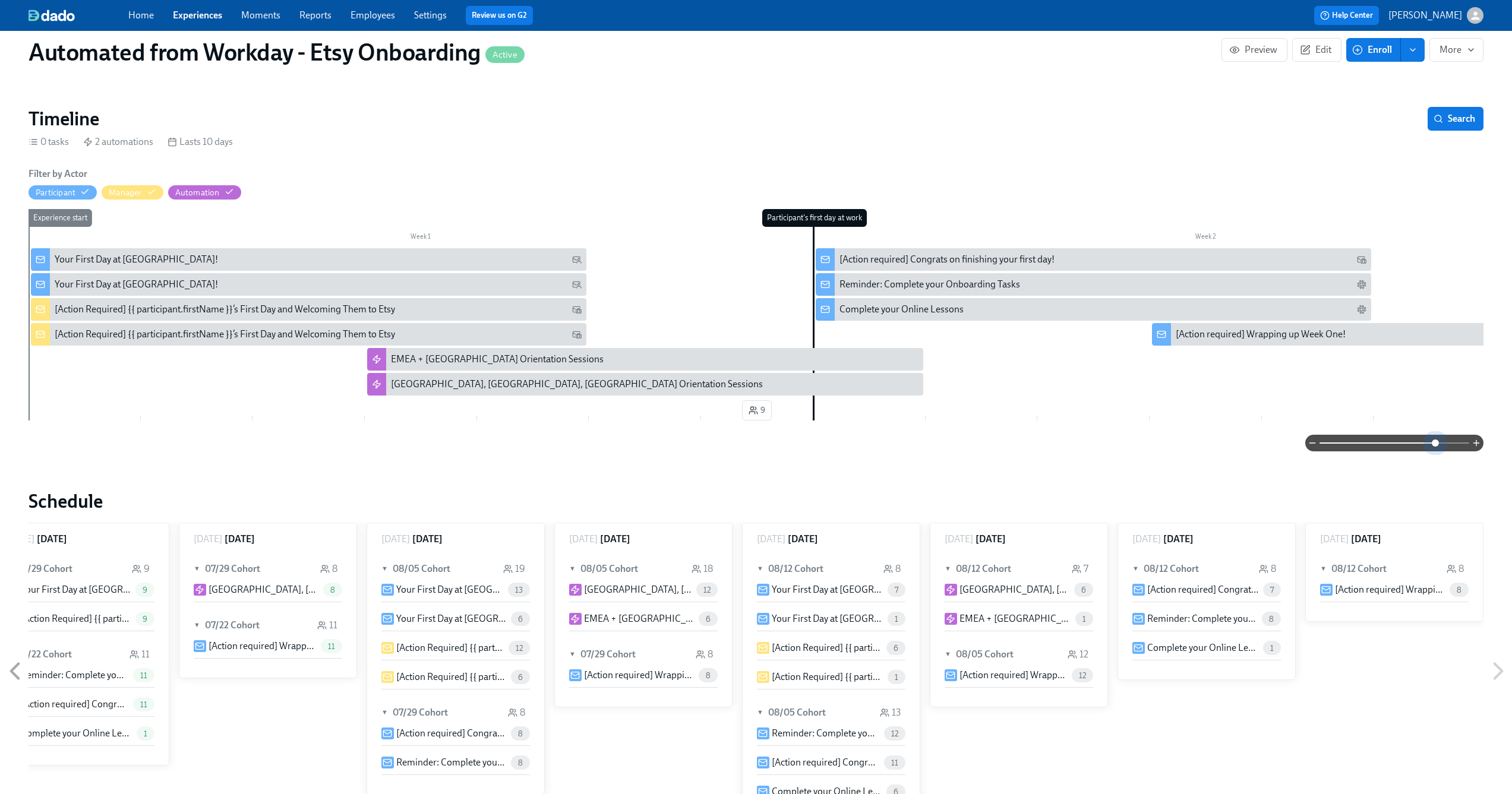 click at bounding box center (1394, 443) 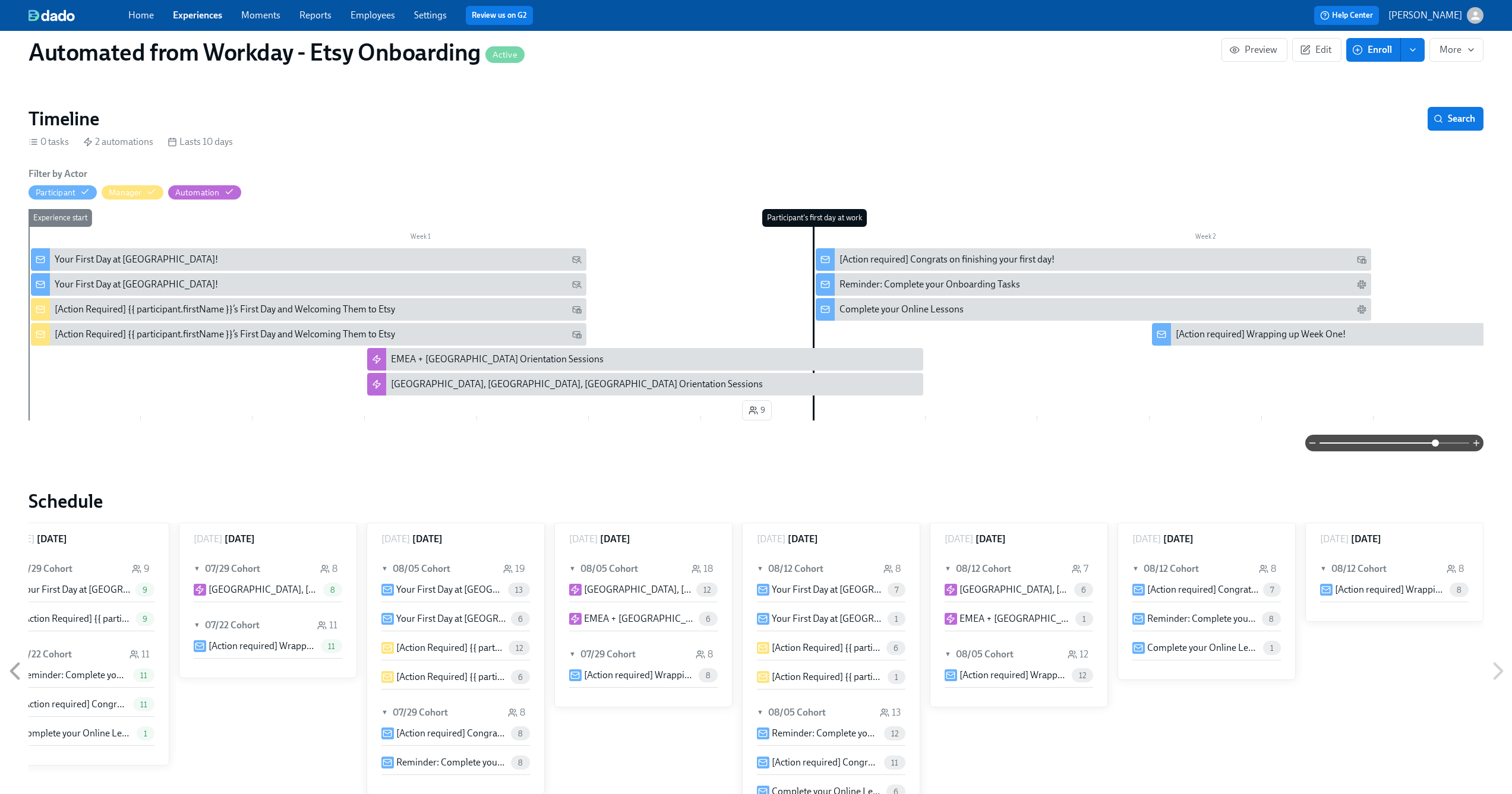 click at bounding box center (1394, 443) 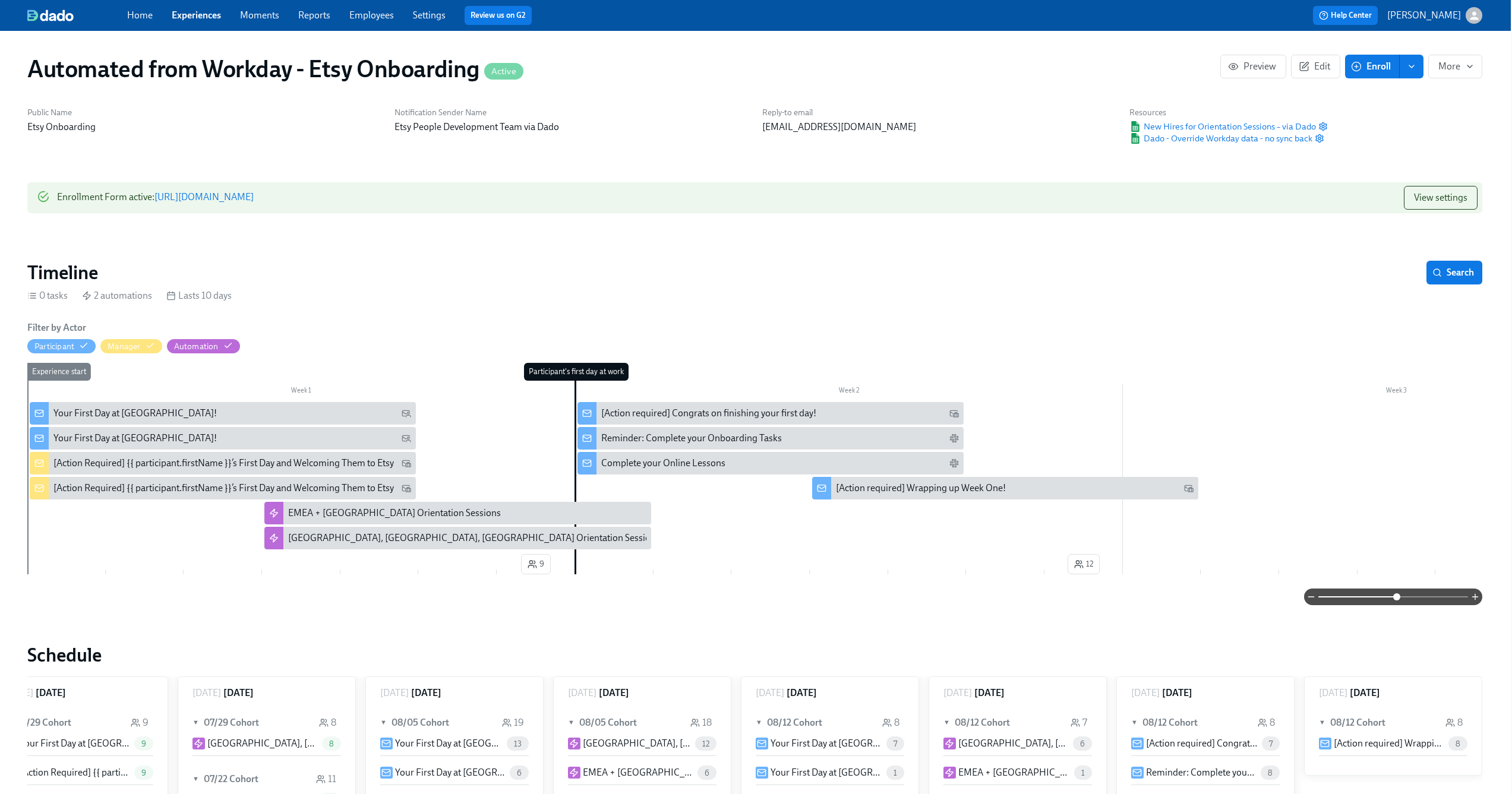 scroll, scrollTop: 0, scrollLeft: 0, axis: both 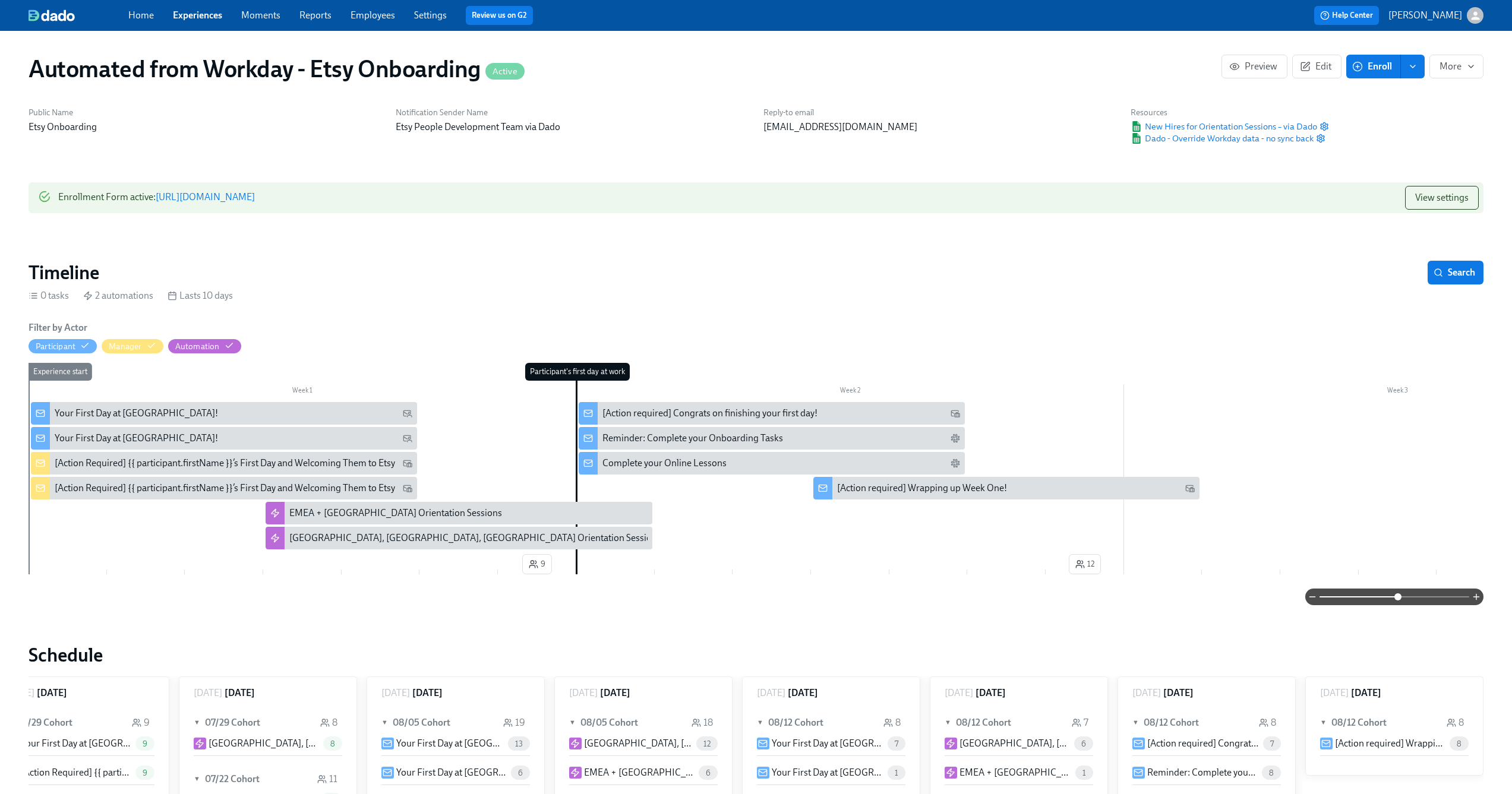 click at bounding box center [1394, 597] 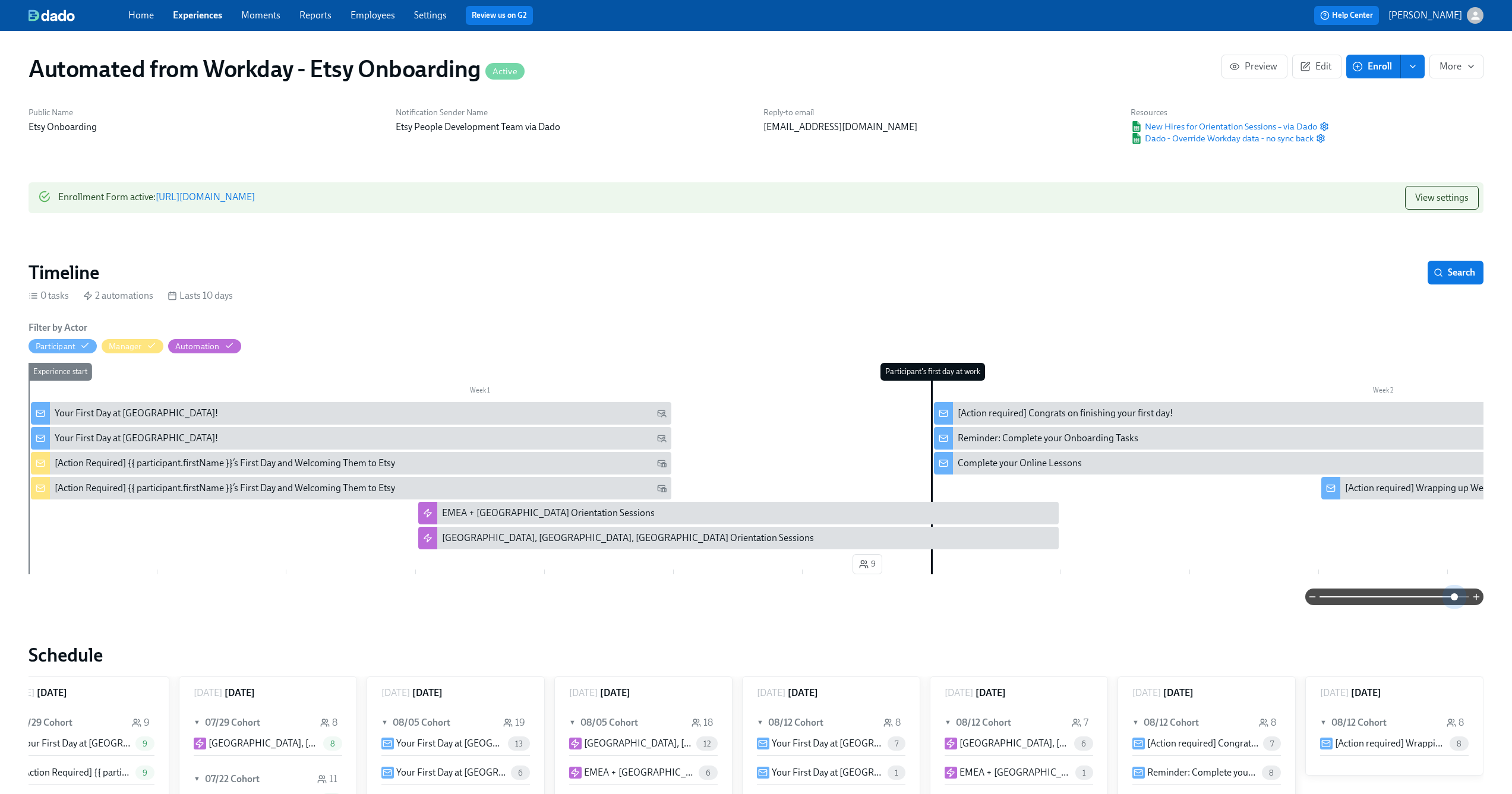 click at bounding box center (1394, 597) 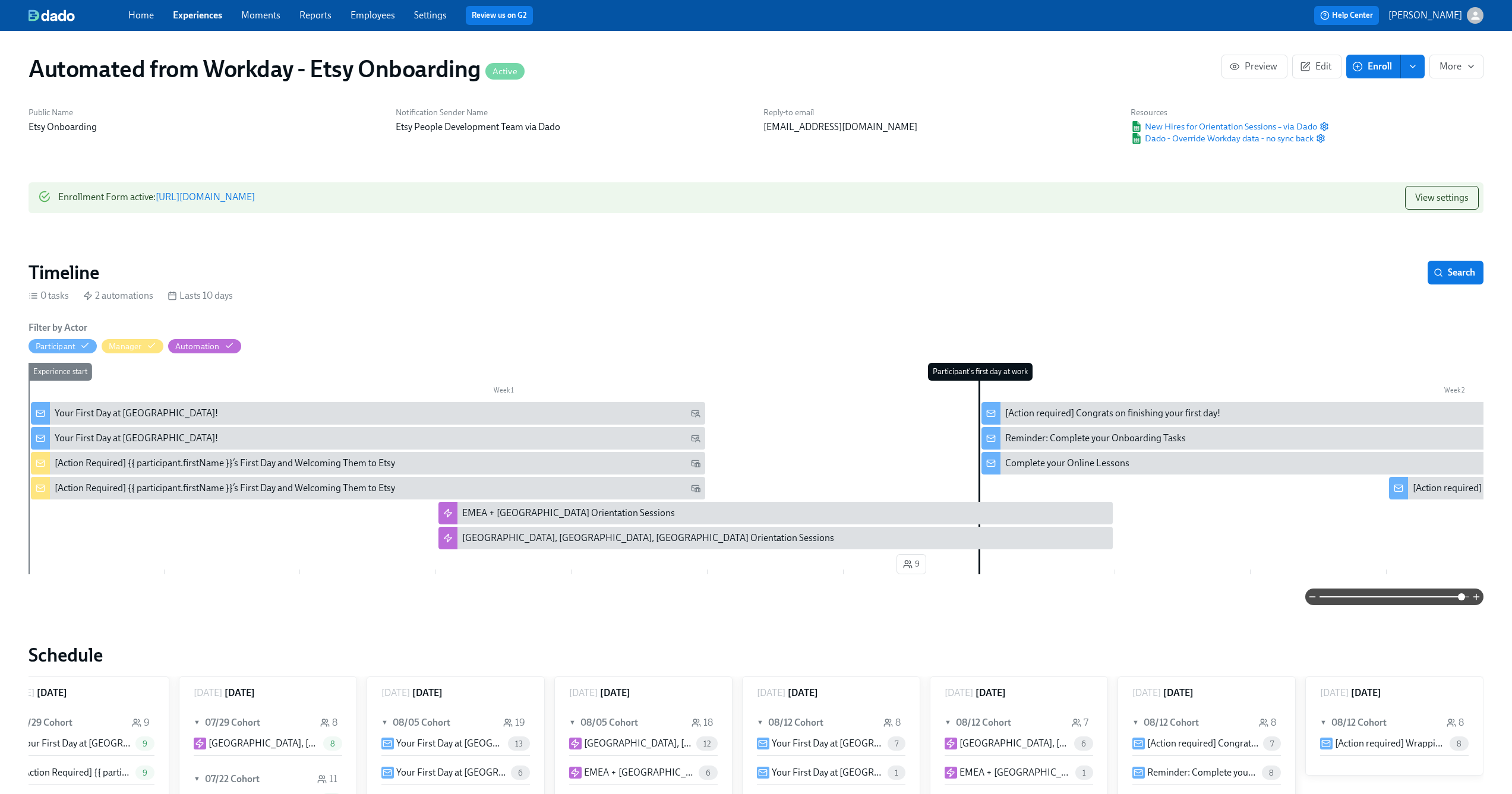 click at bounding box center [1462, 597] 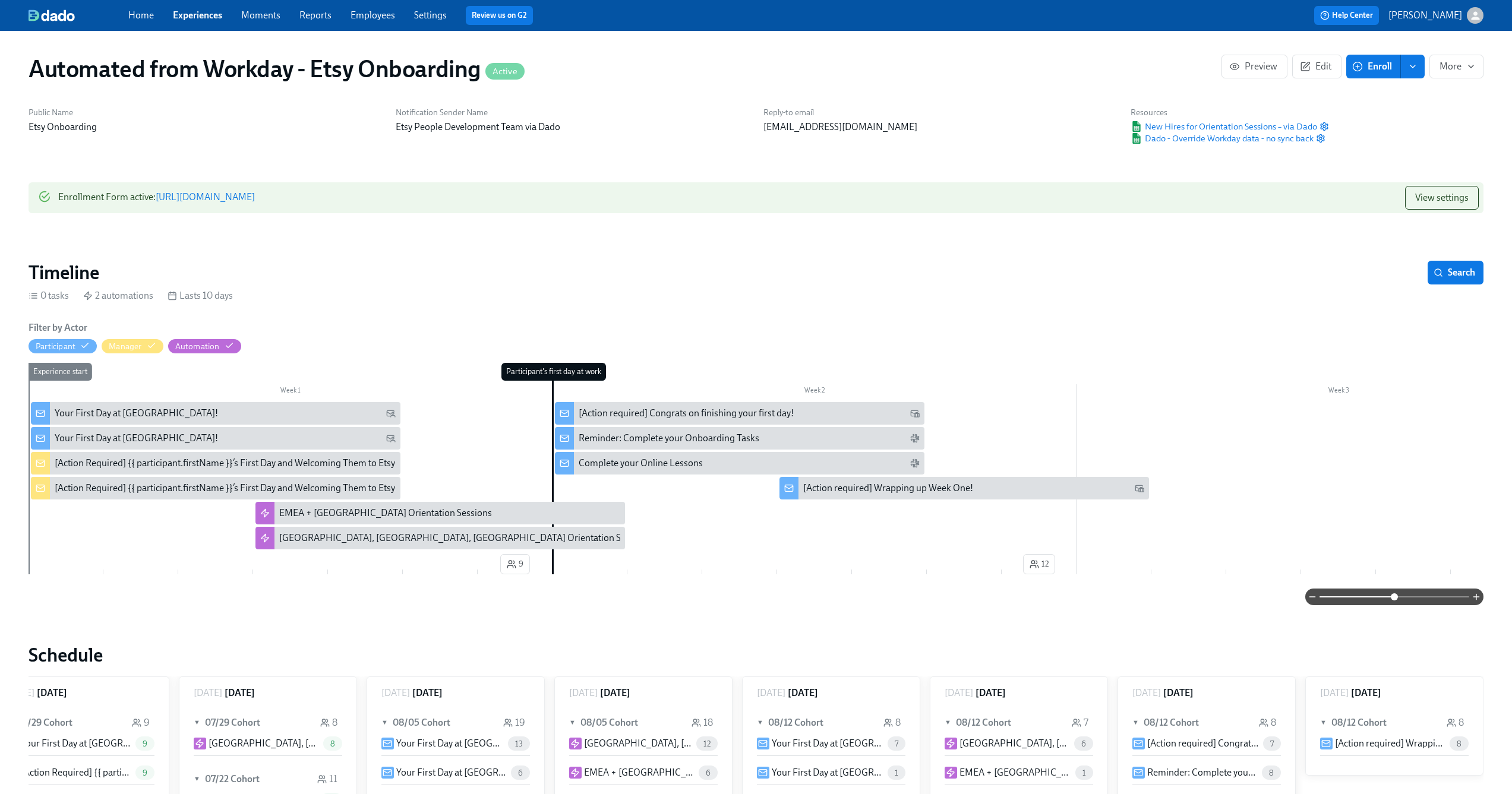 drag, startPoint x: 1463, startPoint y: 600, endPoint x: 1396, endPoint y: 613, distance: 68.24954 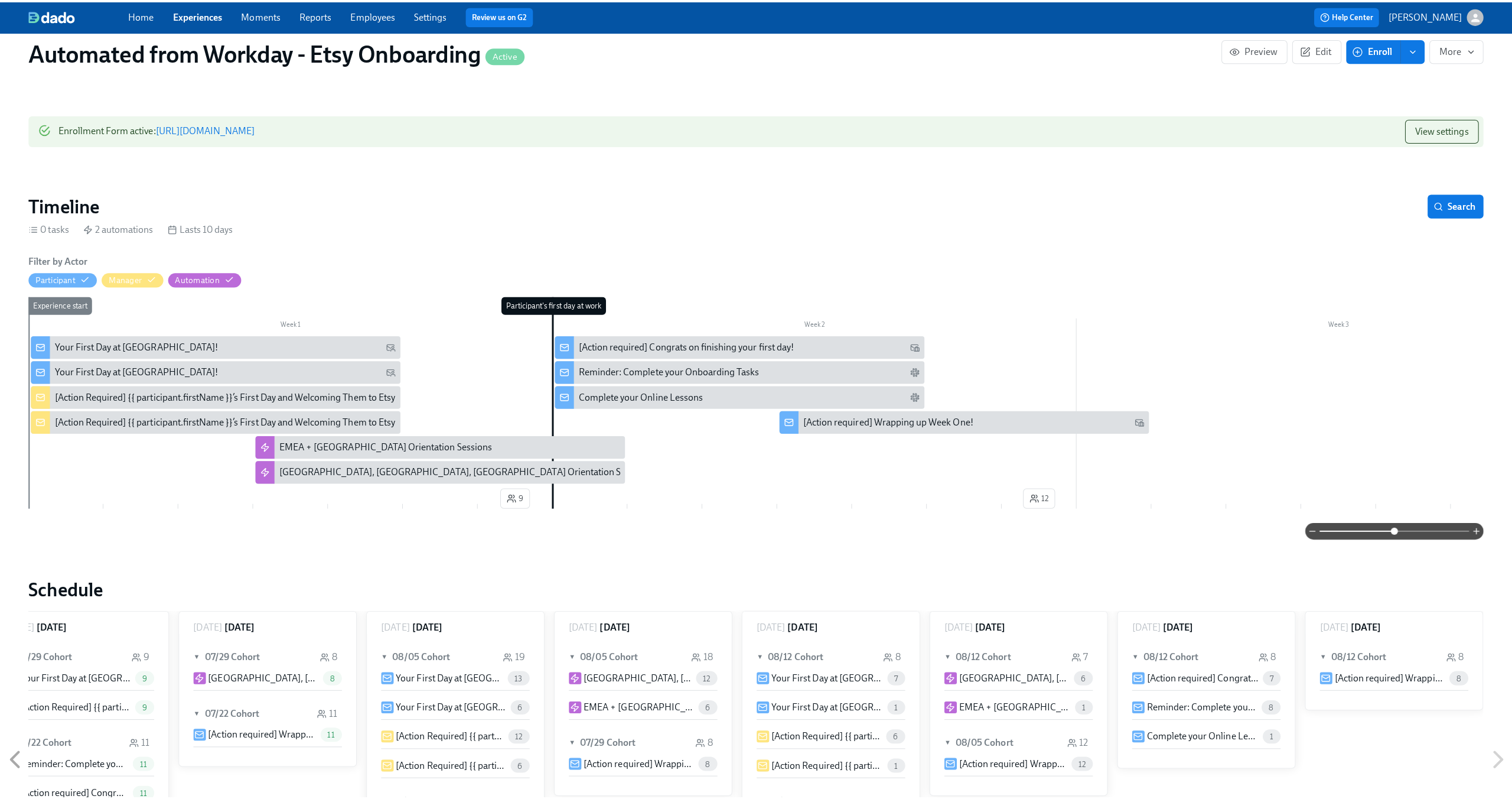 scroll, scrollTop: 67, scrollLeft: 0, axis: vertical 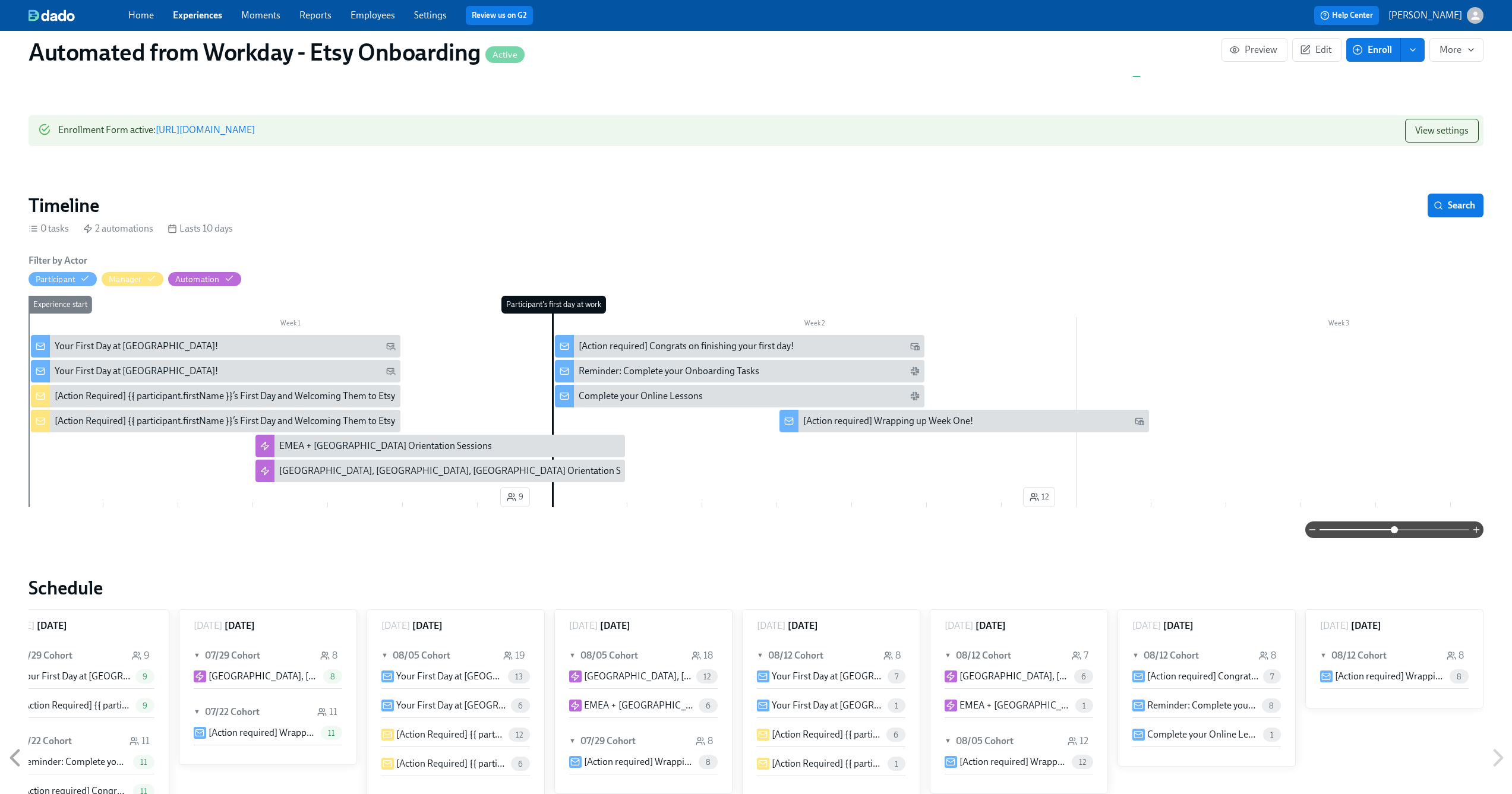 click on "Your First Day at Etsy!" at bounding box center (225, 346) 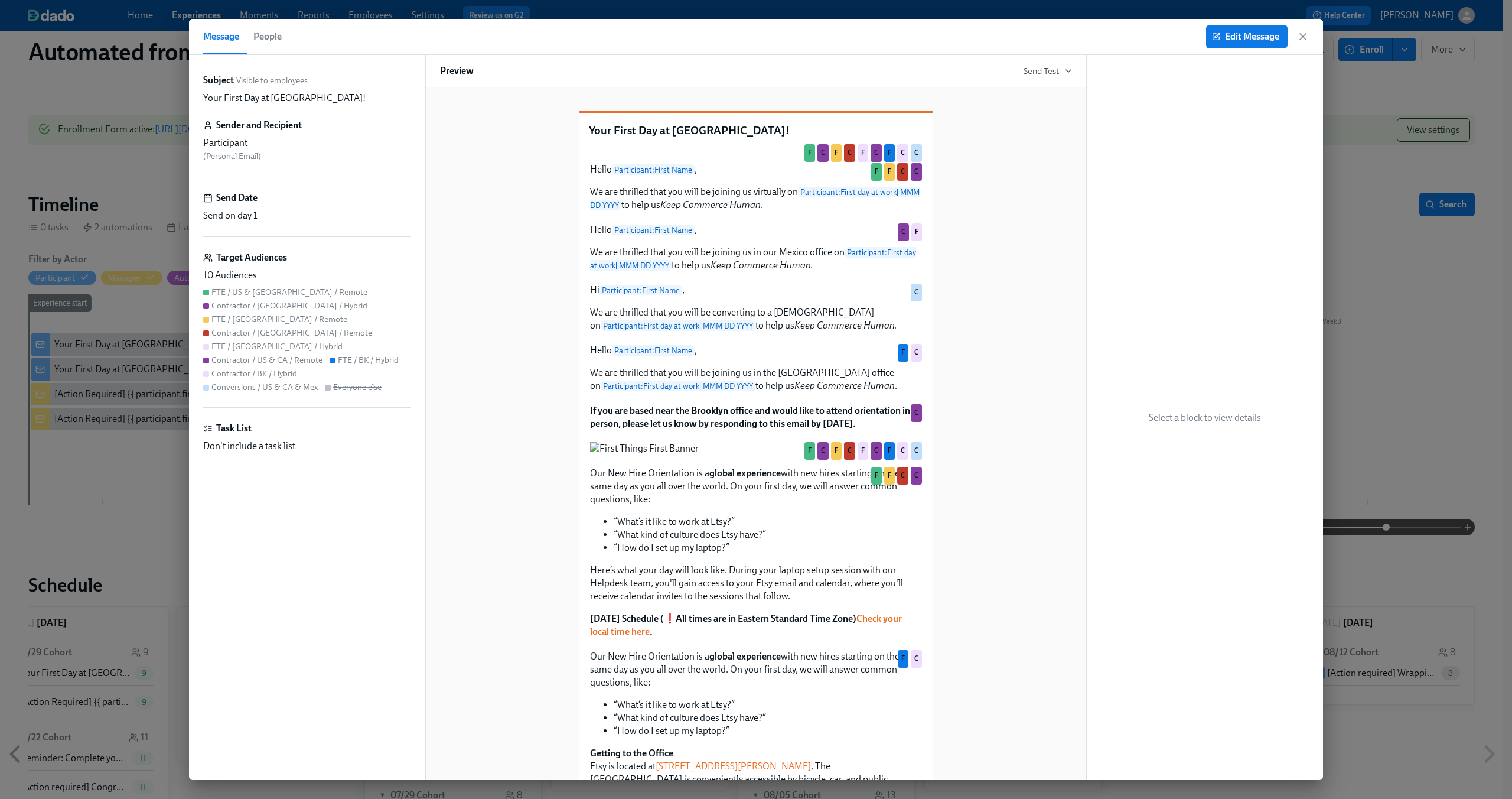 click on "People" at bounding box center (268, 37) 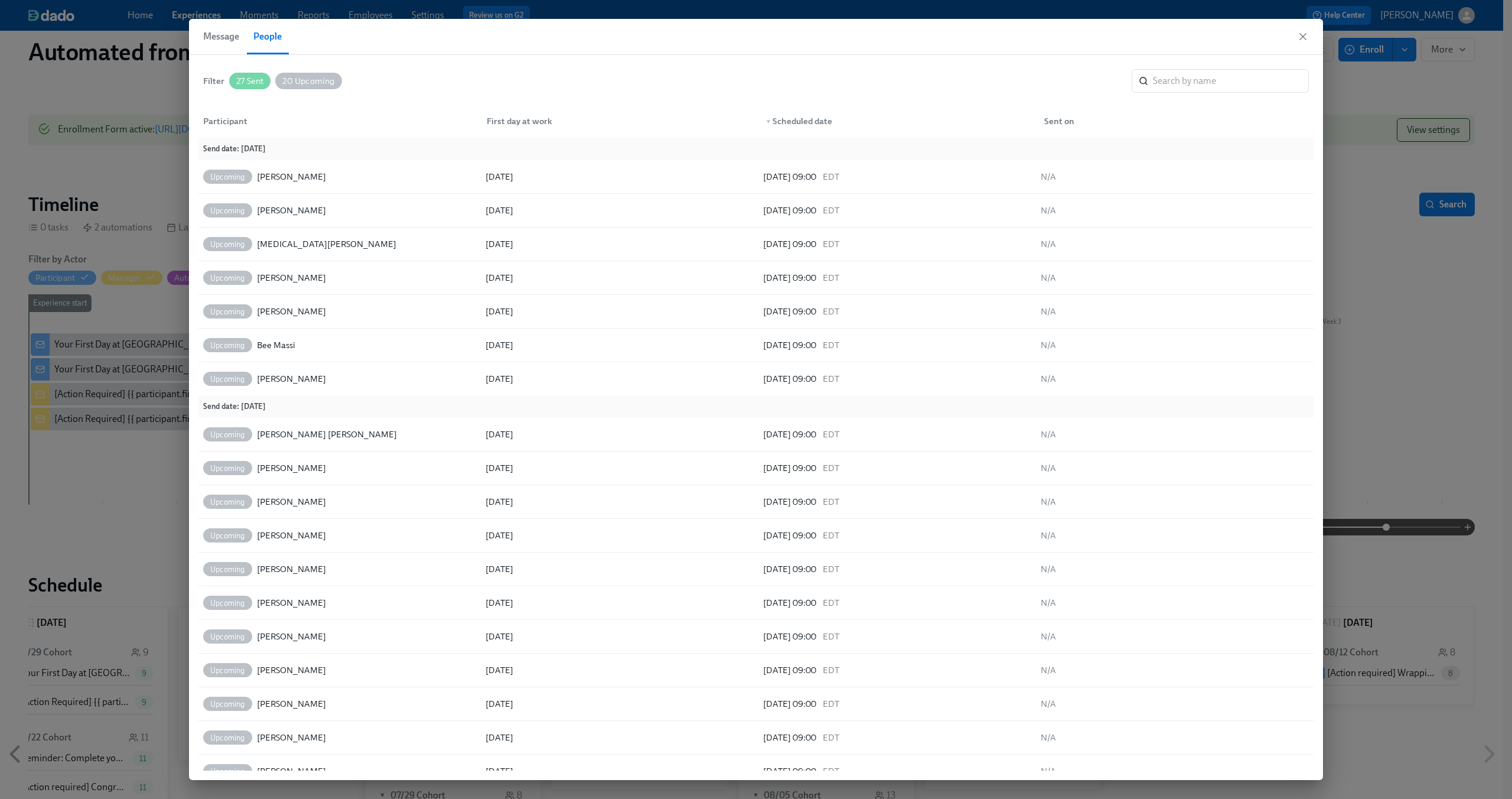 click on "Message" at bounding box center (221, 37) 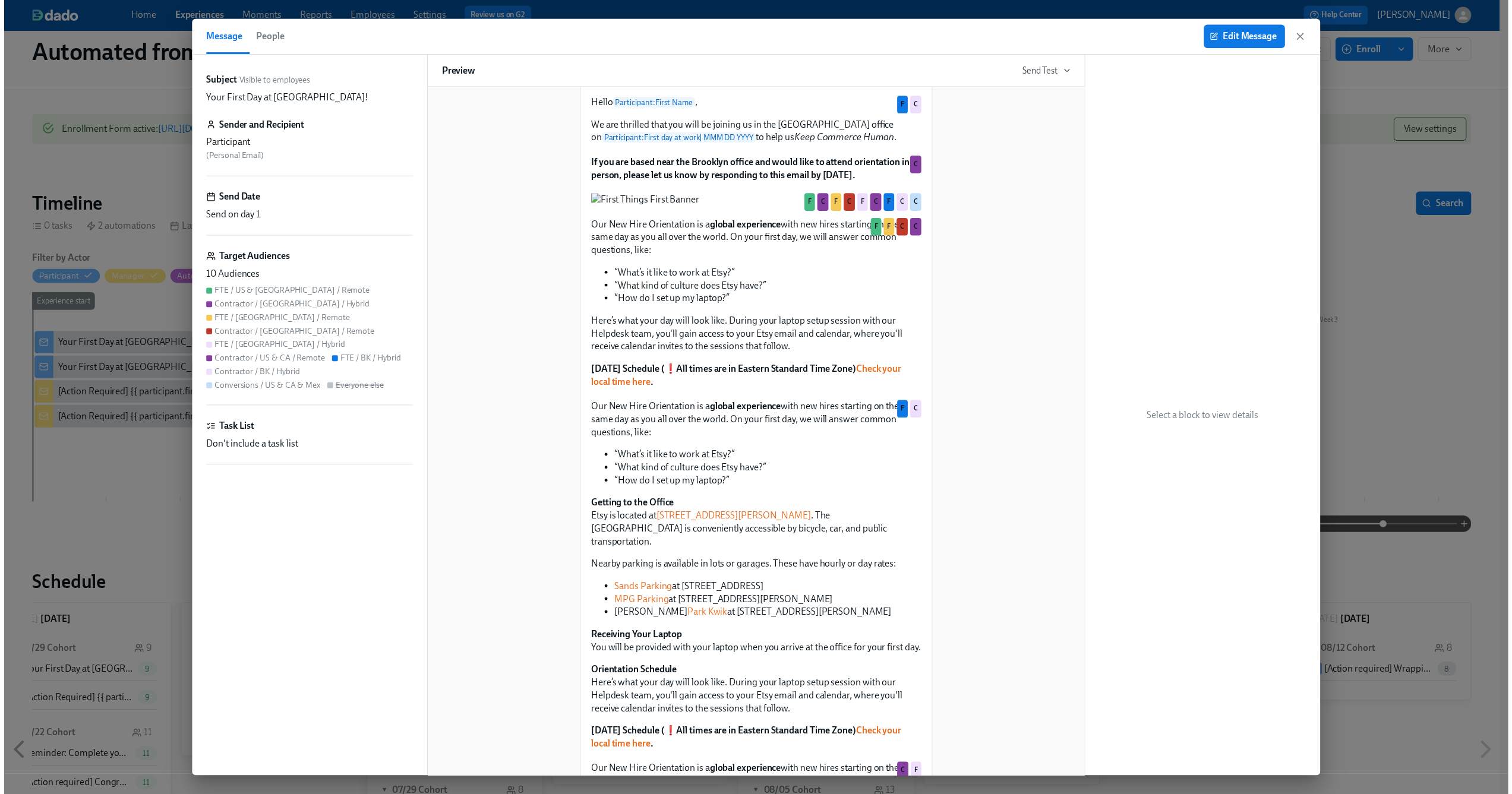 scroll, scrollTop: 251, scrollLeft: 0, axis: vertical 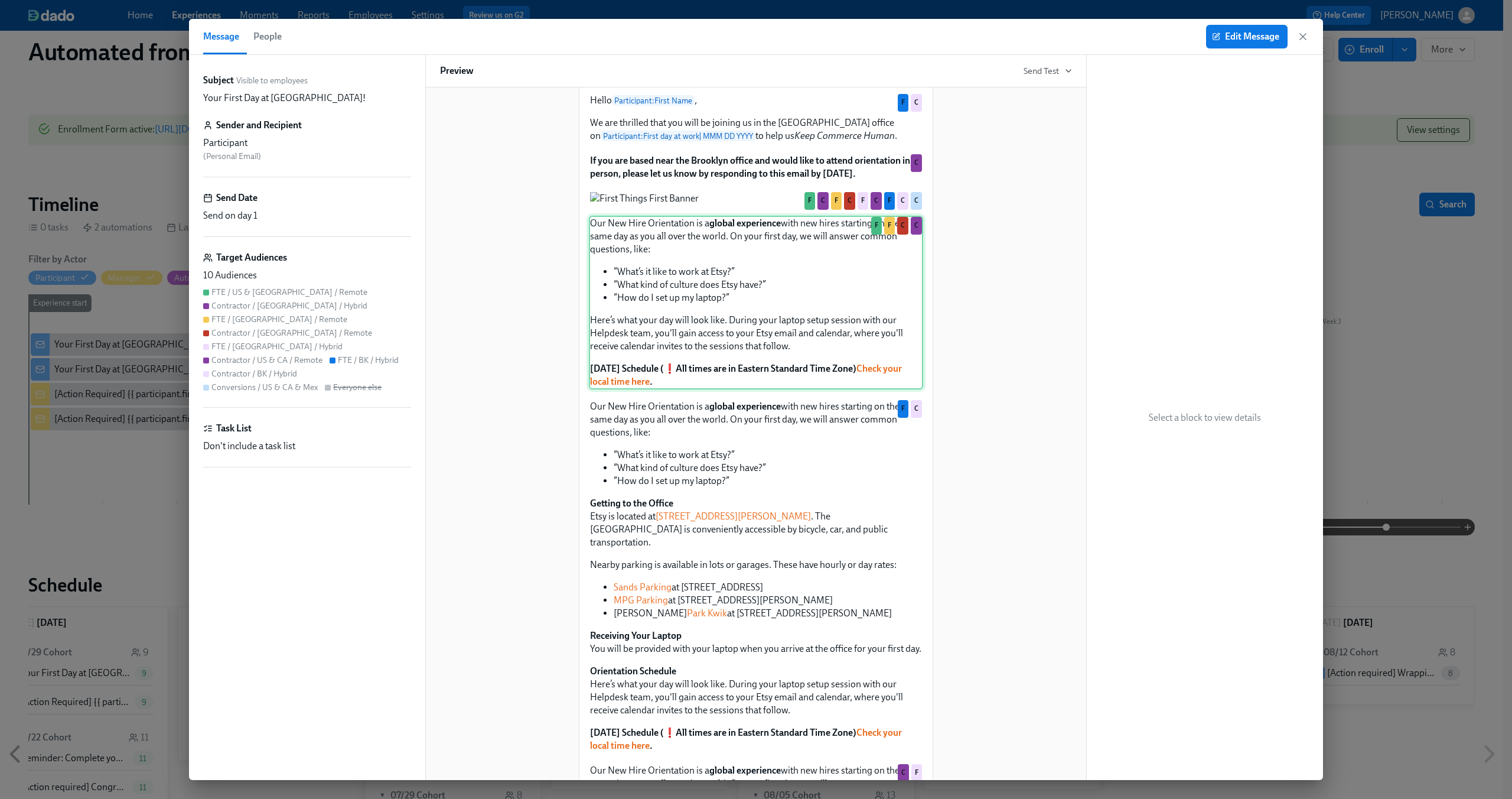click on "Our New Hire Orientation is a  global experience  with new hires starting on the same day as you all over the world. On your first day, we will answer common questions, like:
“What’s it like to work at Etsy?”
“What kind of culture does Etsy have?”
“How do I set up my laptop?”
Here’s what your day will look like. During your laptop setup session with our Helpdesk team, you'll gain access to your Etsy email and calendar, where you'll receive calendar invites to the sessions that follow.
Tuesday Schedule (❗All times are in Eastern Standard Time Zone)  Check your local time here . F F C C" at bounding box center [756, 303] 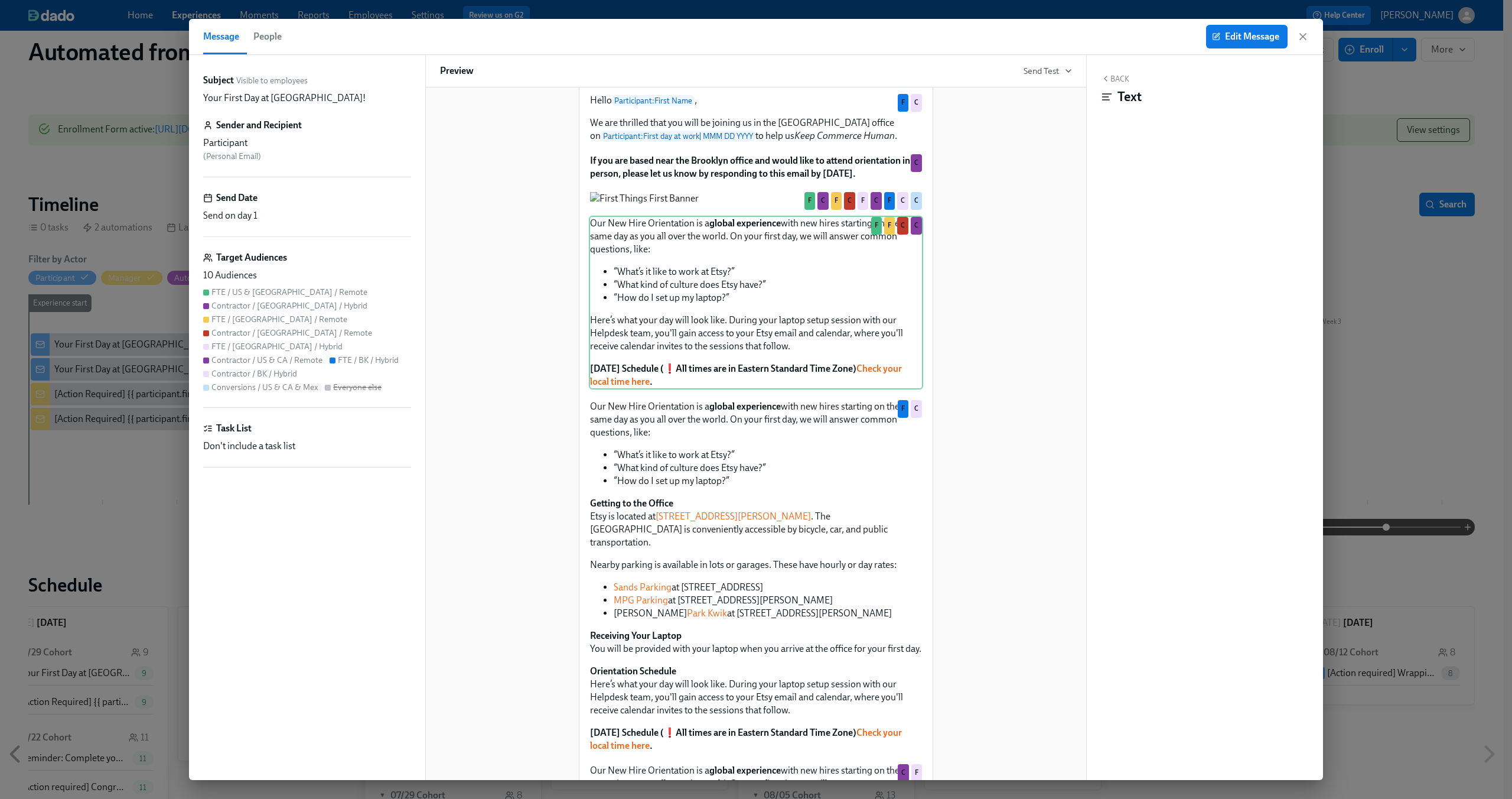 click on "Your First Day at Etsy! F C F C F C F C C Hello  Participant :  First Name ,
We are thrilled that you will be joining us virtually on  Participant :  First day at work  | MMM DD YYYY  to help us  Keep Commerce Human . F F C C Hello  Participant :  First Name ,
We are thrilled that you will be joining us in our Mexico office on  Participant :  First day at work  | MMM DD YYYY  to help us  Keep Commerce Human. C F Hi  Participant :  First Name ,
We are thrilled that you will be converting to a Full-Time employee on  Participant :  First day at work  | MMM DD YYYY  to help us  Keep Commerce Human. C Hello  Participant :  First Name ,
We are thrilled that you will be joining us in the Brooklyn office on  Participant :  First day at work  | MMM DD YYYY  to help us  Keep Commerce Human . F C If you are based near the Brooklyn office and would like to attend orientation in person, please let us know by responding to this email by Thursday. C F C F C F C F C C Our New Hire Orientation is a  global experience" at bounding box center [756, 2094] 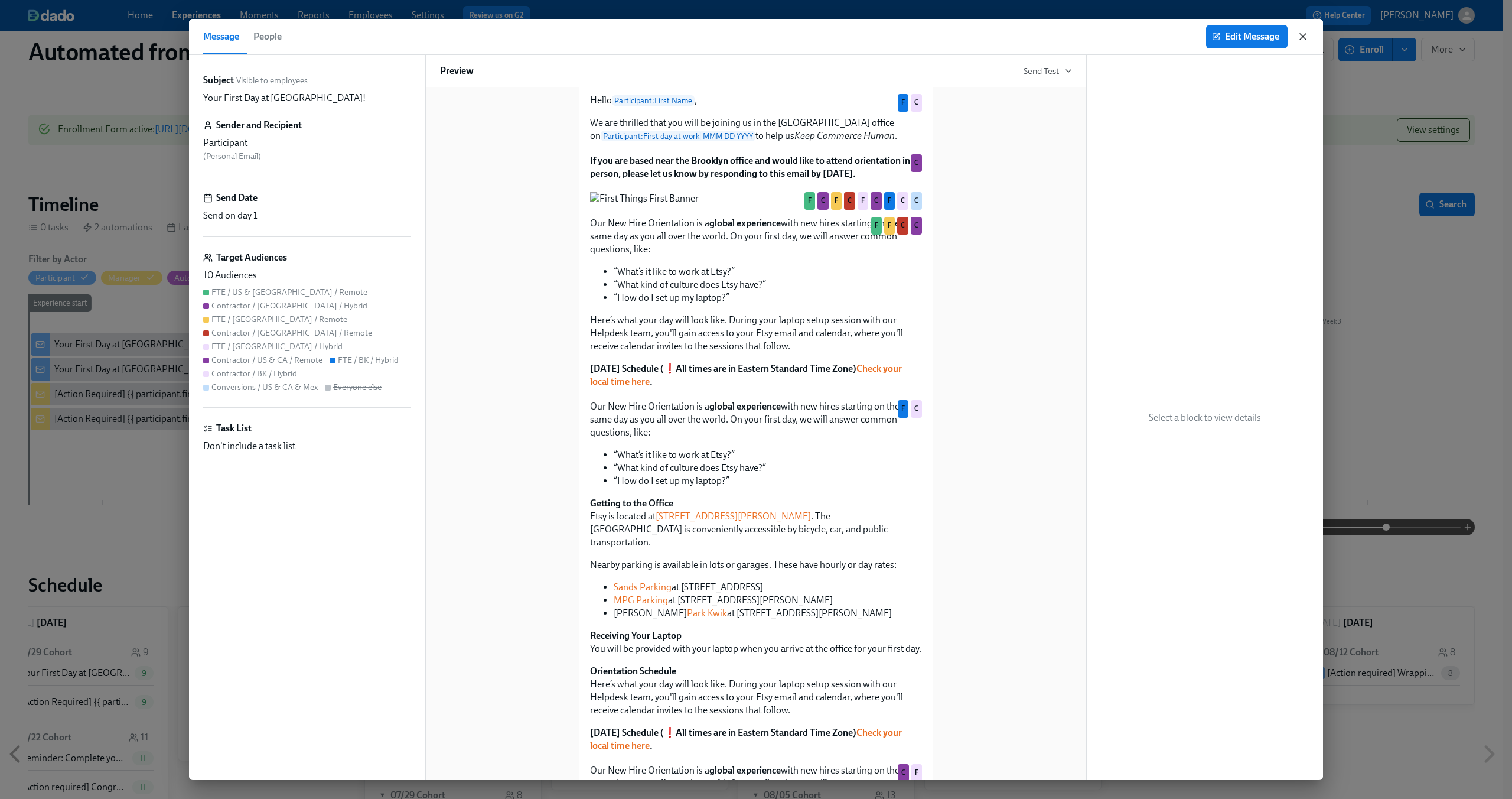 click 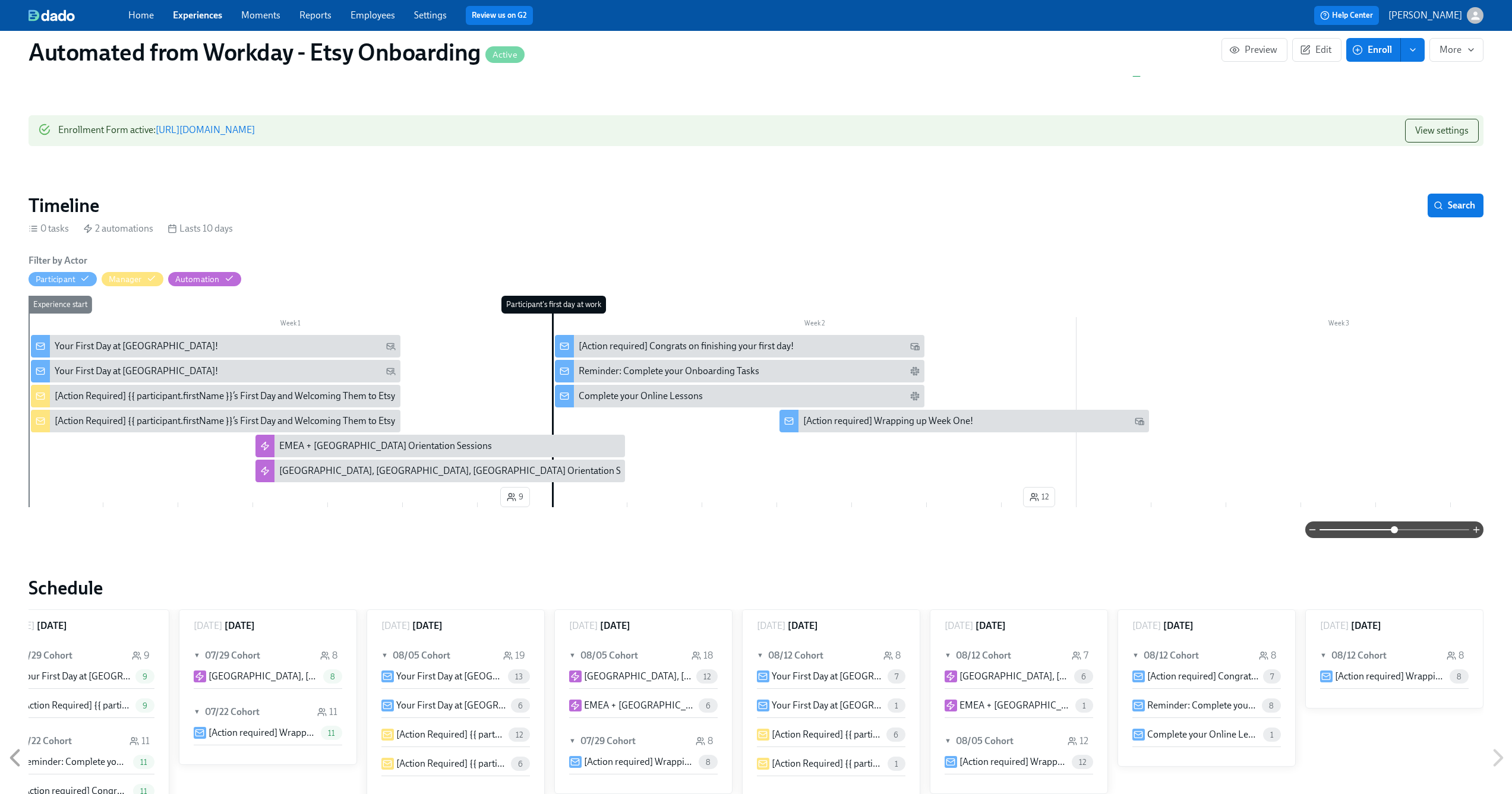 scroll, scrollTop: 0, scrollLeft: 779, axis: horizontal 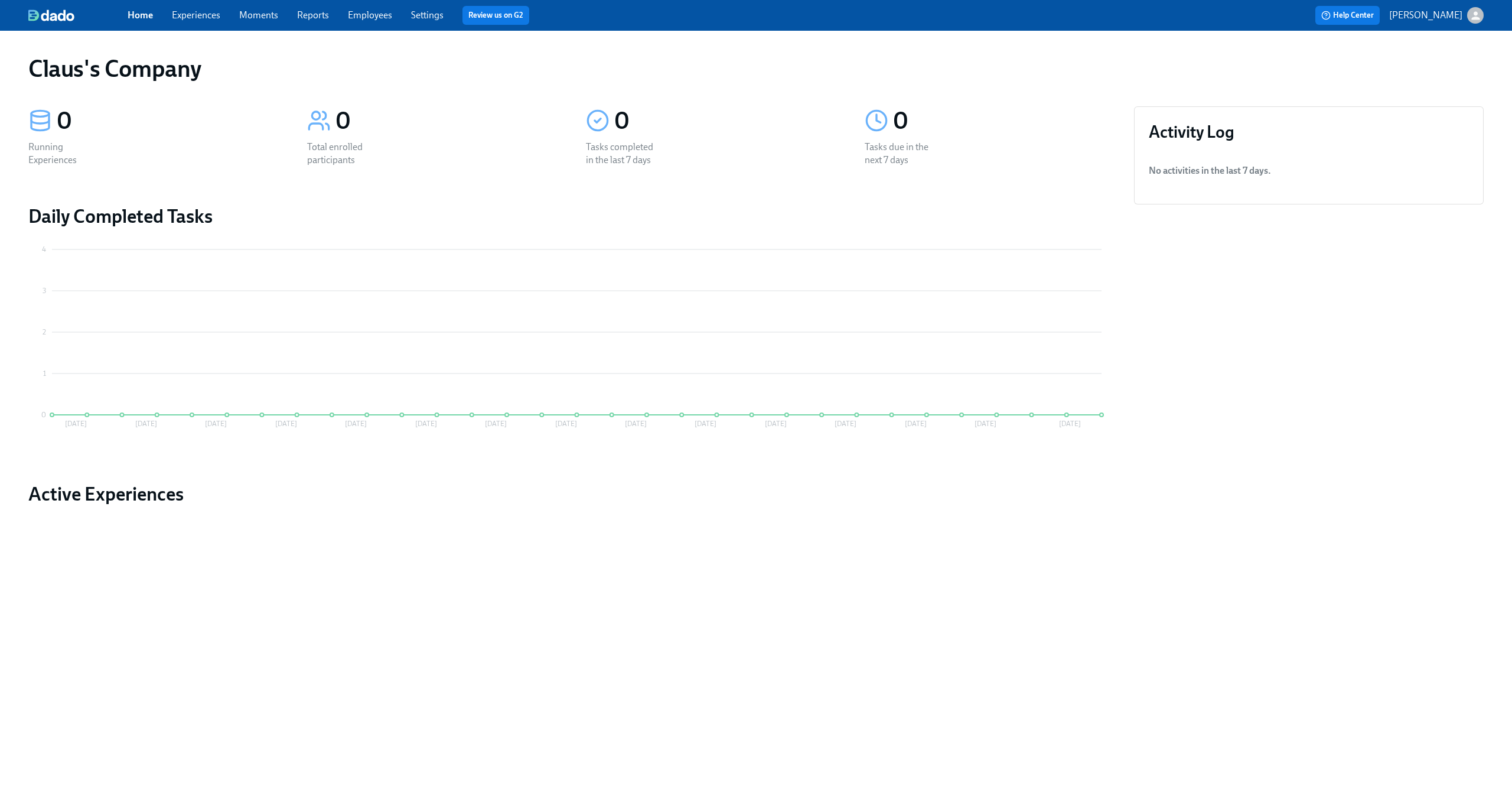 click 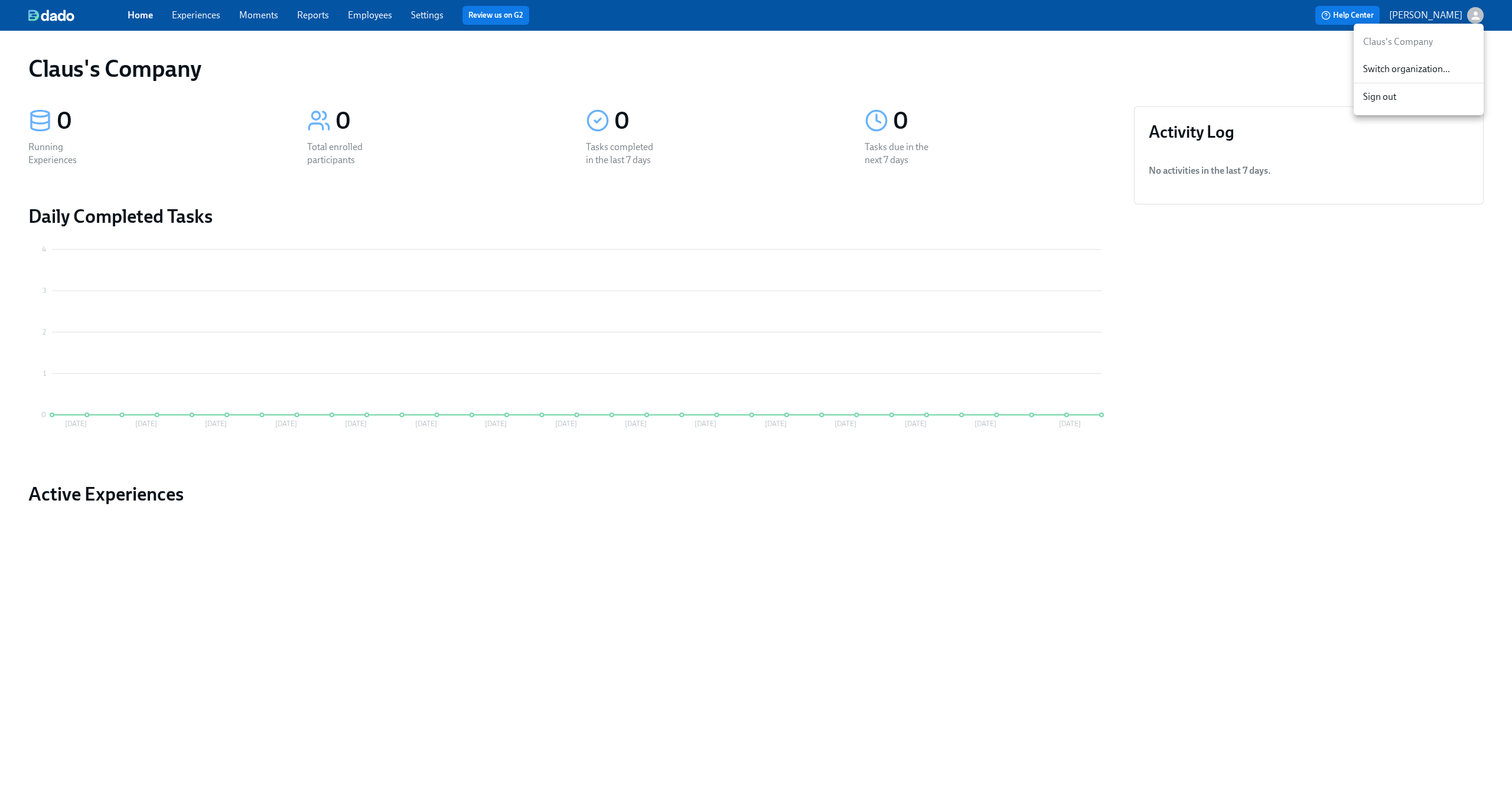 click on "Switch organization..." at bounding box center [1419, 69] 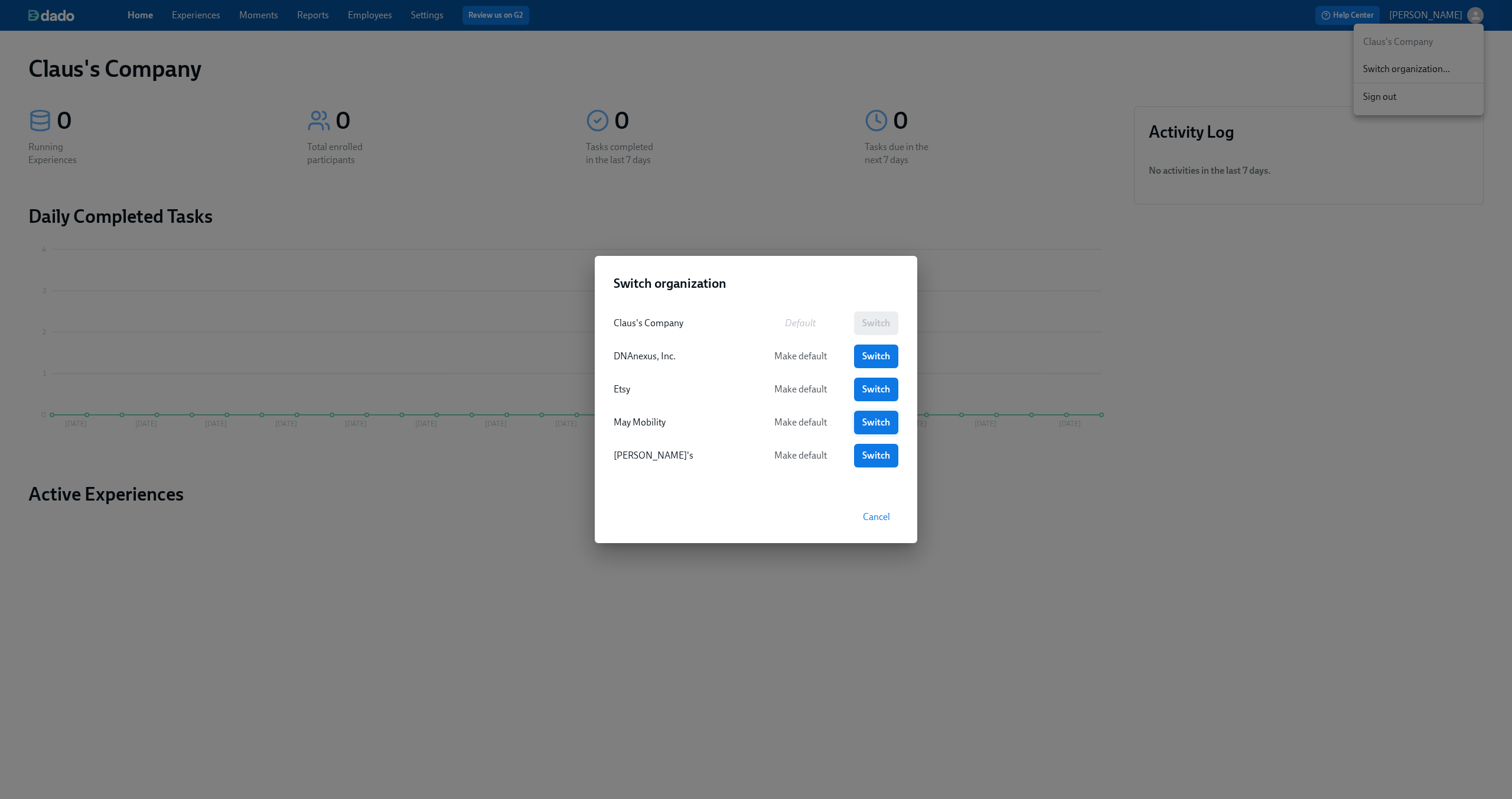 click on "Switch" at bounding box center (876, 423) 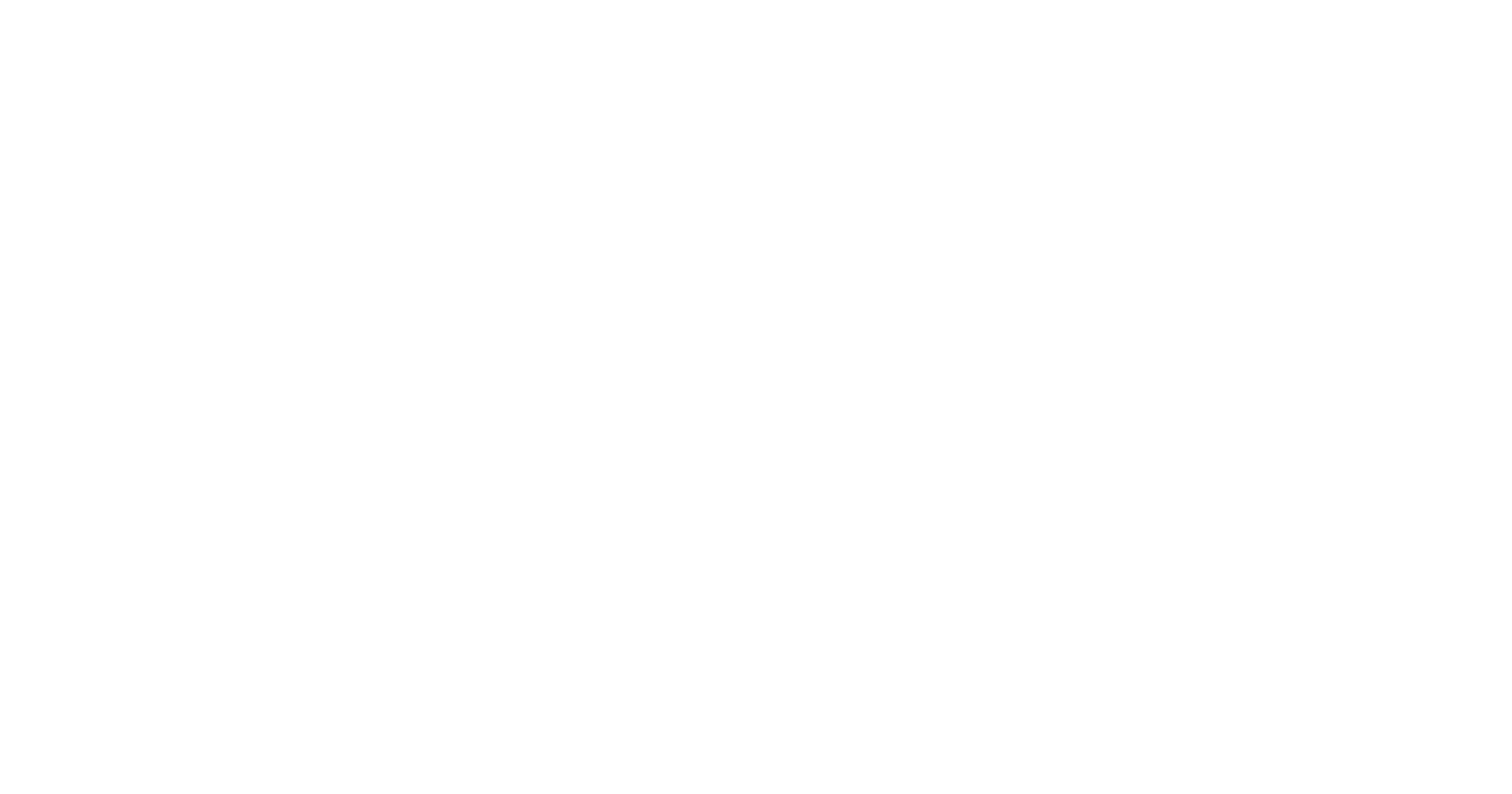 scroll, scrollTop: 0, scrollLeft: 0, axis: both 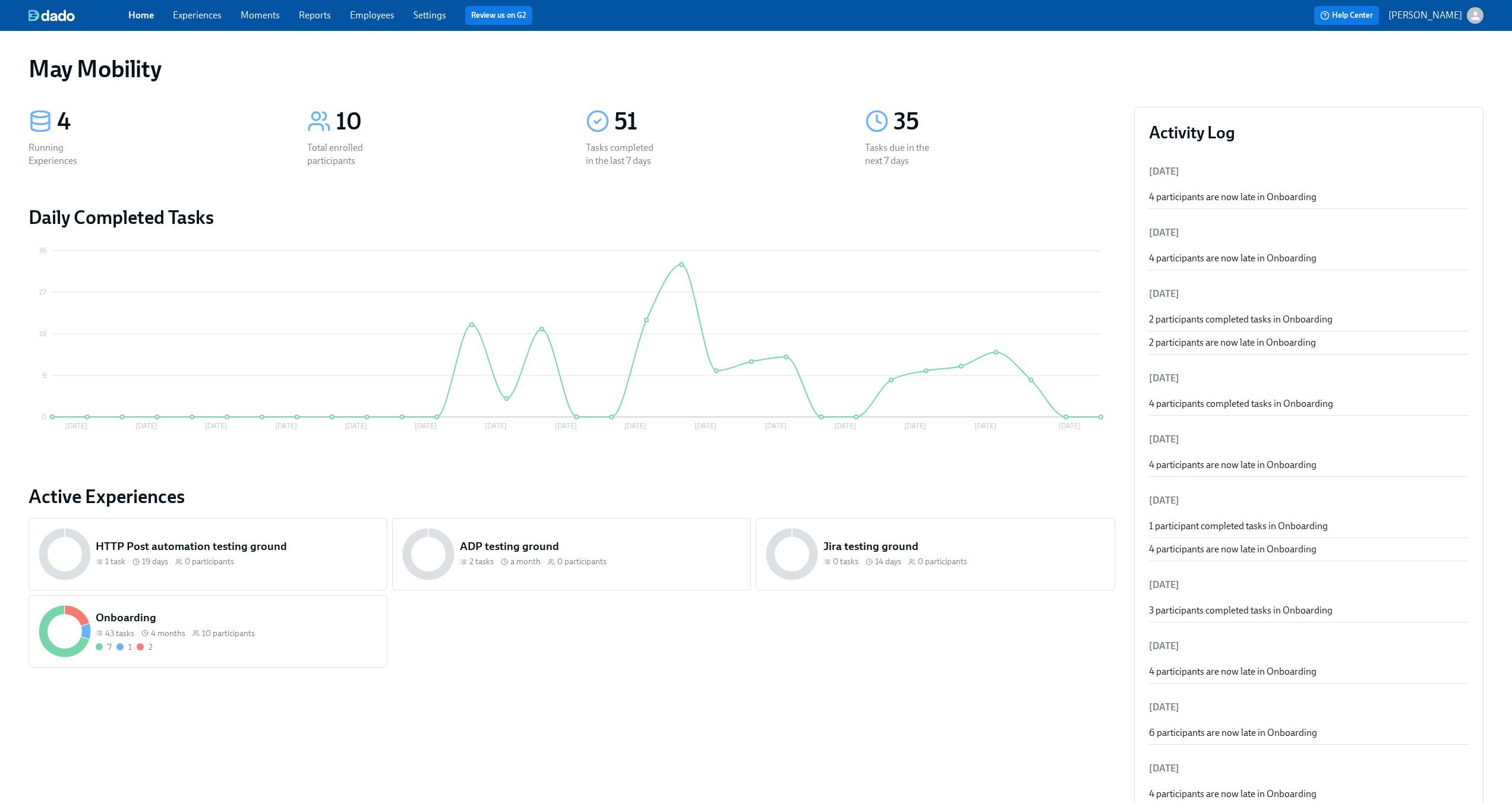 click on "Experiences" at bounding box center [197, 15] 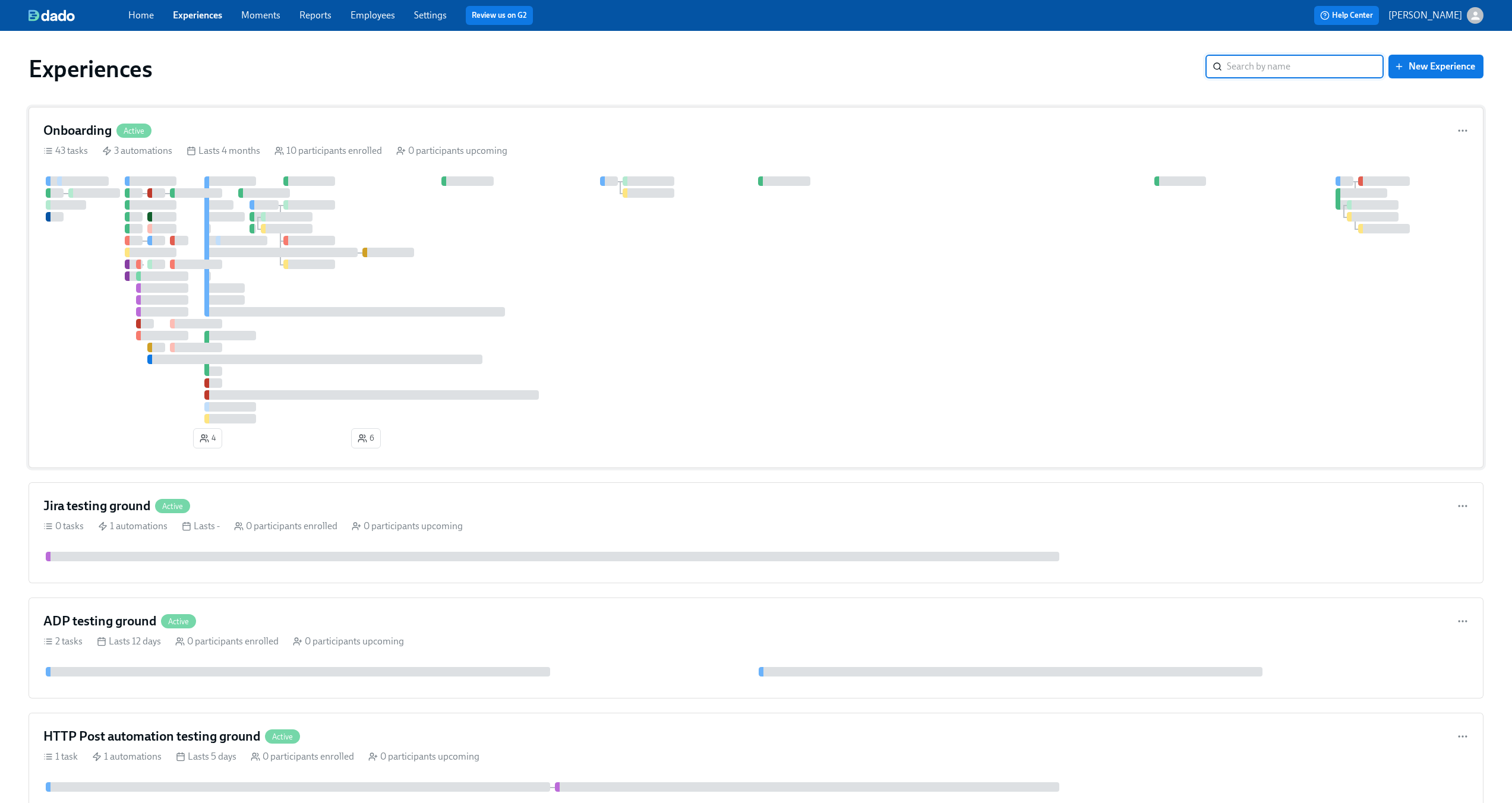 click at bounding box center [756, 300] 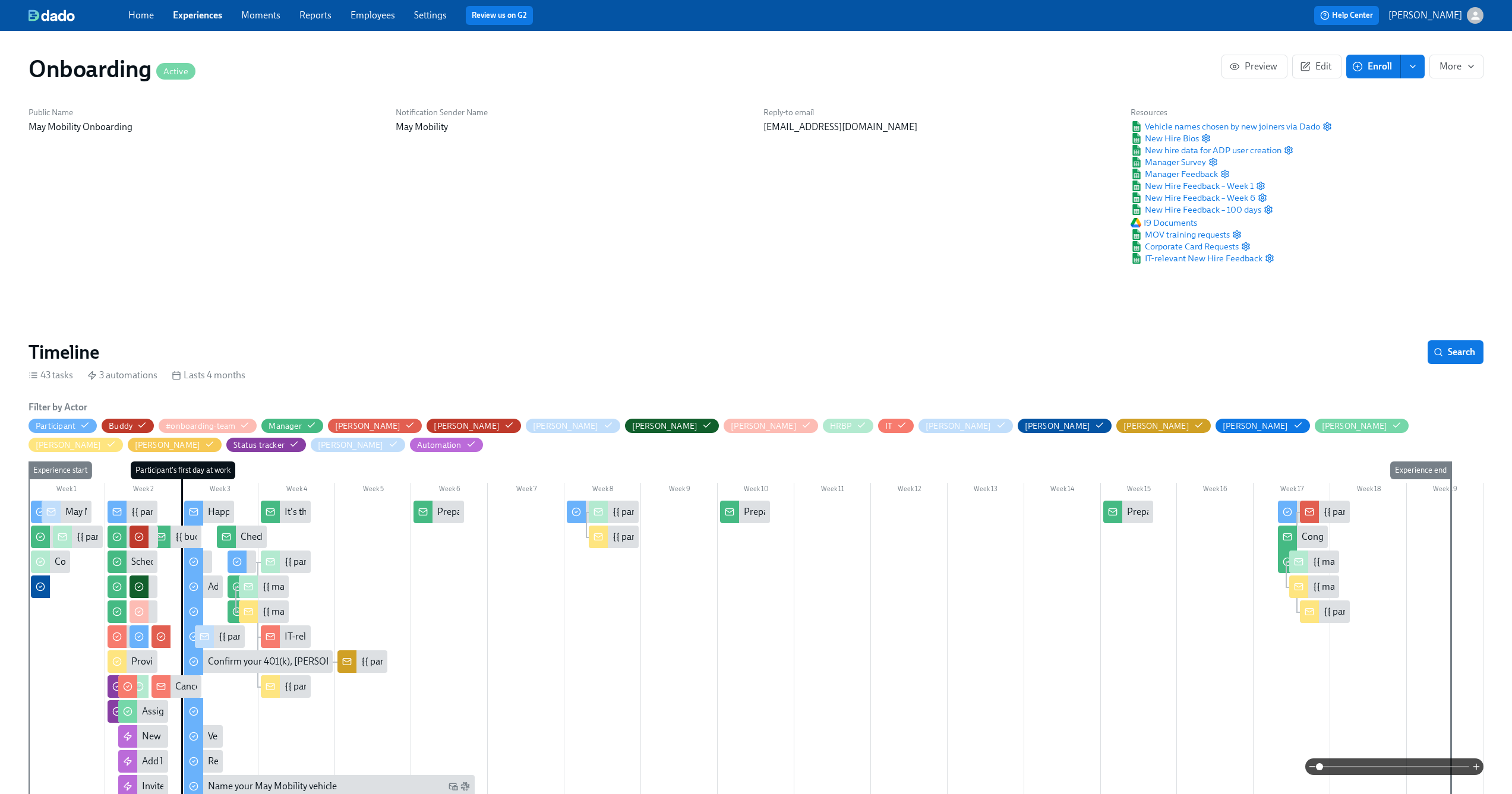 scroll, scrollTop: 0, scrollLeft: 2811, axis: horizontal 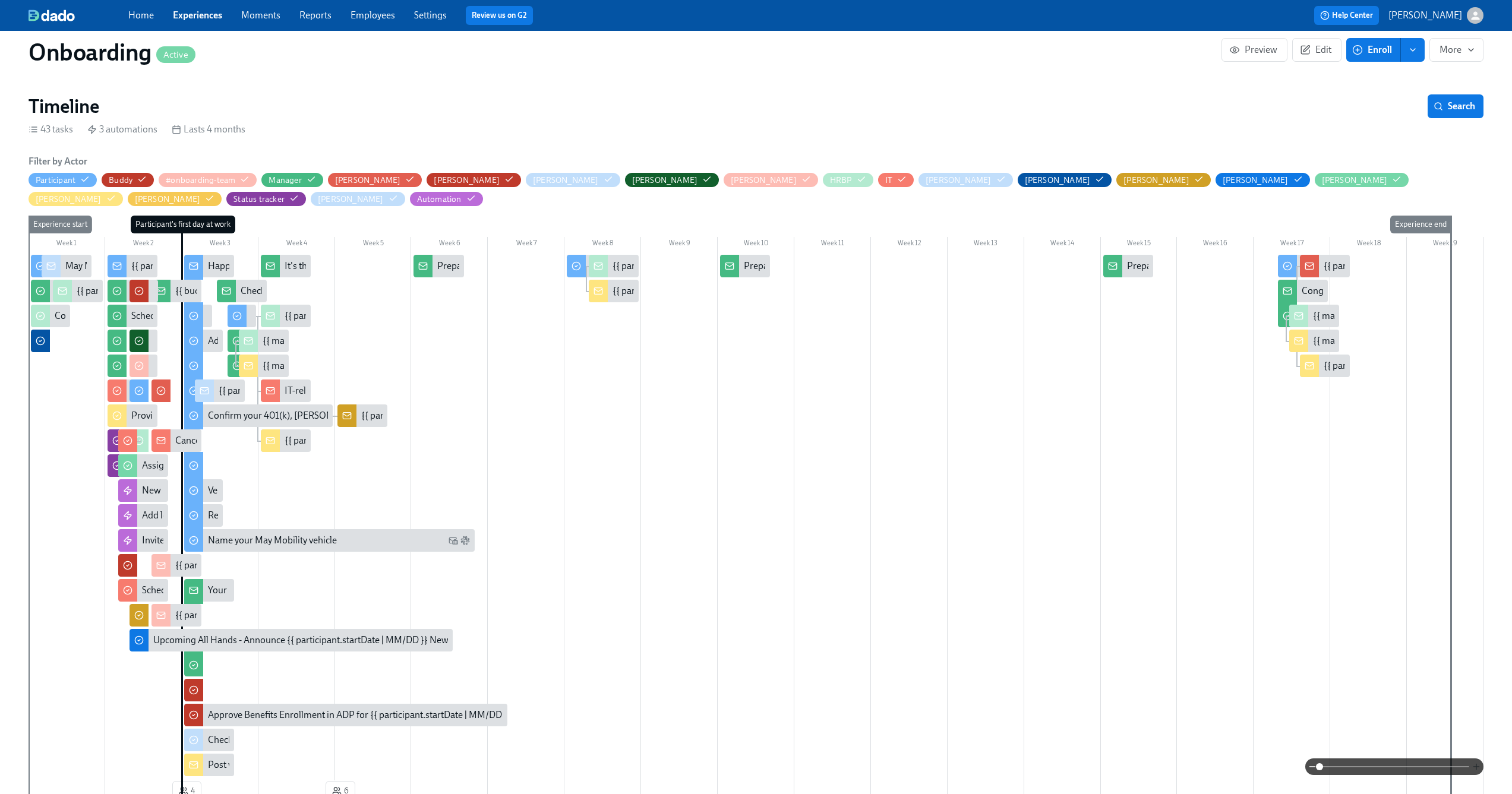 click 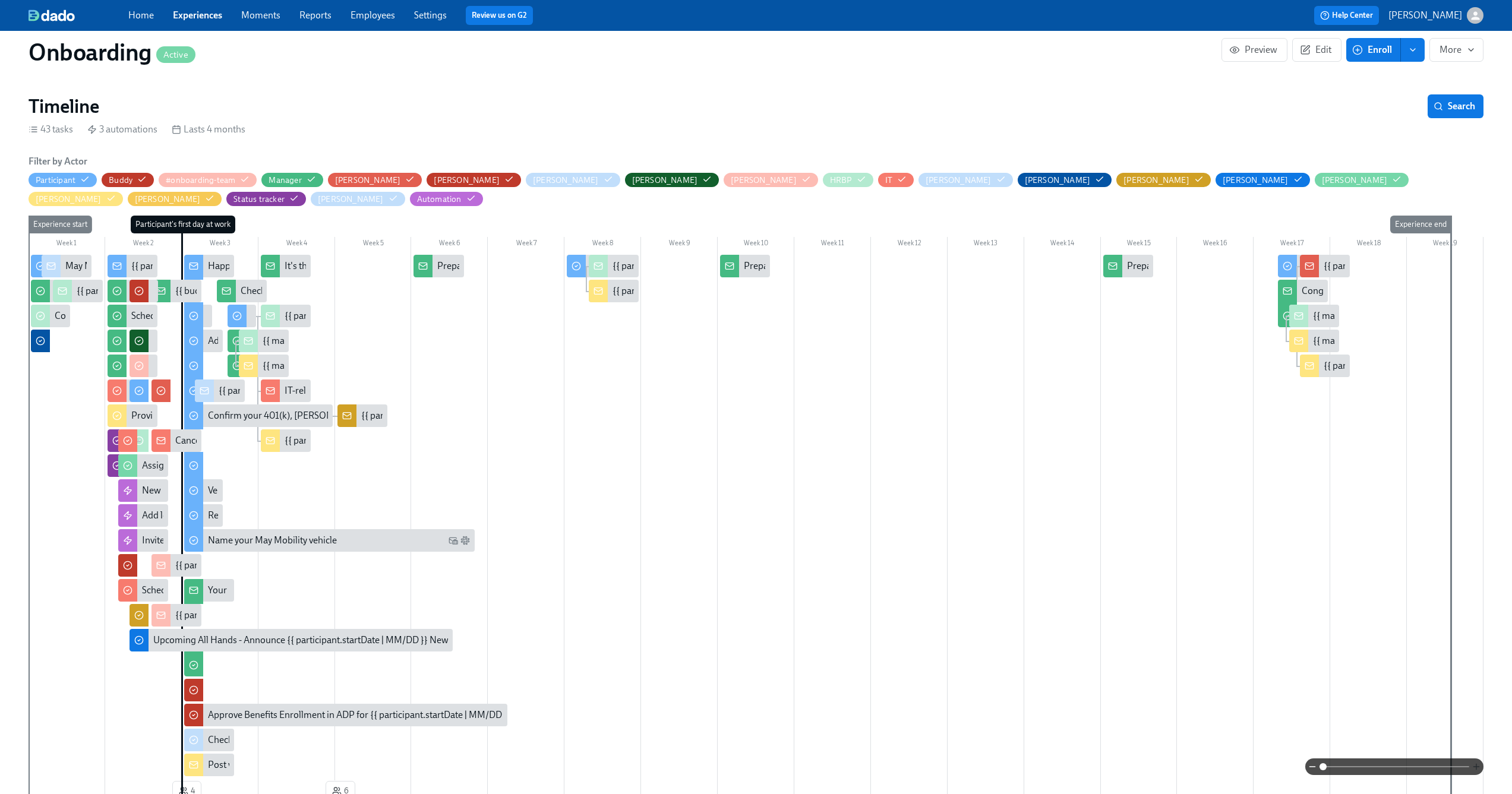 click 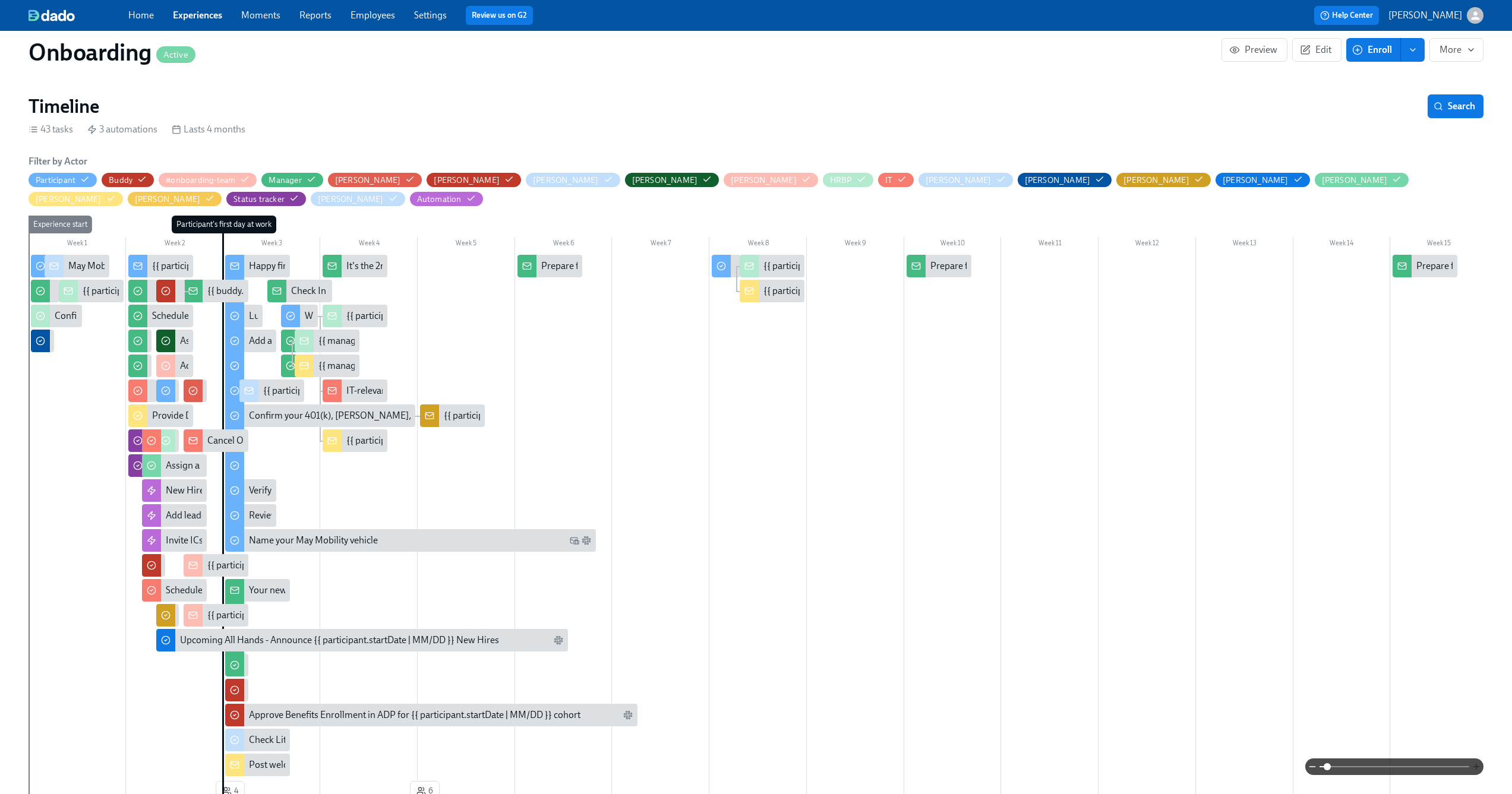 click 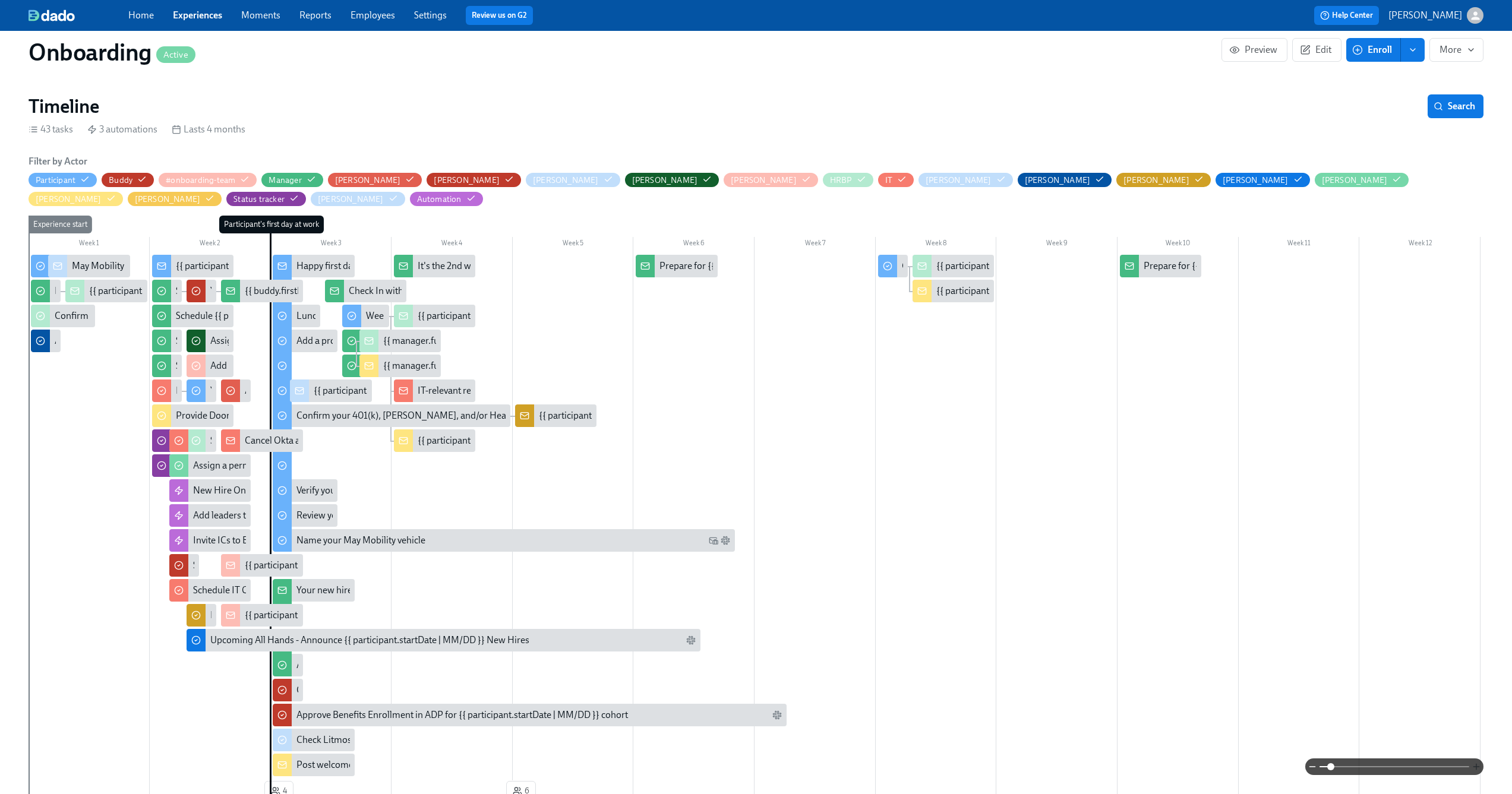 click 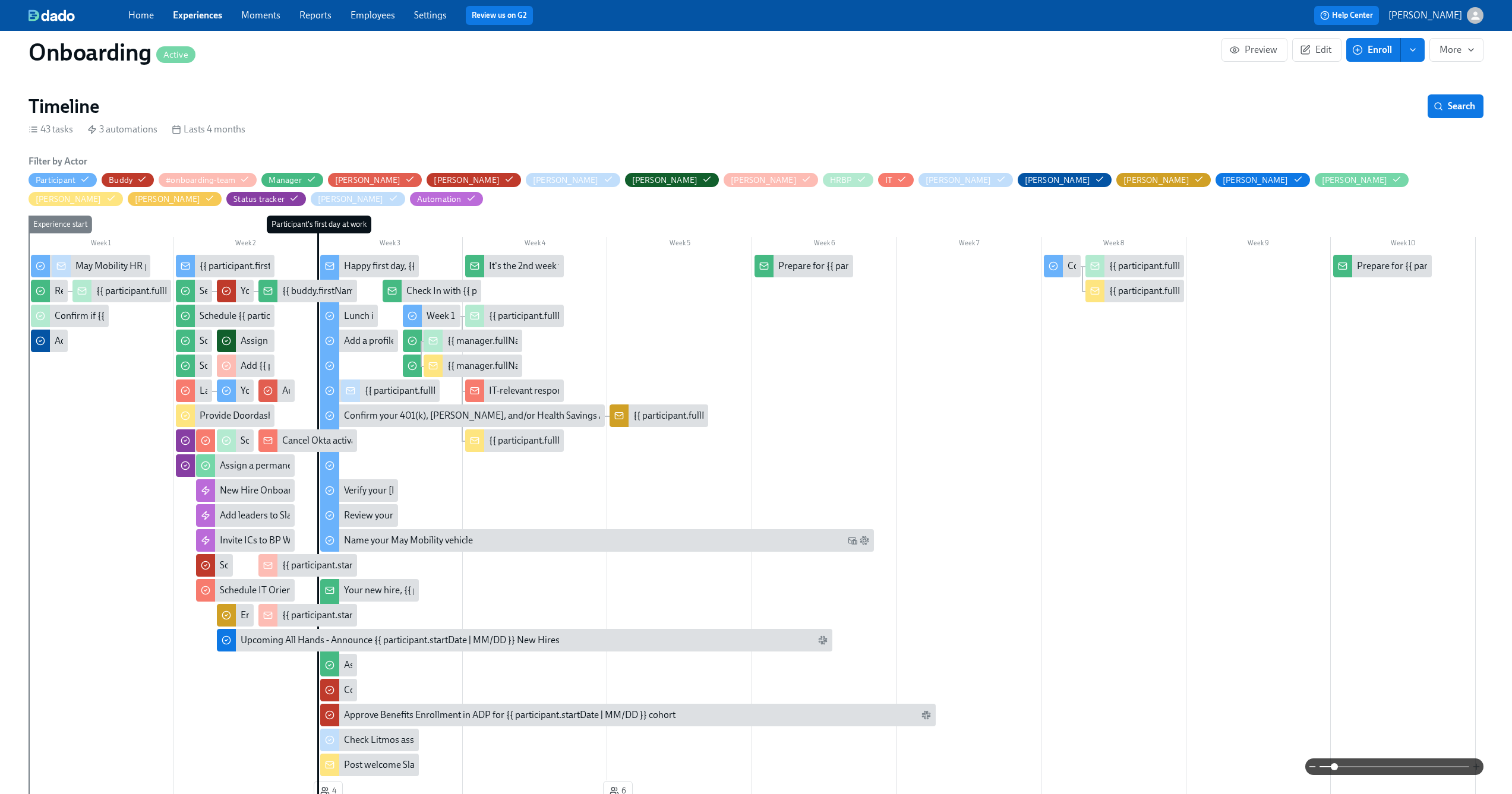 click 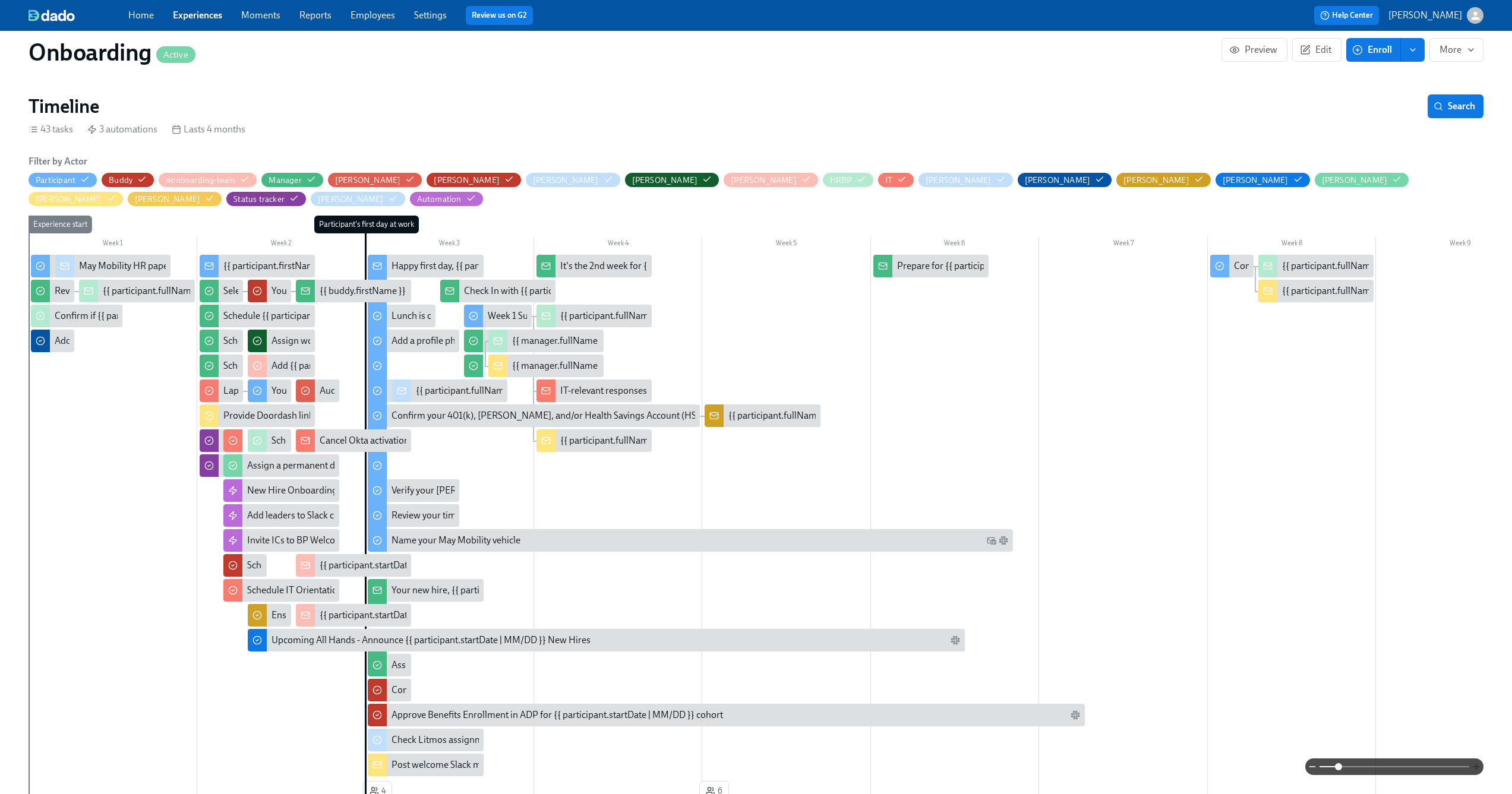 click 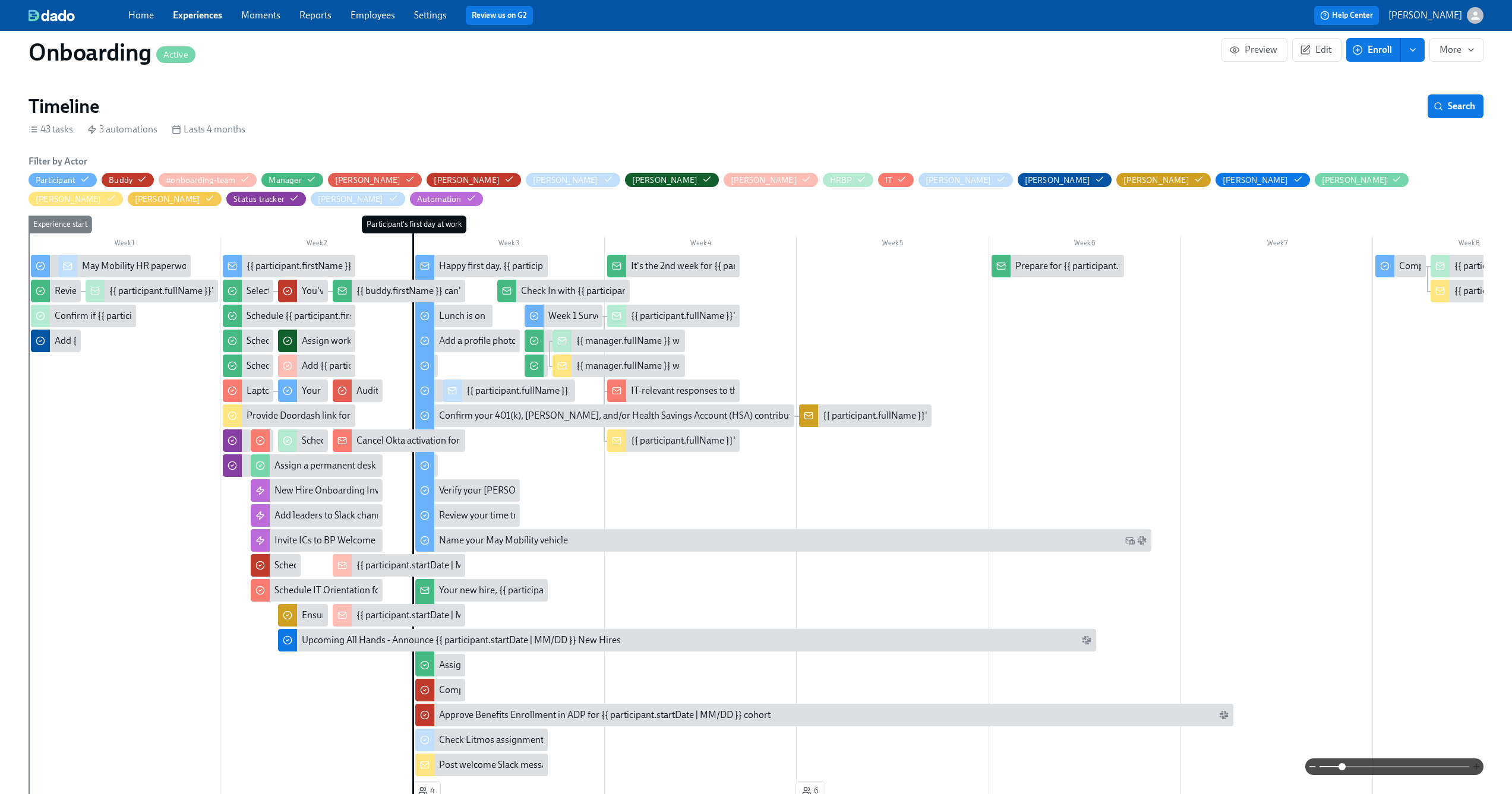click 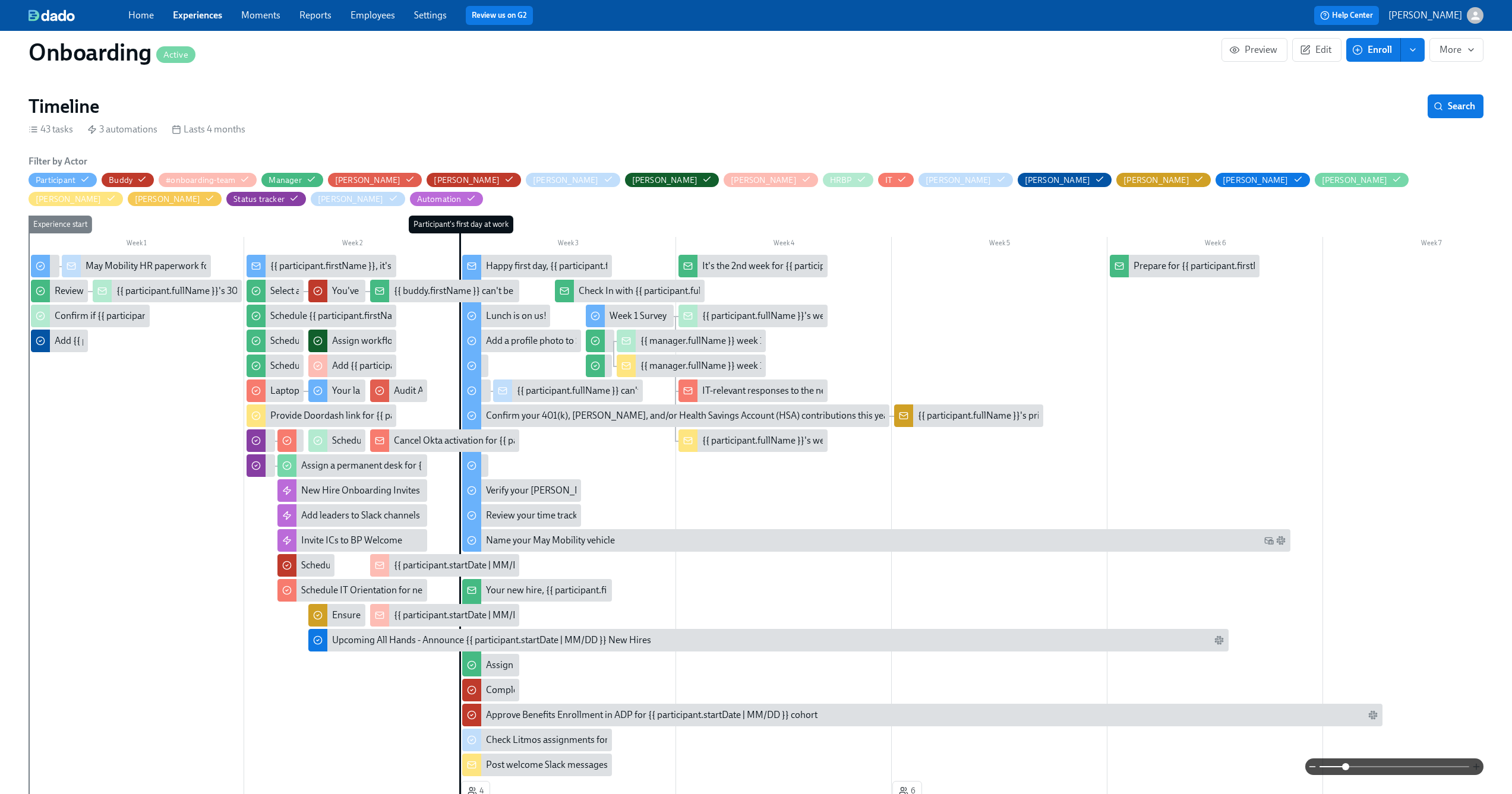 click 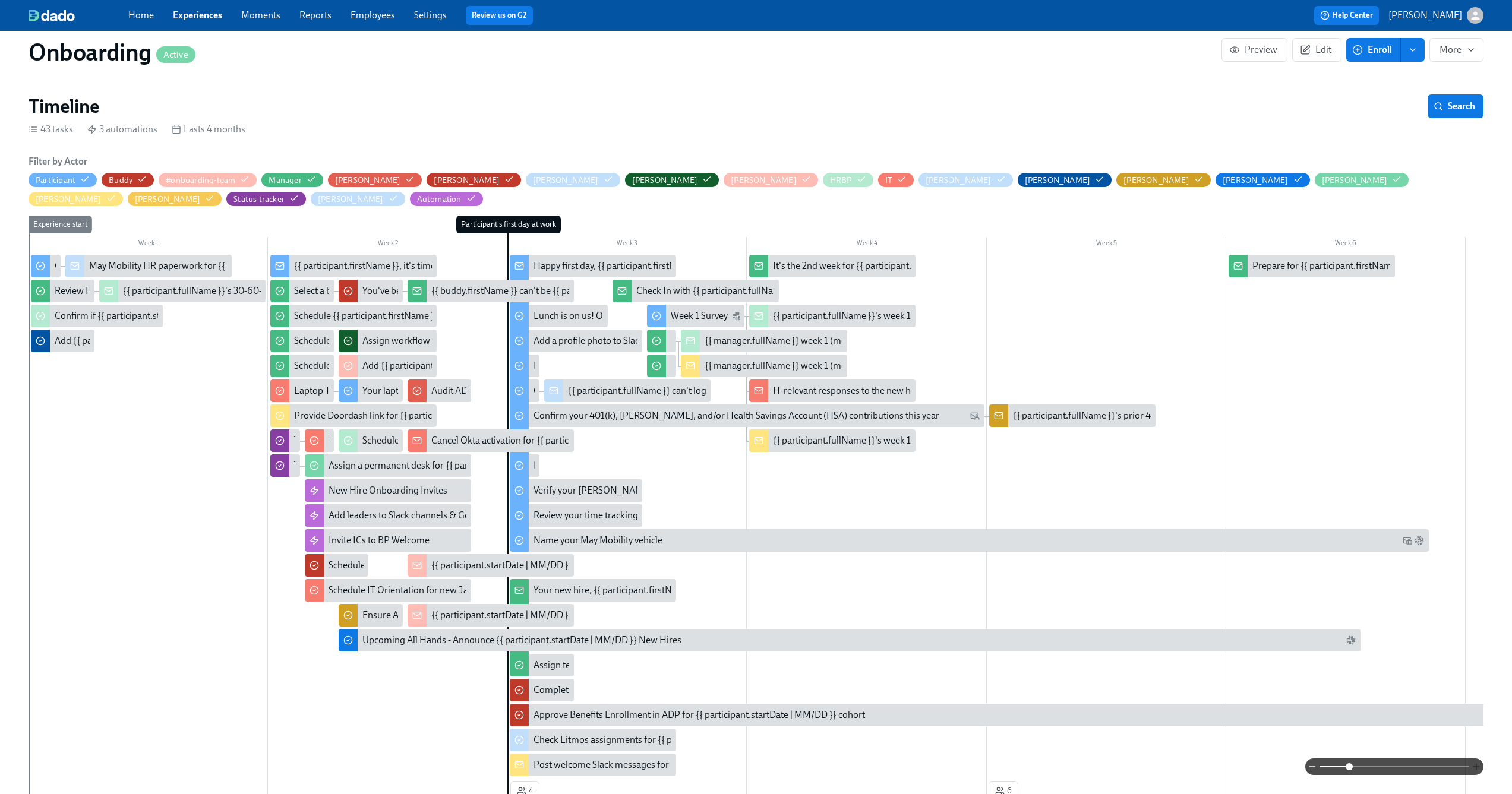 click 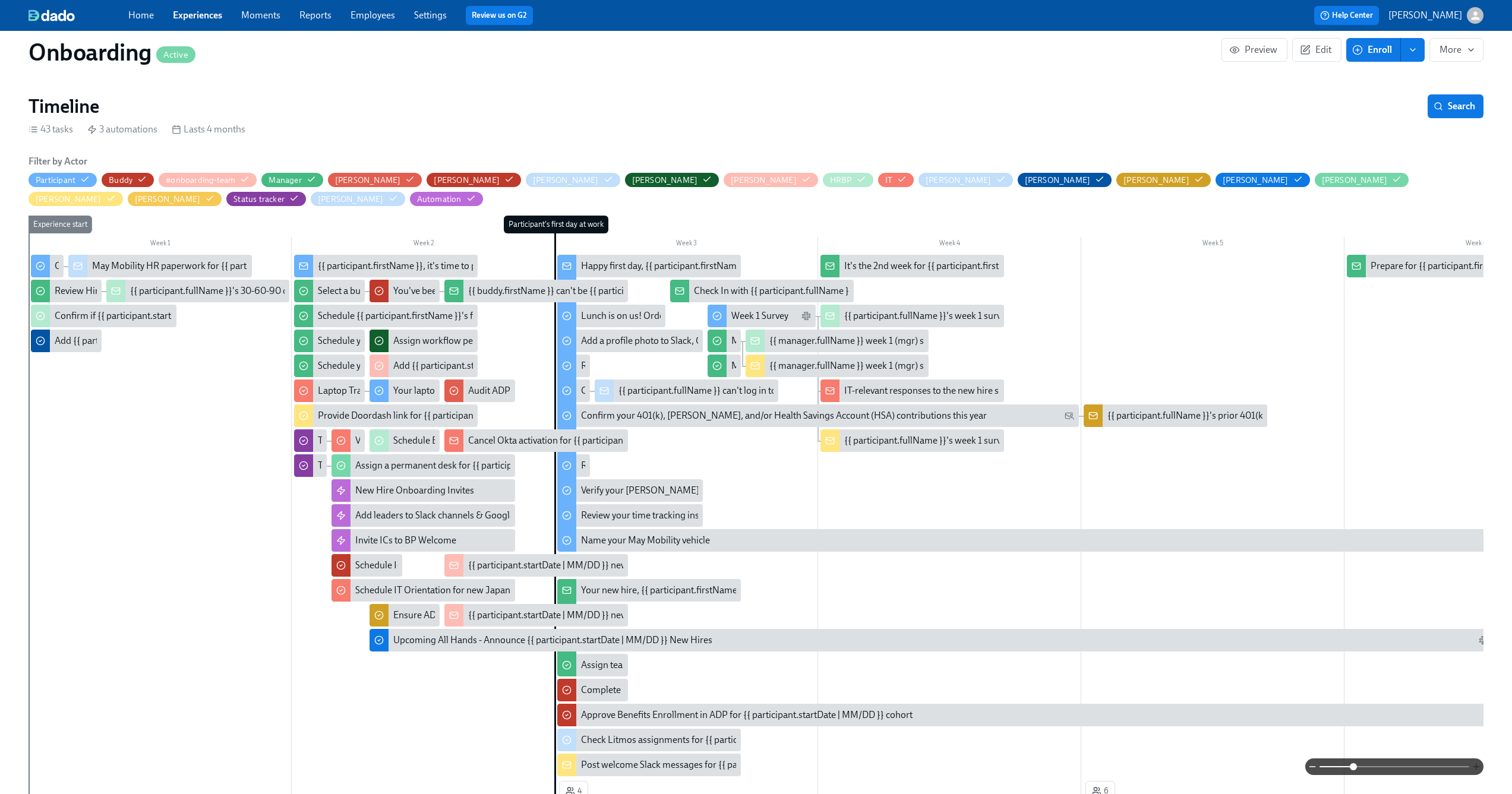 click 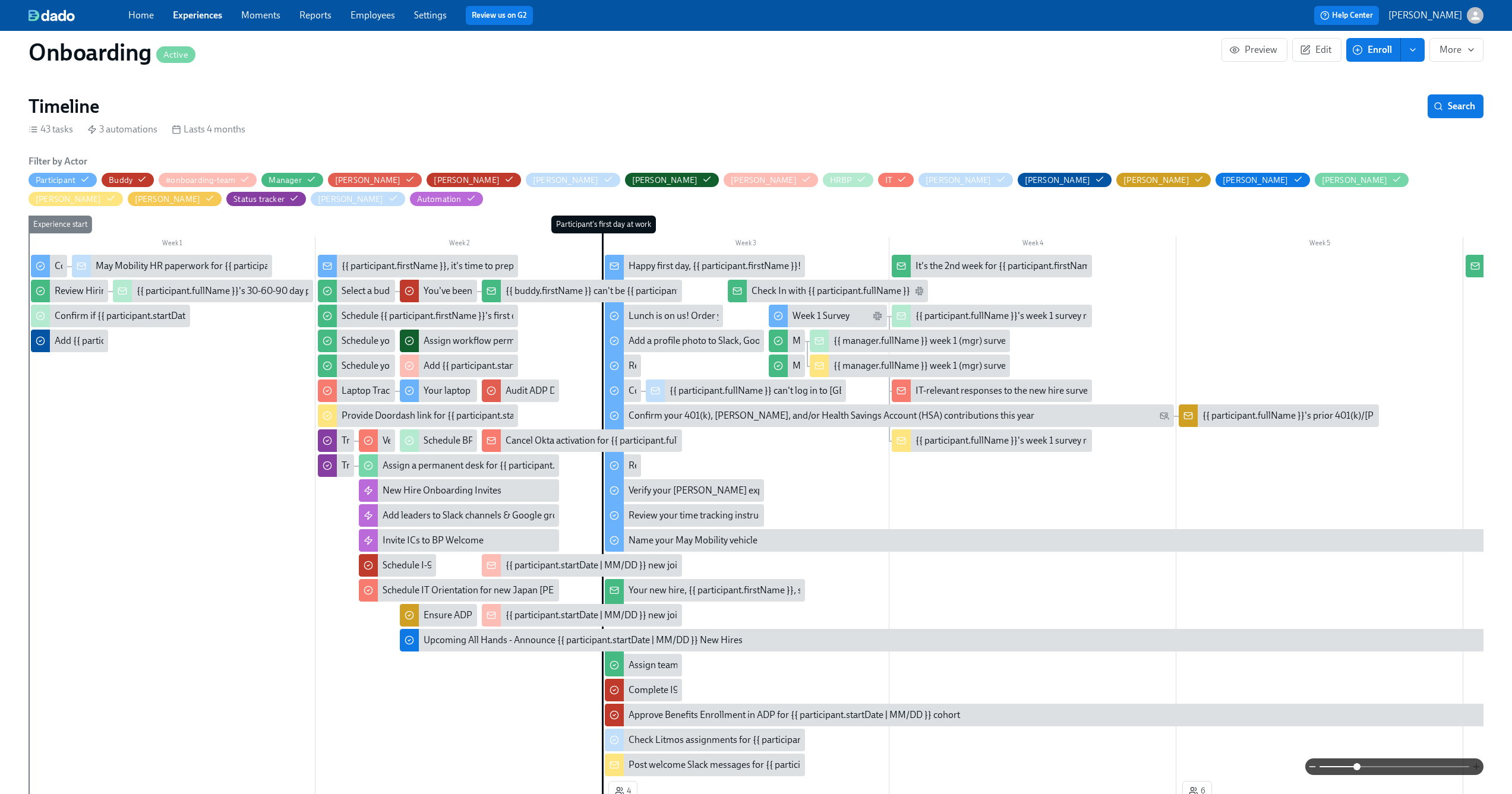 click 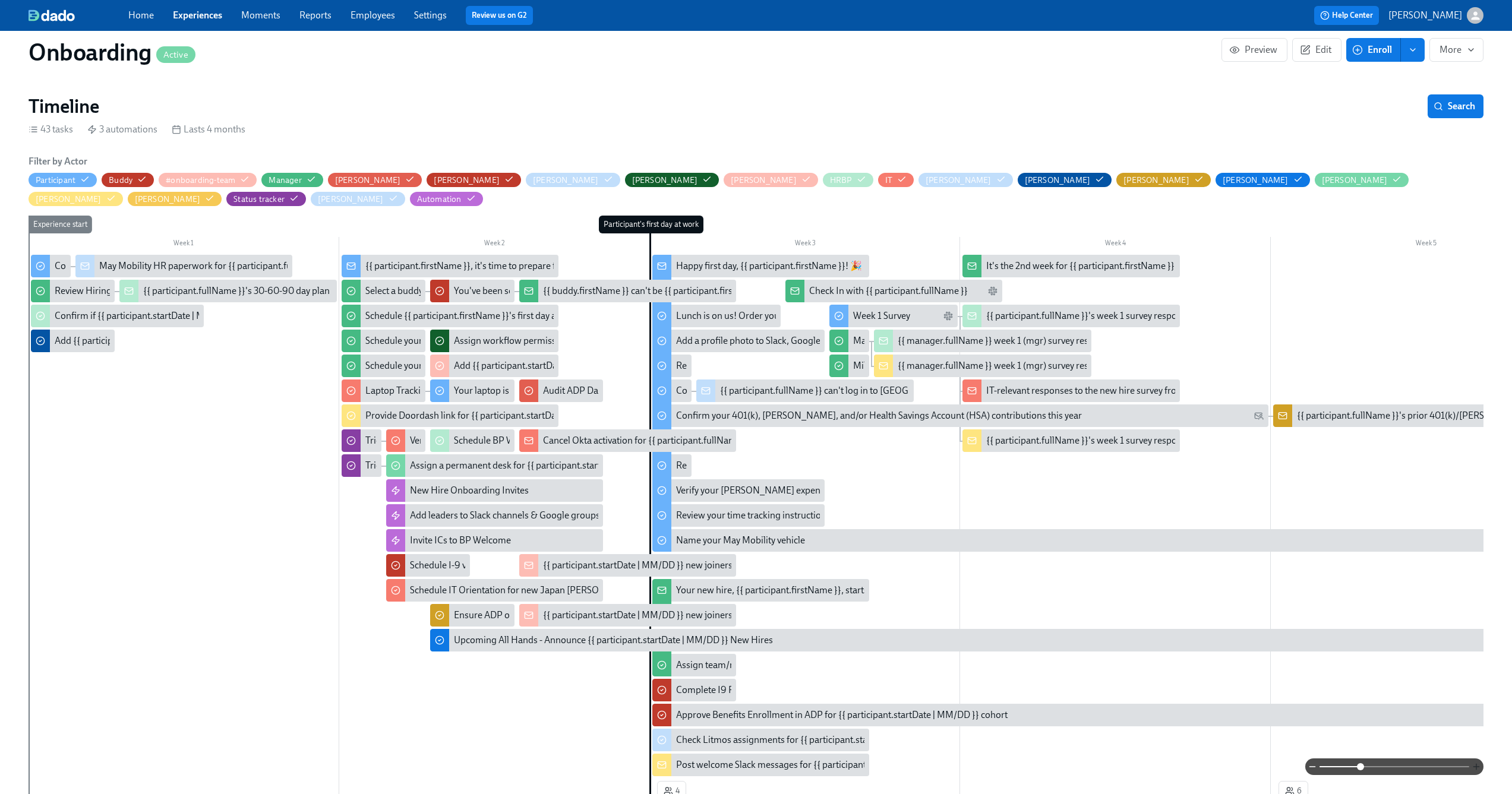 click 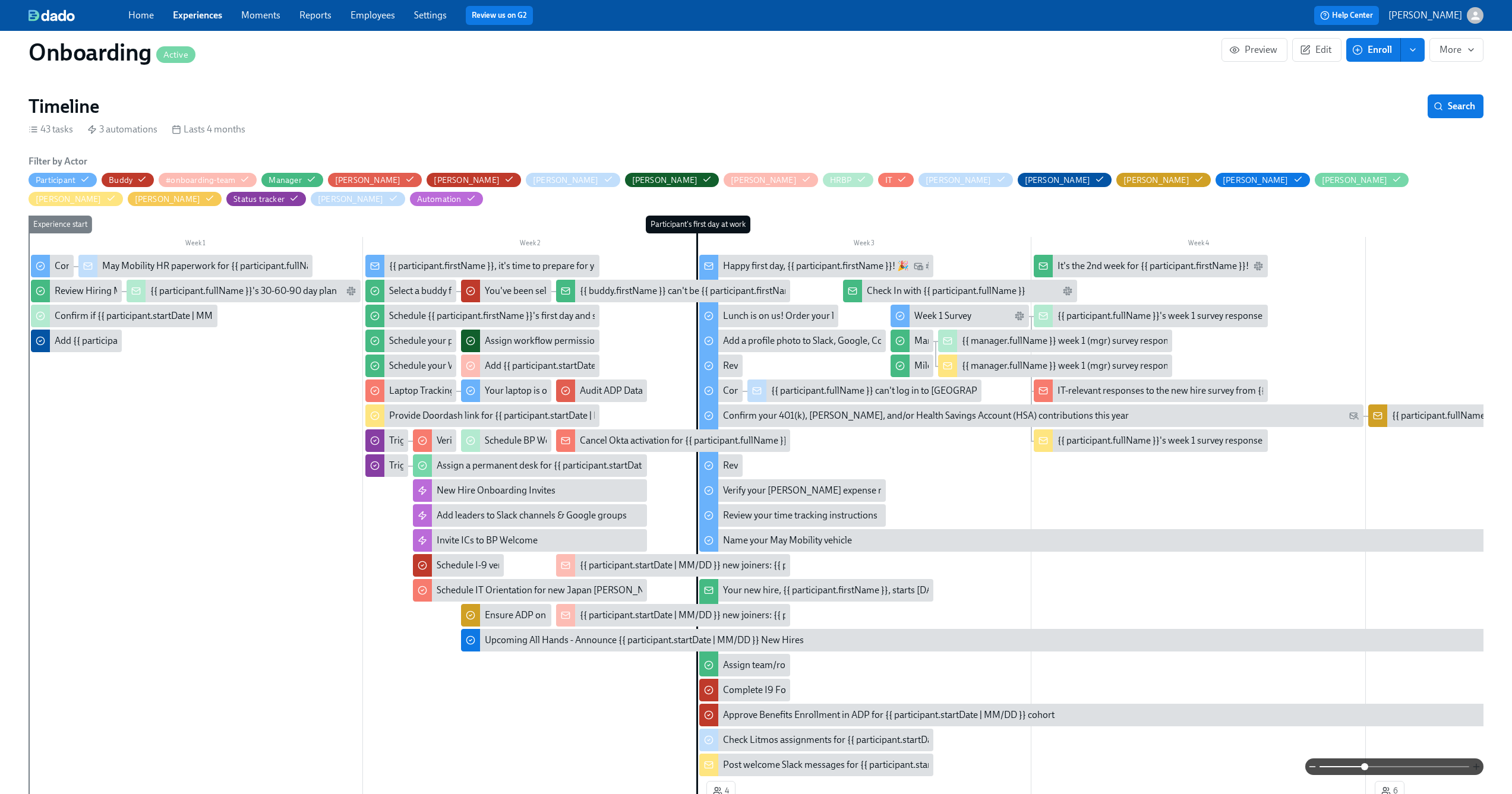 click 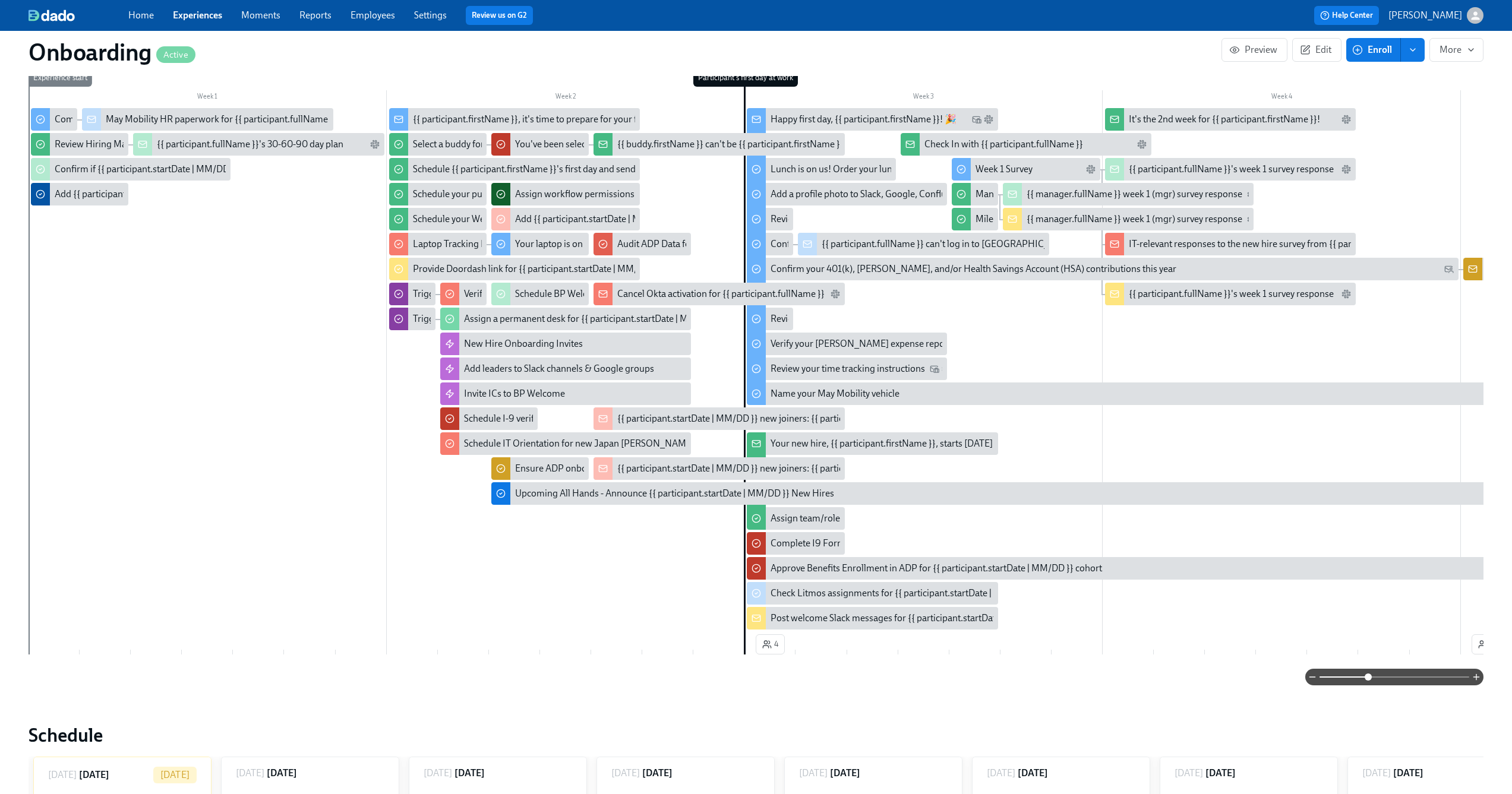 scroll, scrollTop: 348, scrollLeft: 0, axis: vertical 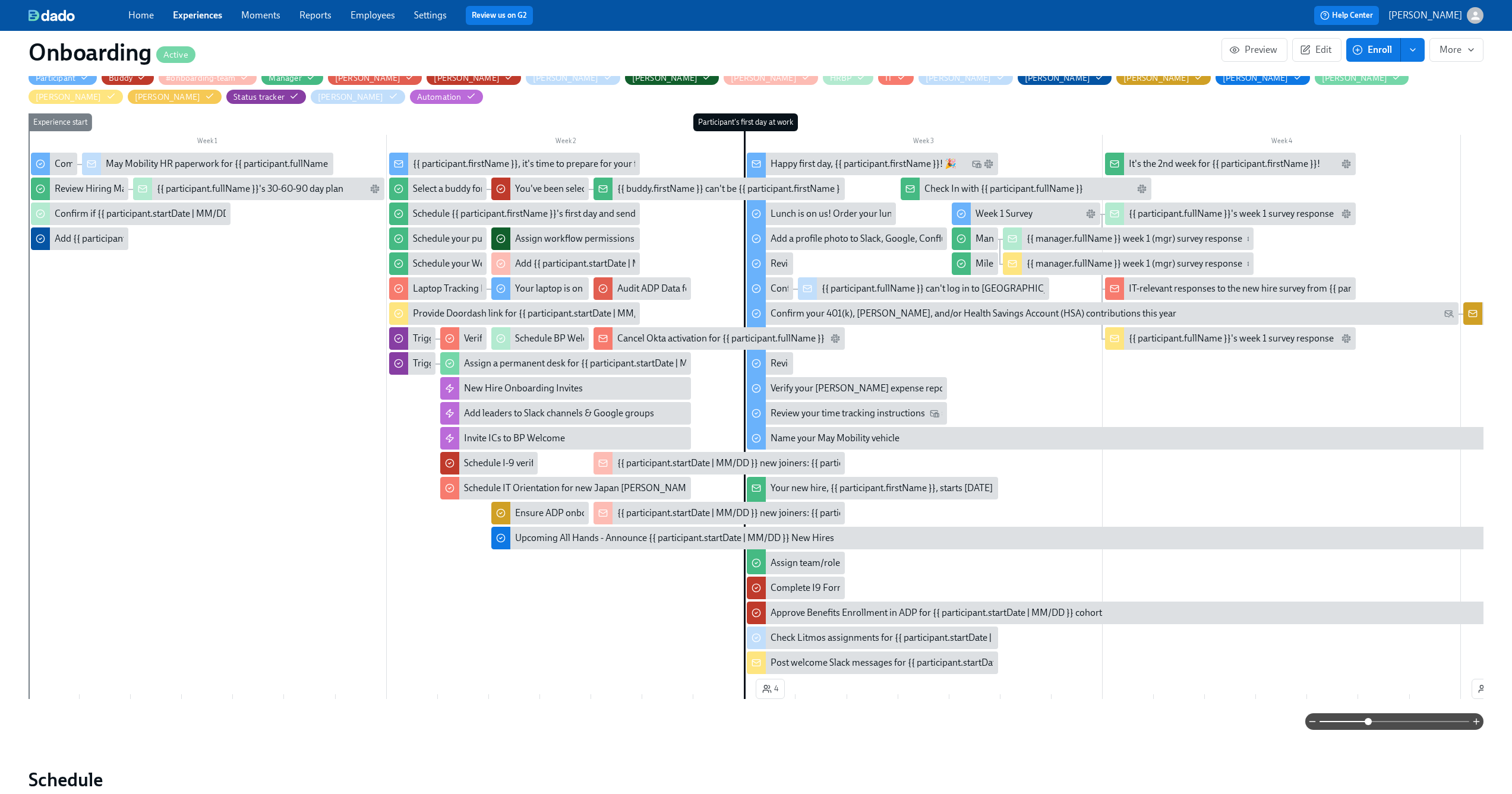 type 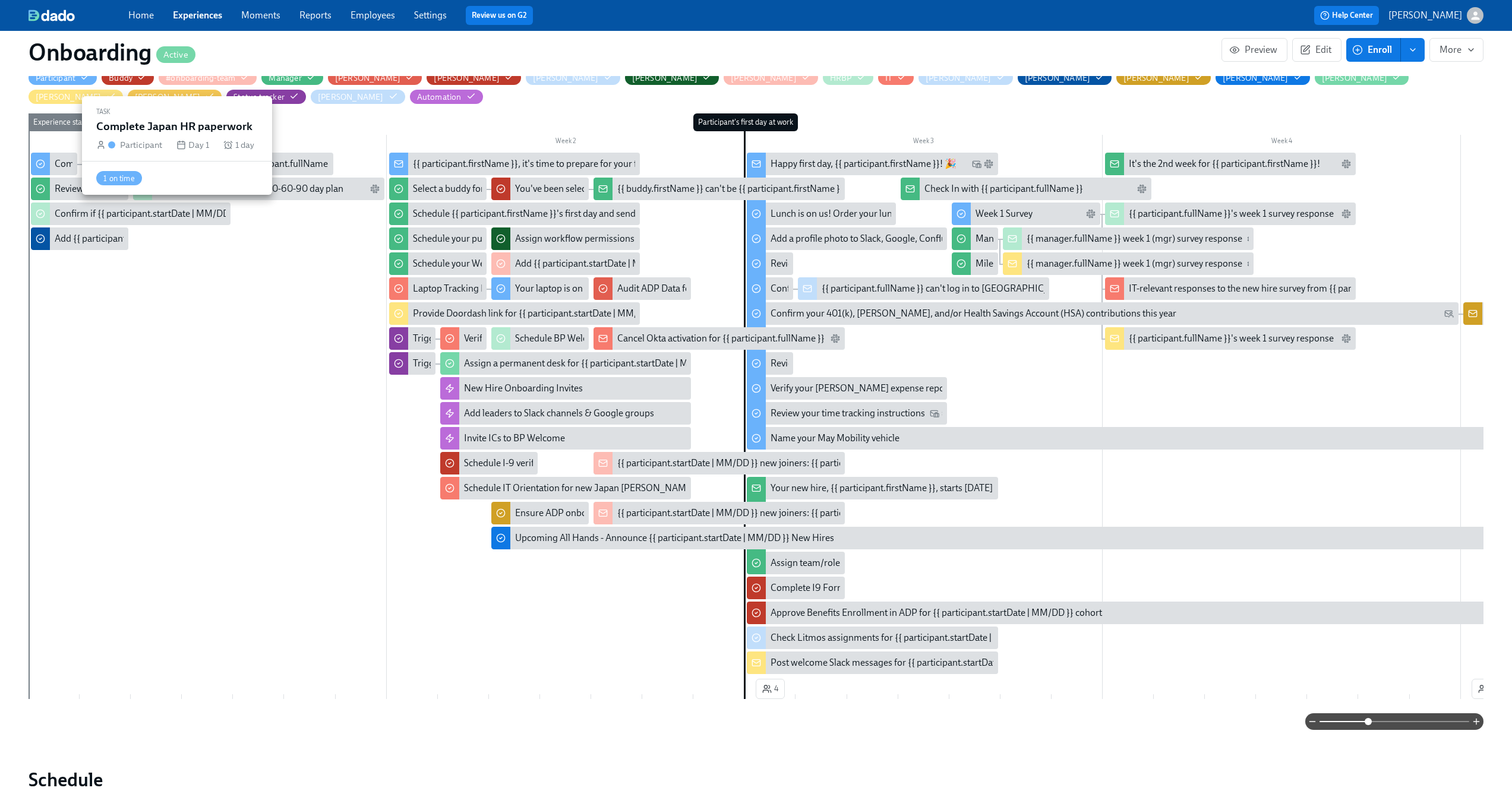 click on "Complete Japan HR paperwork" at bounding box center [118, 164] 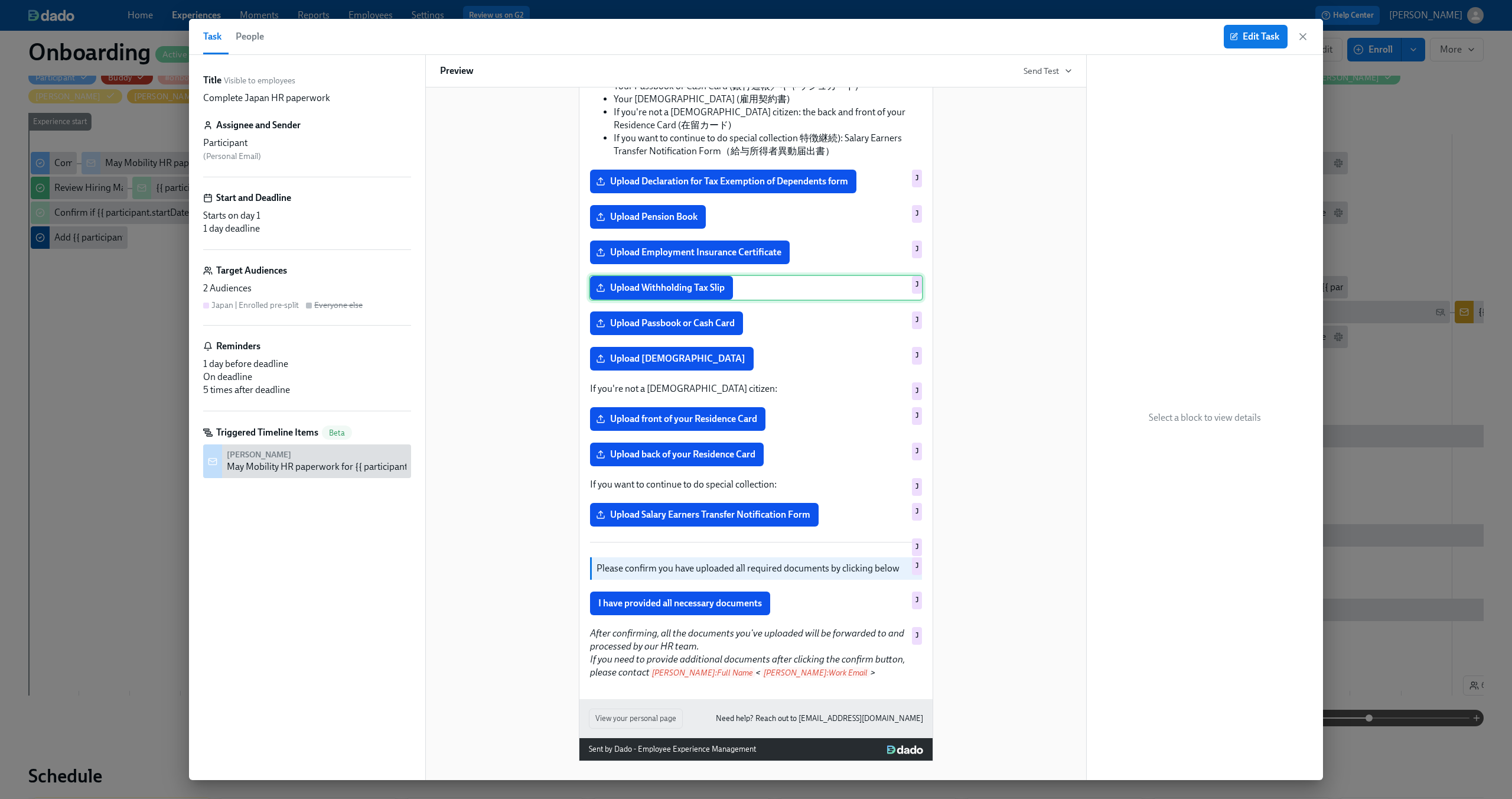 scroll, scrollTop: 624, scrollLeft: 0, axis: vertical 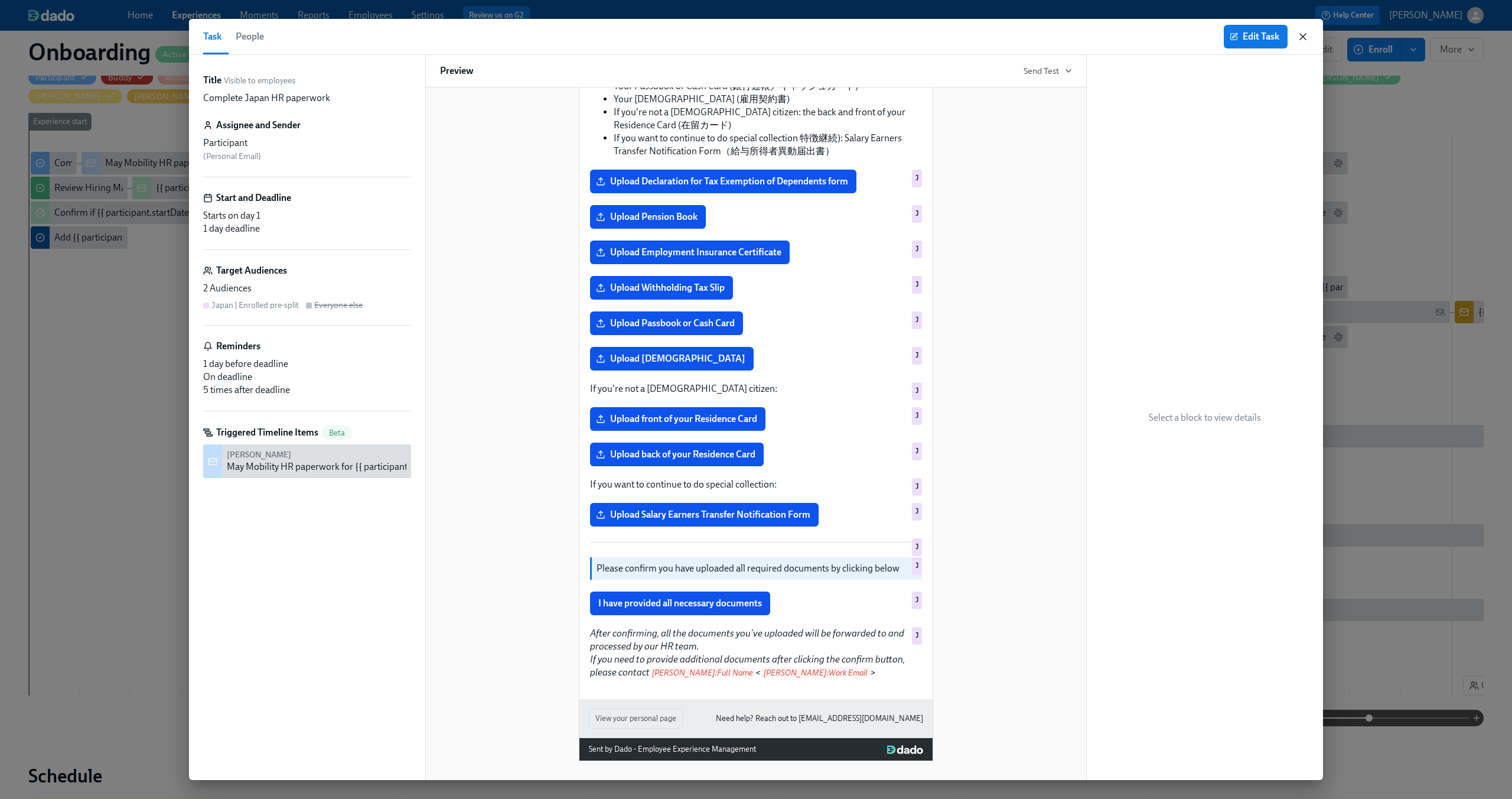 click 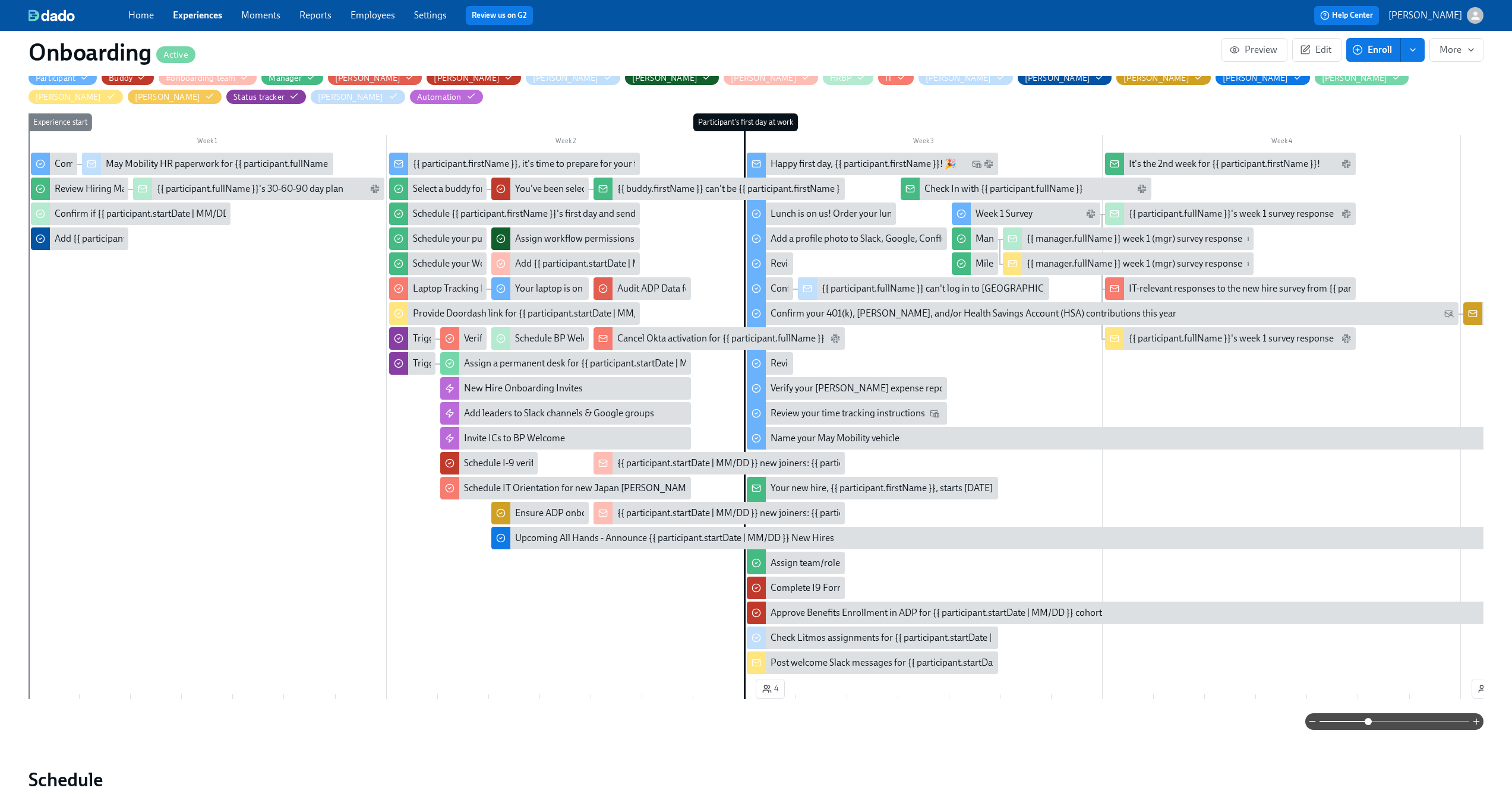 click on "May Mobility HR paperwork for {{ participant.fullName }} (starting {{ participant.startDate | MMMM Do }})" at bounding box center [319, 164] 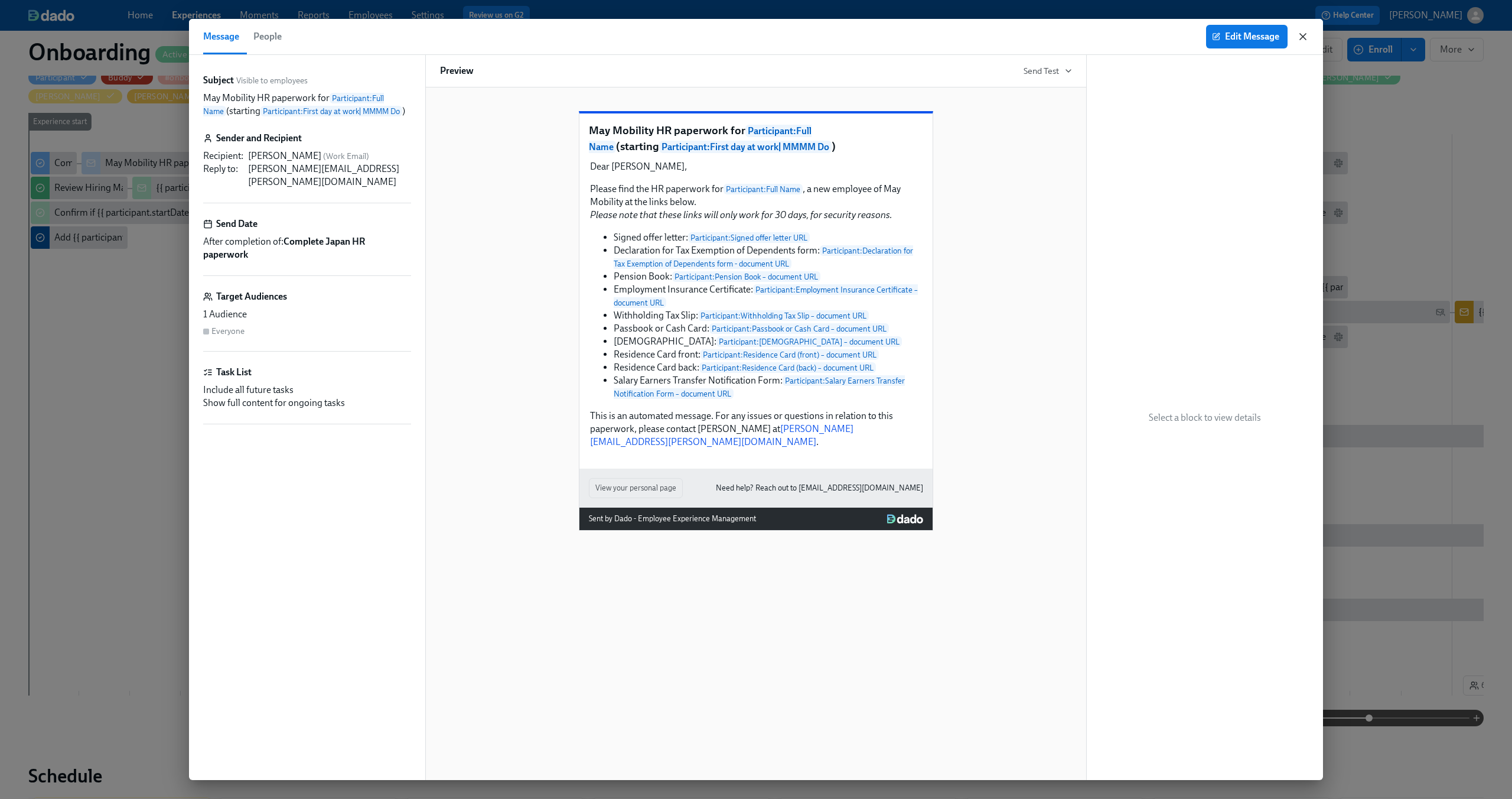 click 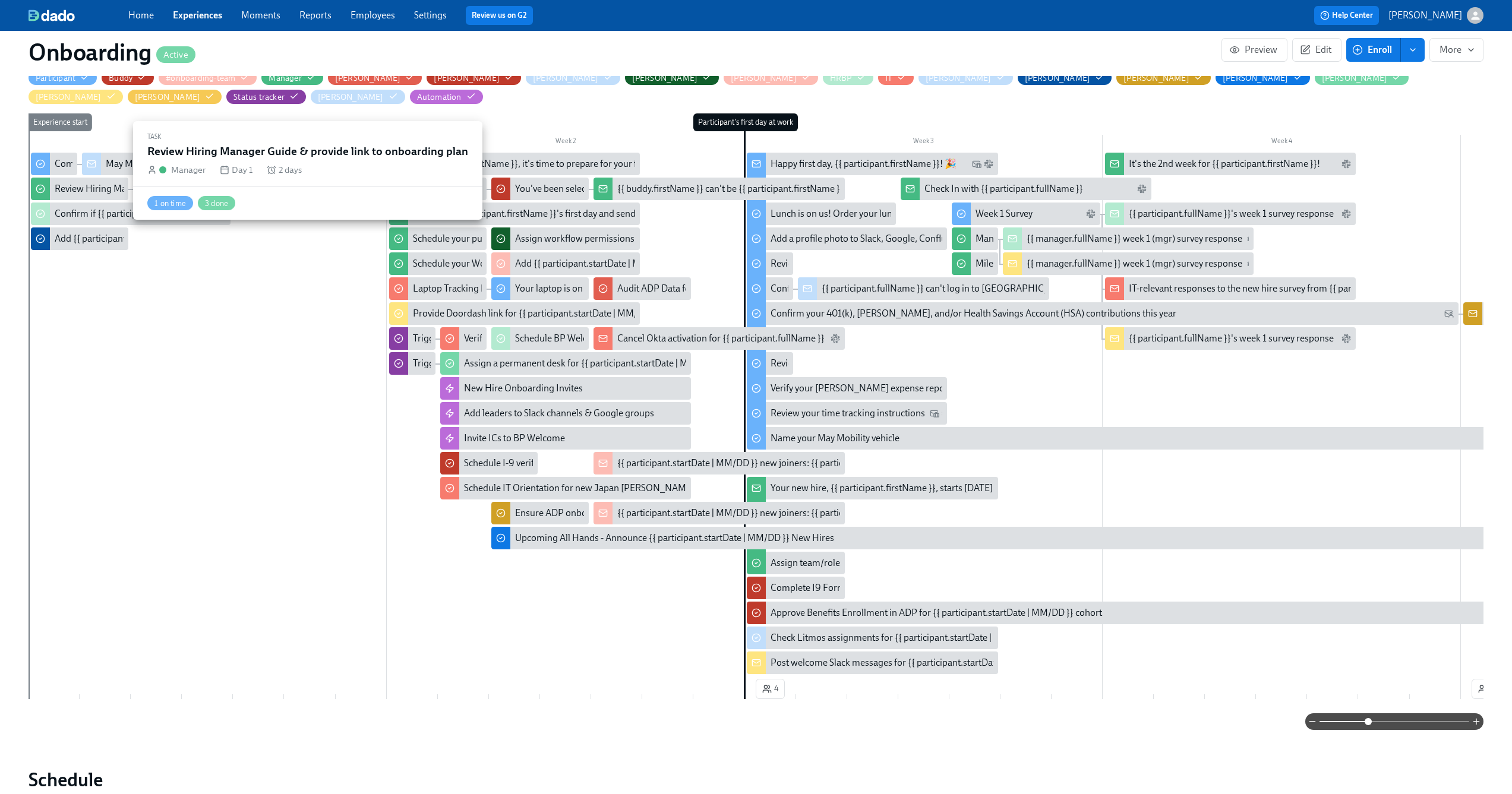 click on "Review Hiring Manager Guide & provide link to onboarding plan" at bounding box center (184, 189) 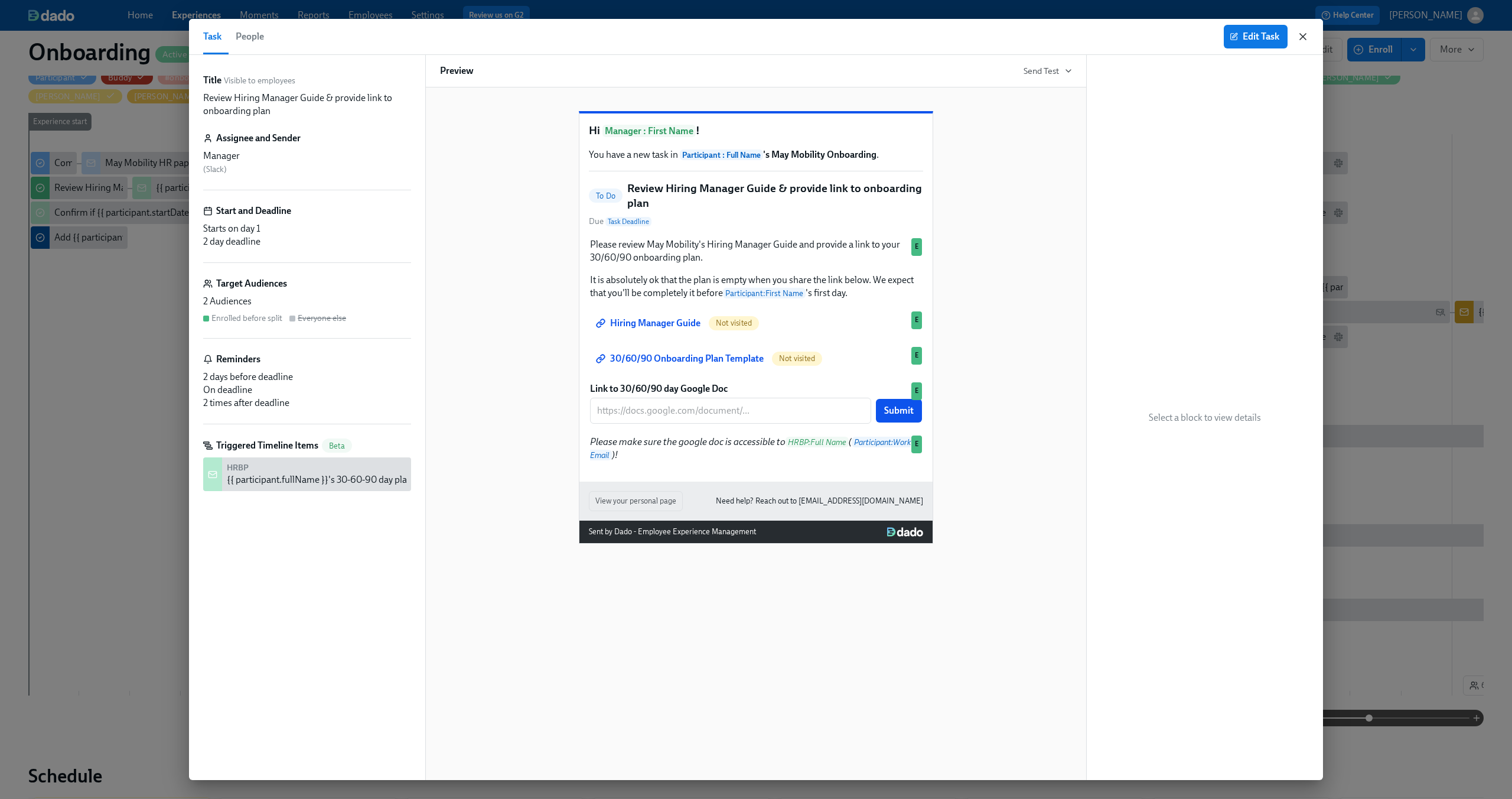 click 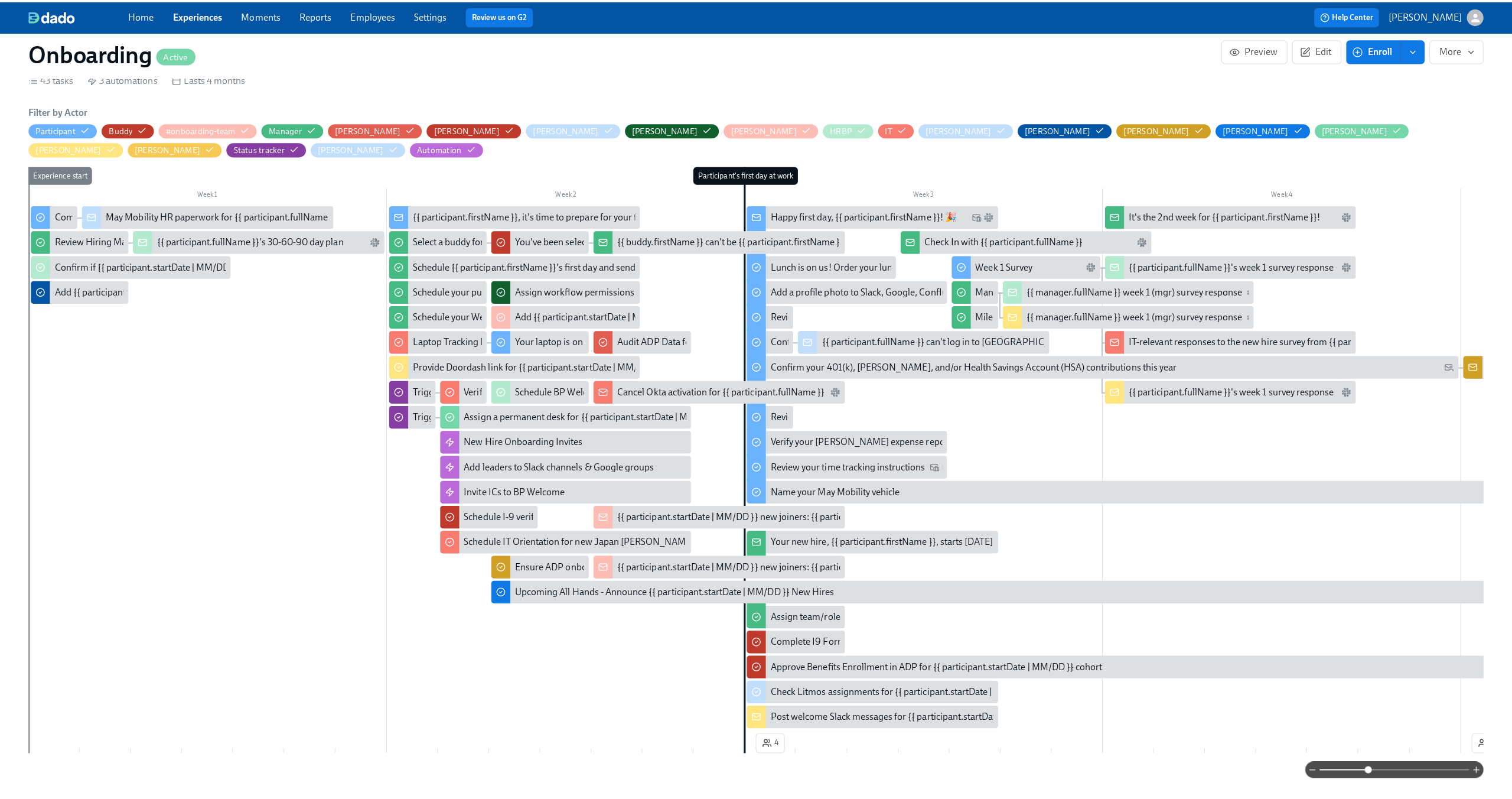 scroll, scrollTop: 294, scrollLeft: 0, axis: vertical 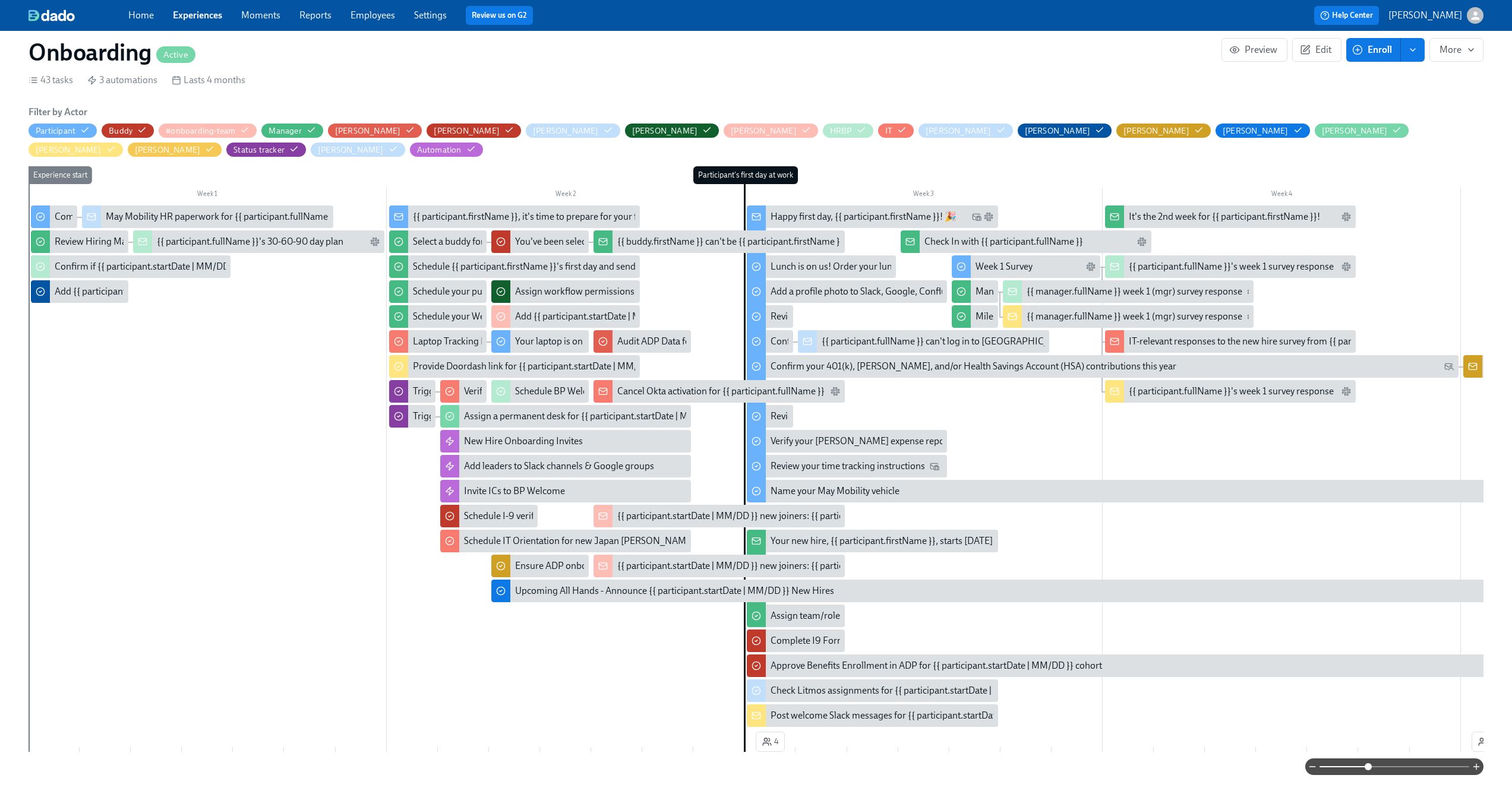click on "{{ participant.fullName }}'s 30-60-90 day plan" at bounding box center (250, 242) 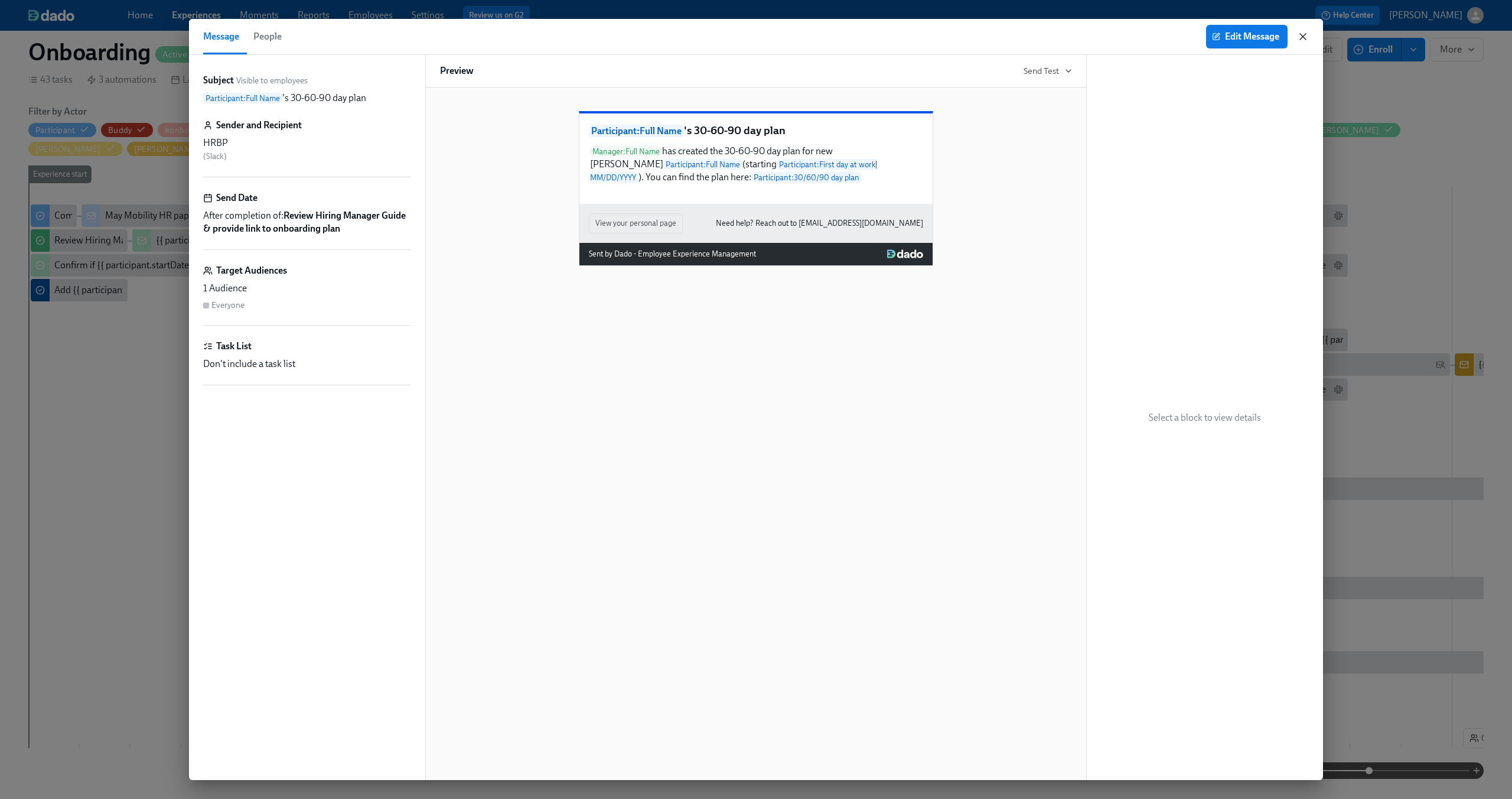 click 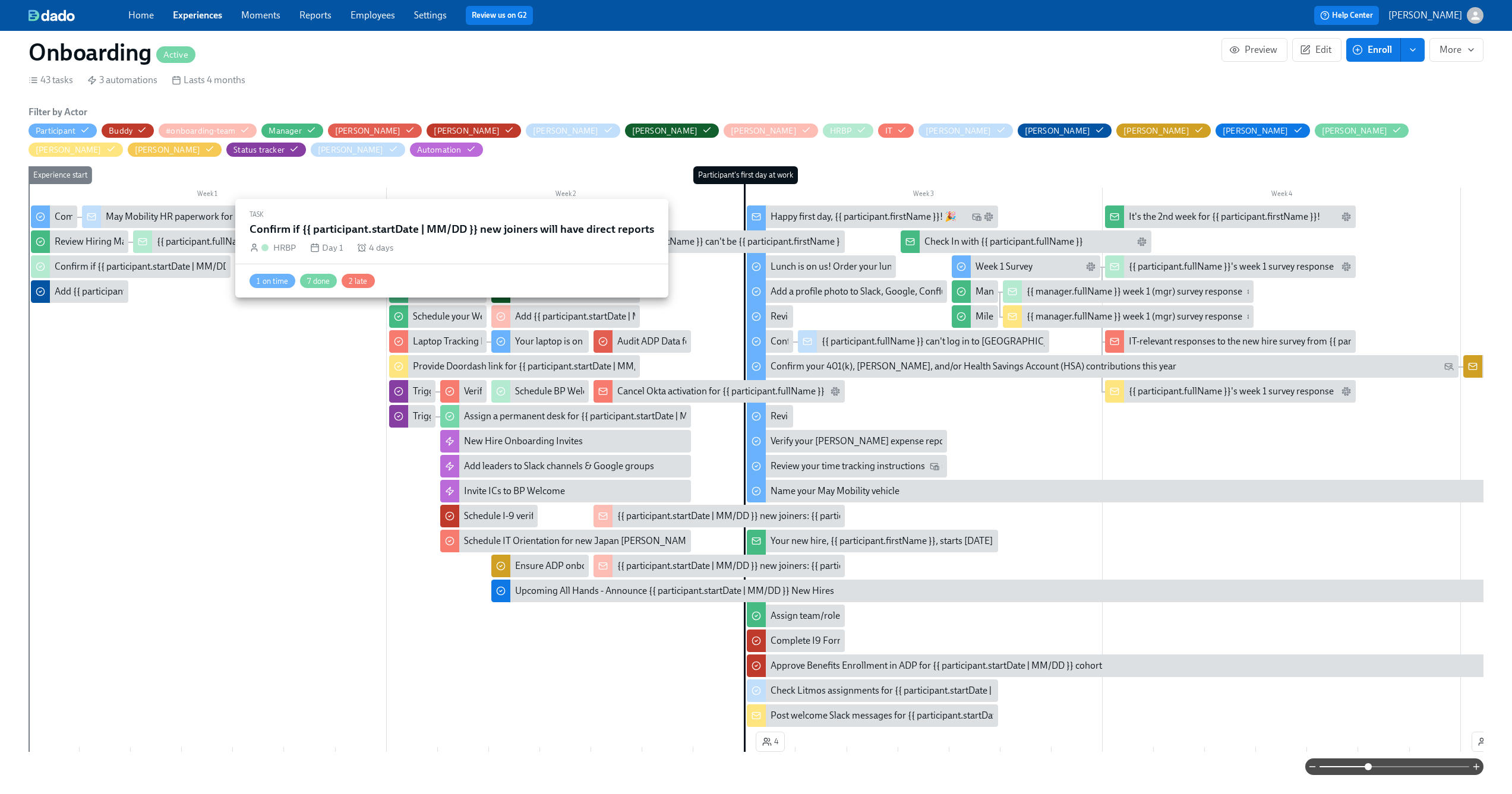 click on "Confirm if {{ participant.startDate | MM/DD }} new joiners will have direct reports" at bounding box center [217, 267] 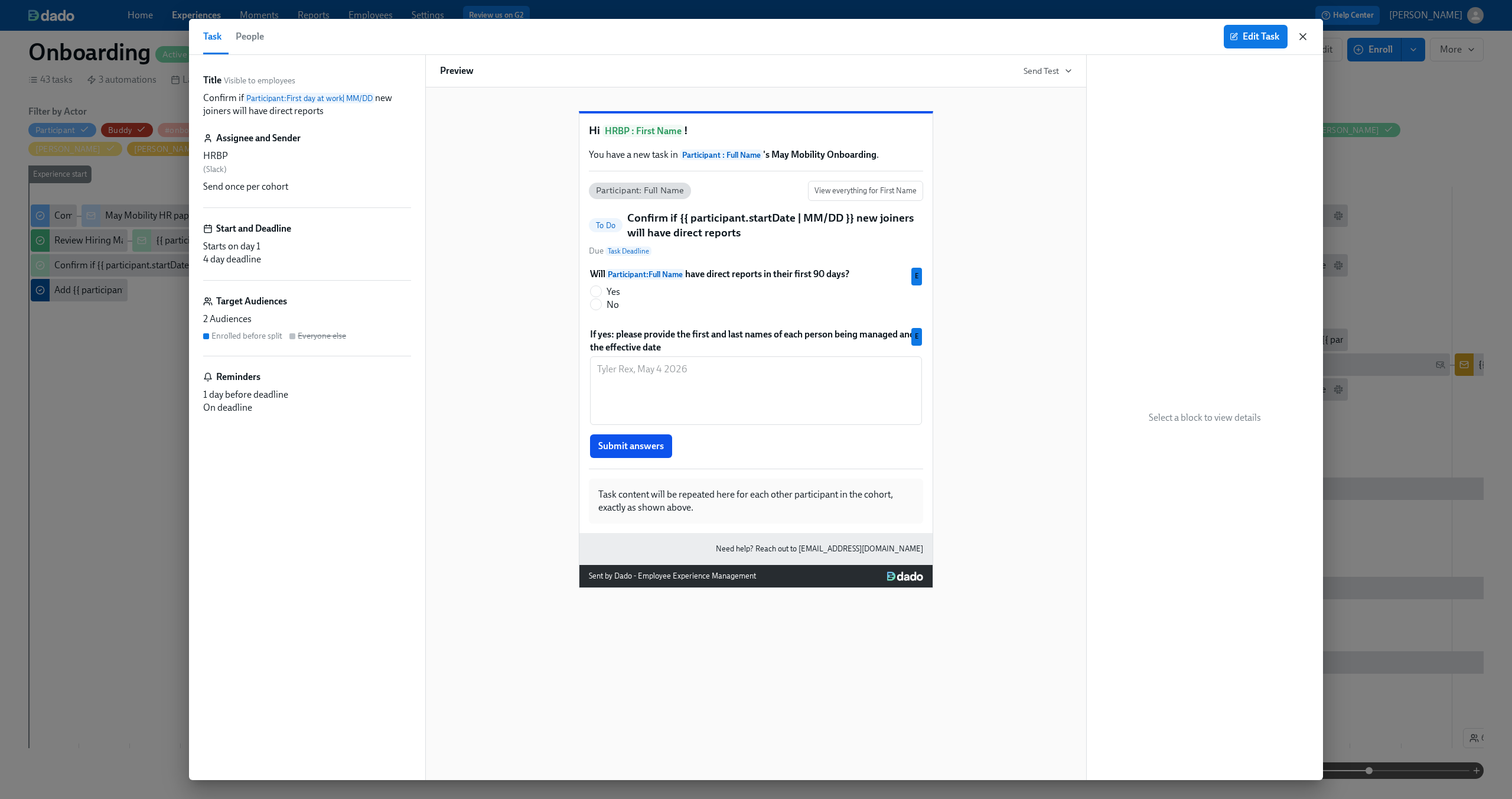click 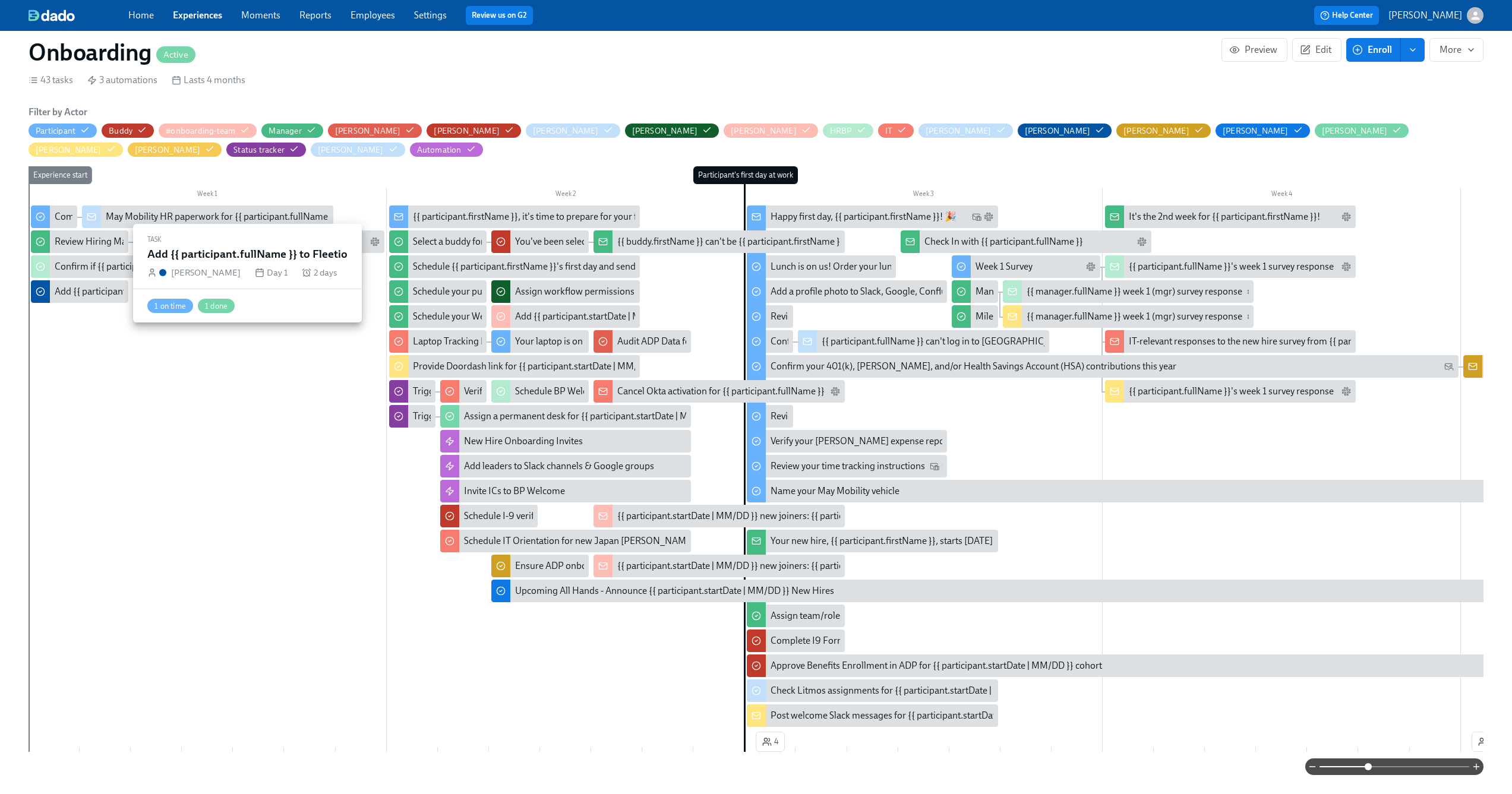 click on "Add {{ participant.fullName }} to Fleetio" at bounding box center [80, 292] 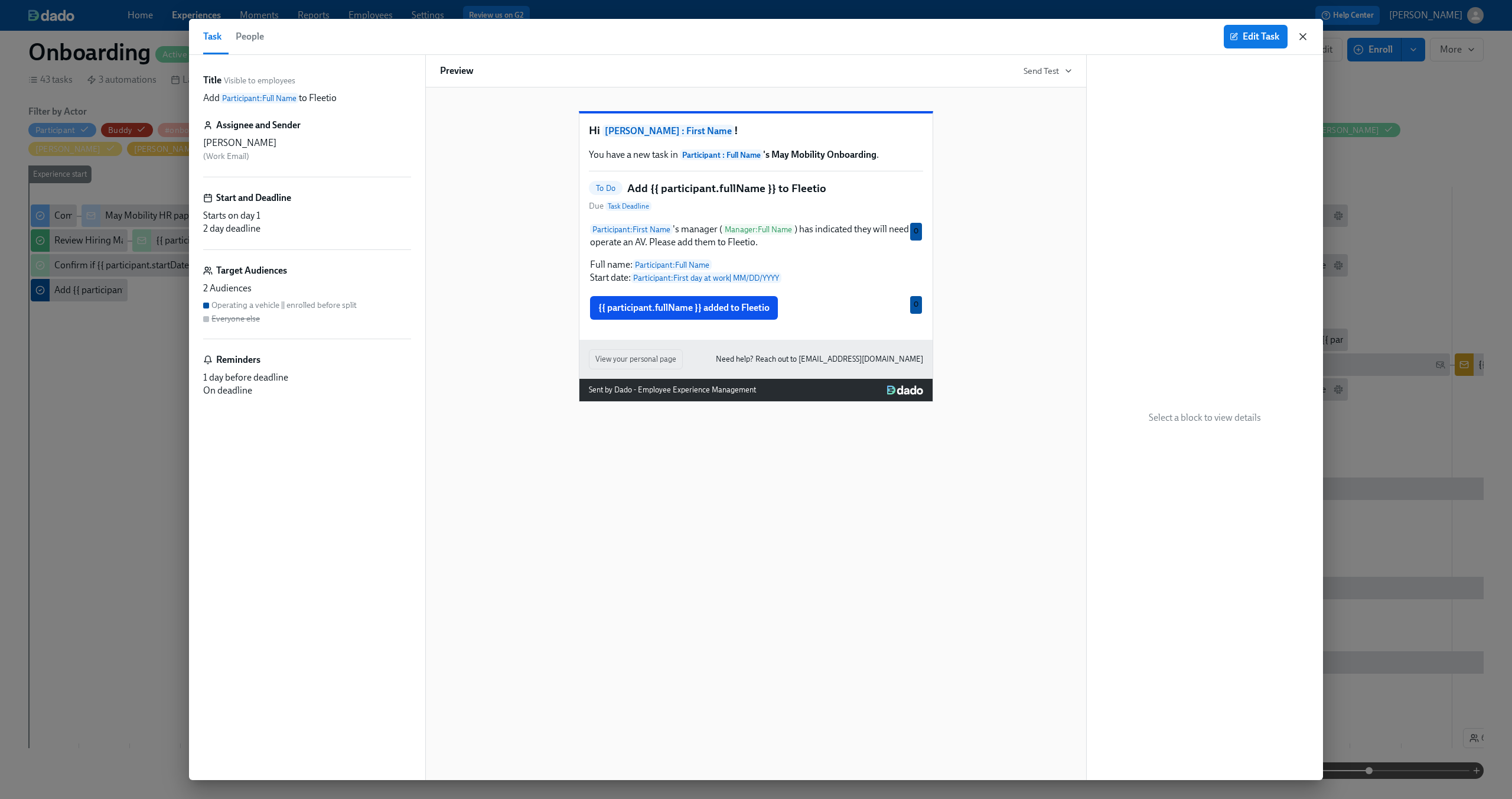 click 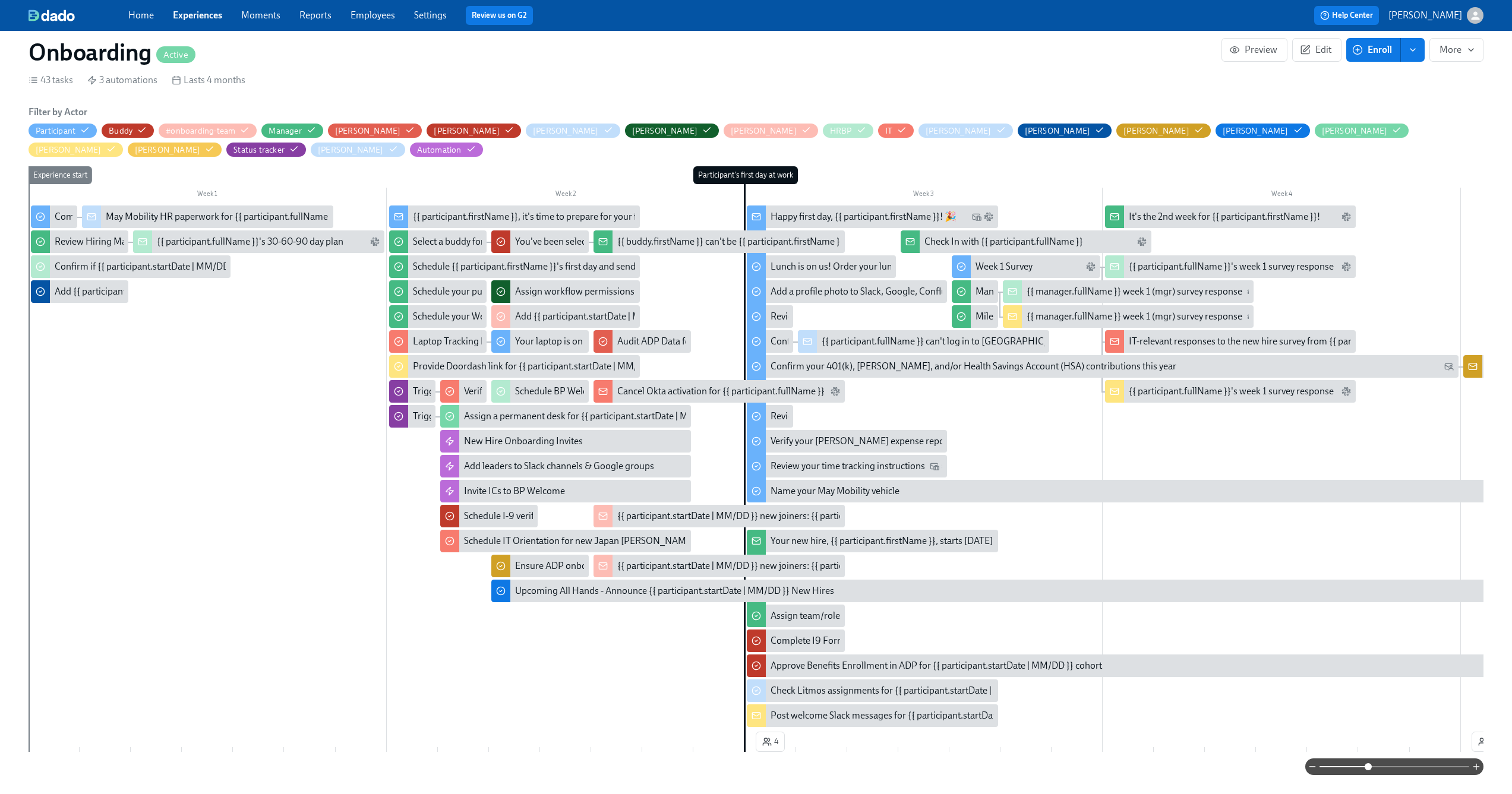 click on "{{ participant.fullName }}'s 30-60-90 day plan" at bounding box center [250, 242] 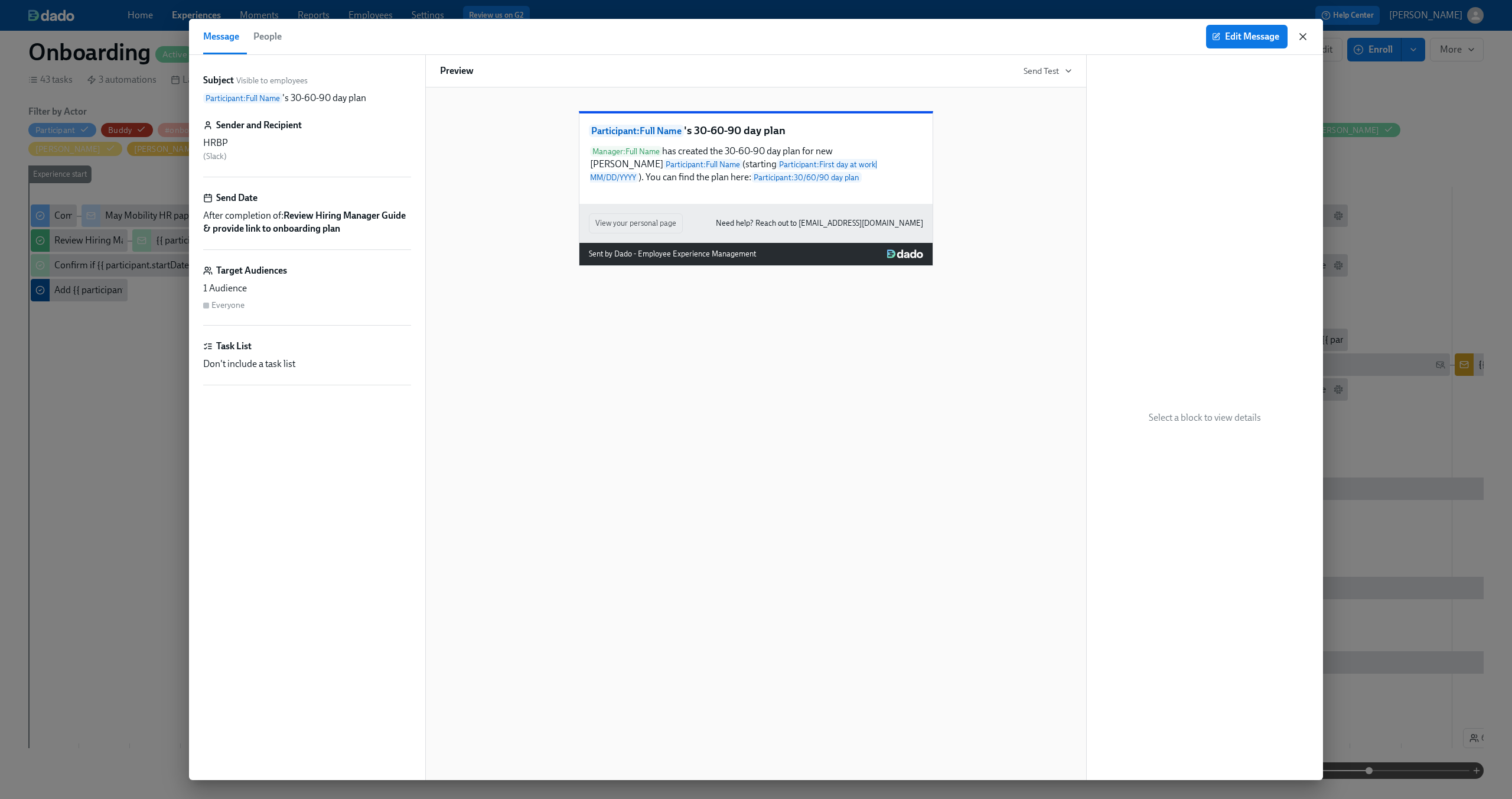 click 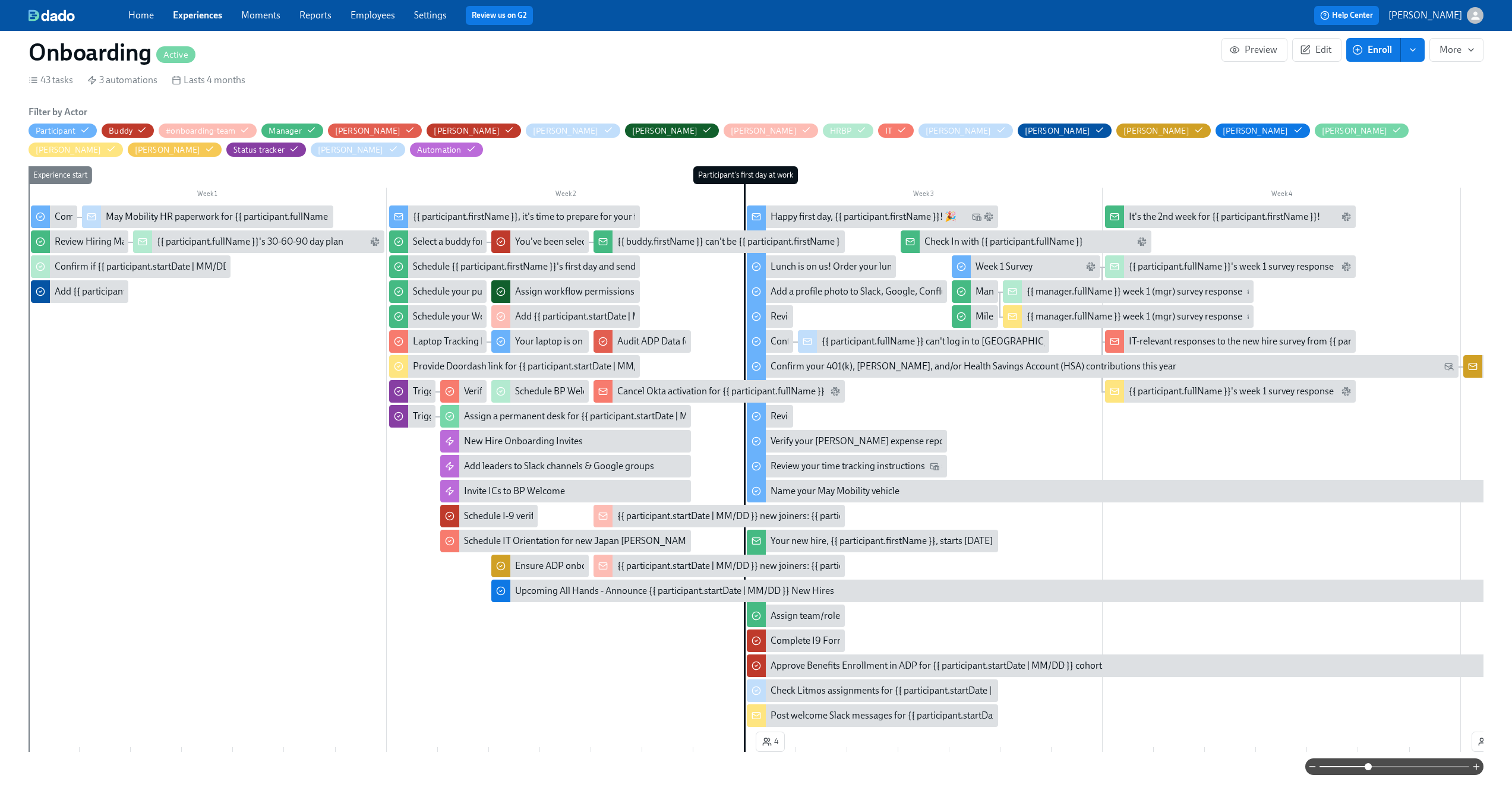 click on "{{ participant.firstName }}, it's time to prepare for your first day at May Mobility!" at bounding box center [573, 217] 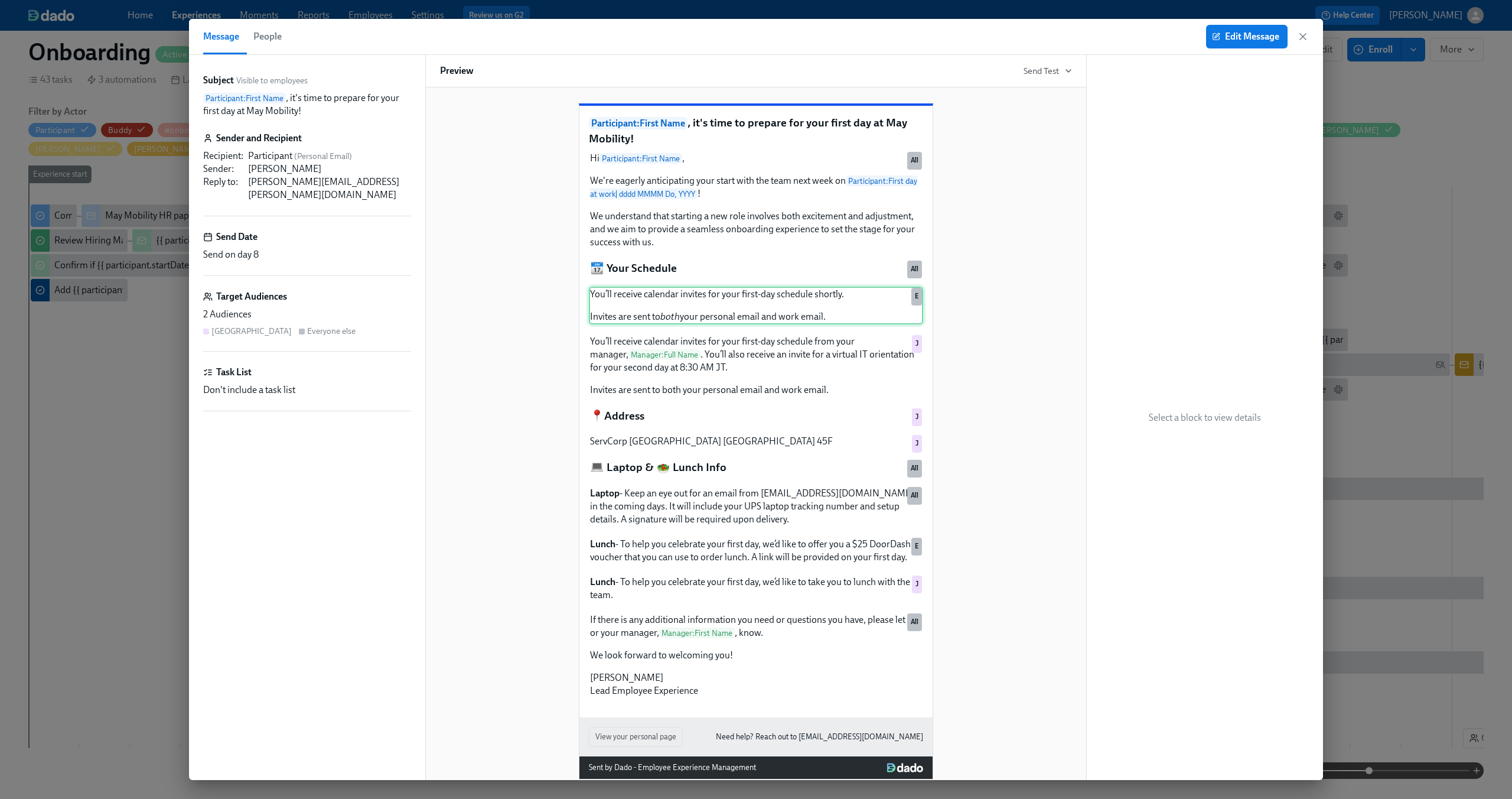 scroll, scrollTop: 10, scrollLeft: 0, axis: vertical 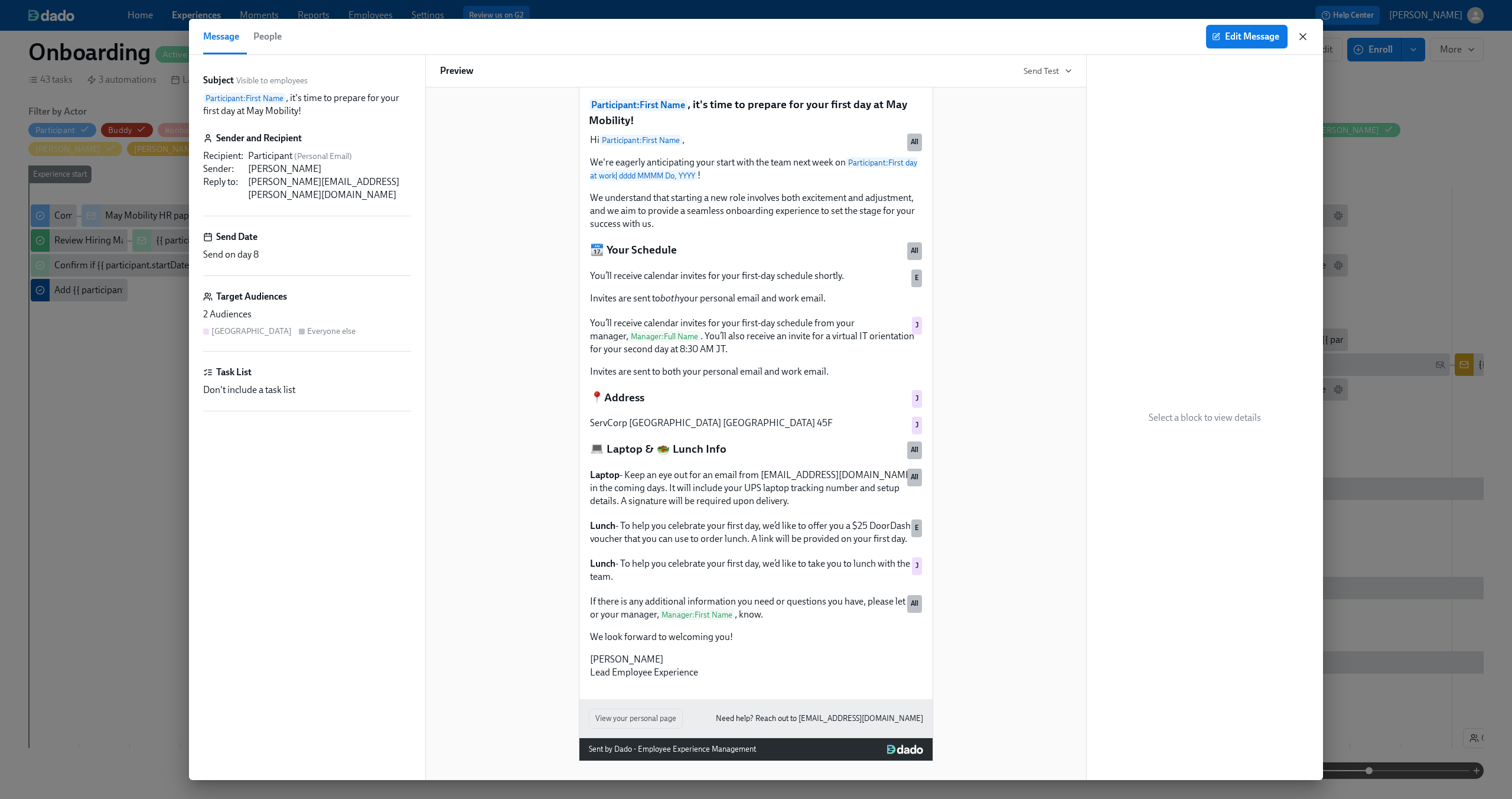 click 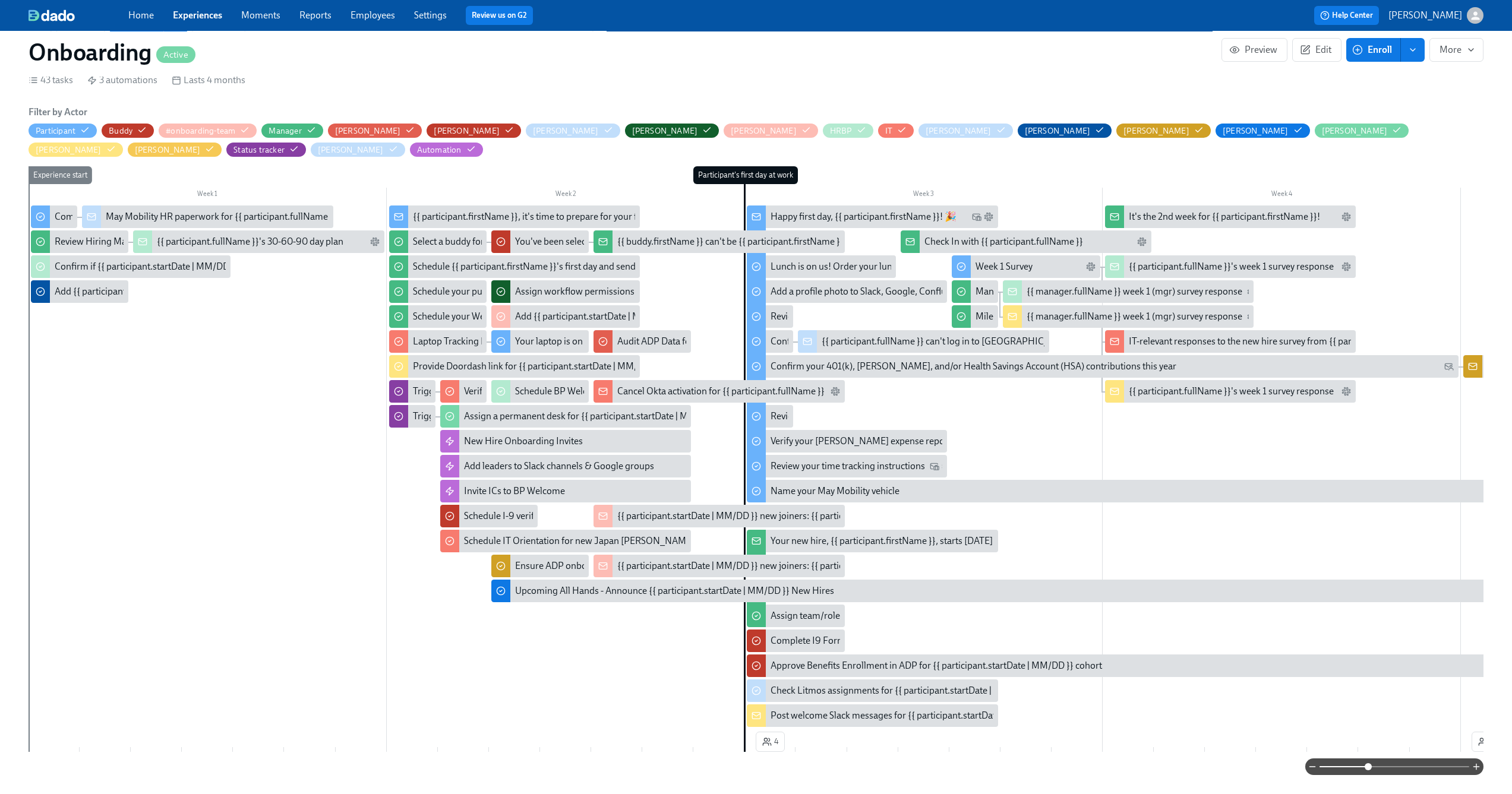 scroll, scrollTop: 0, scrollLeft: 3408, axis: horizontal 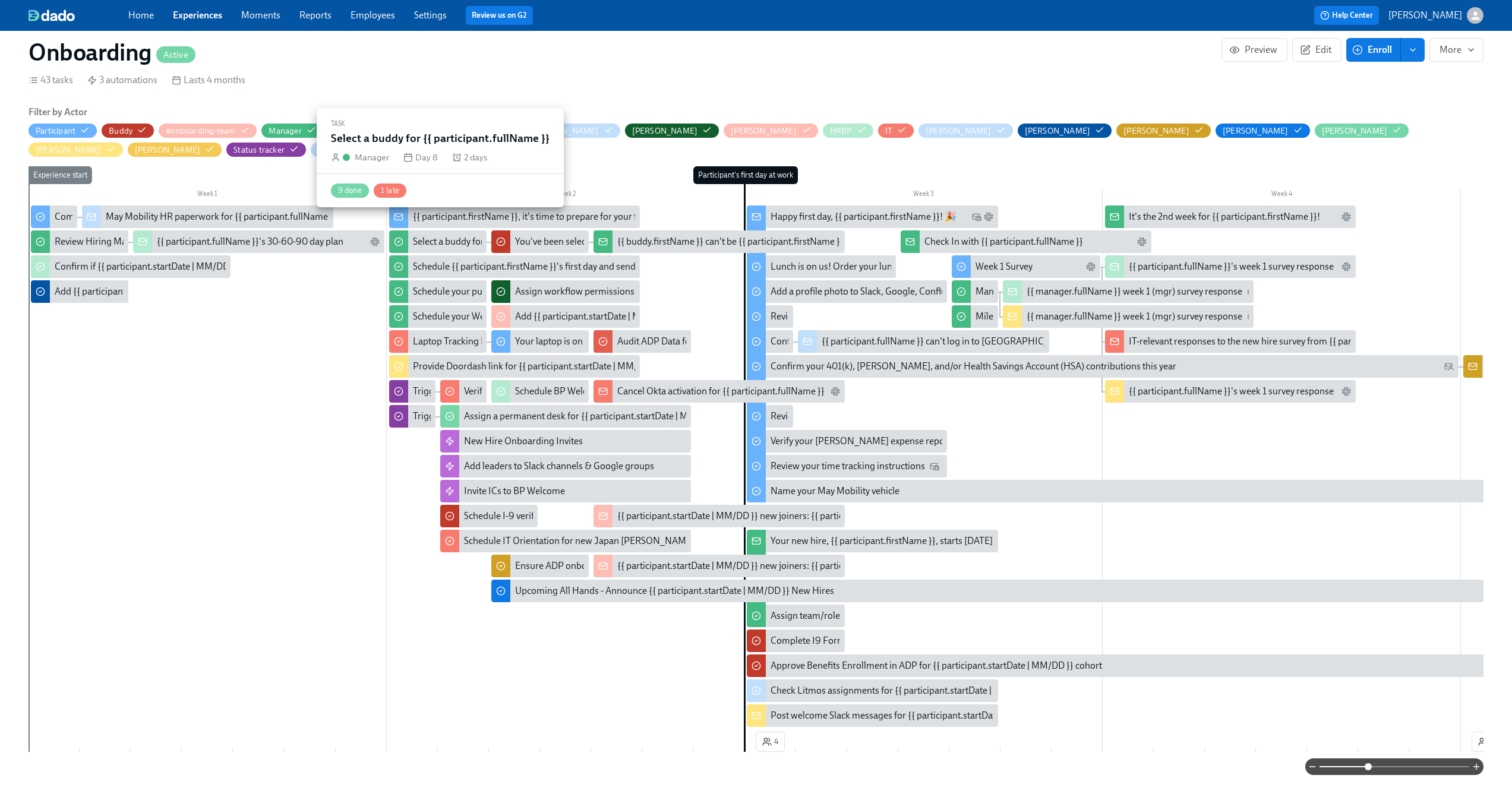 click on "Select a buddy for {{ participant.fullName }}" at bounding box center (500, 242) 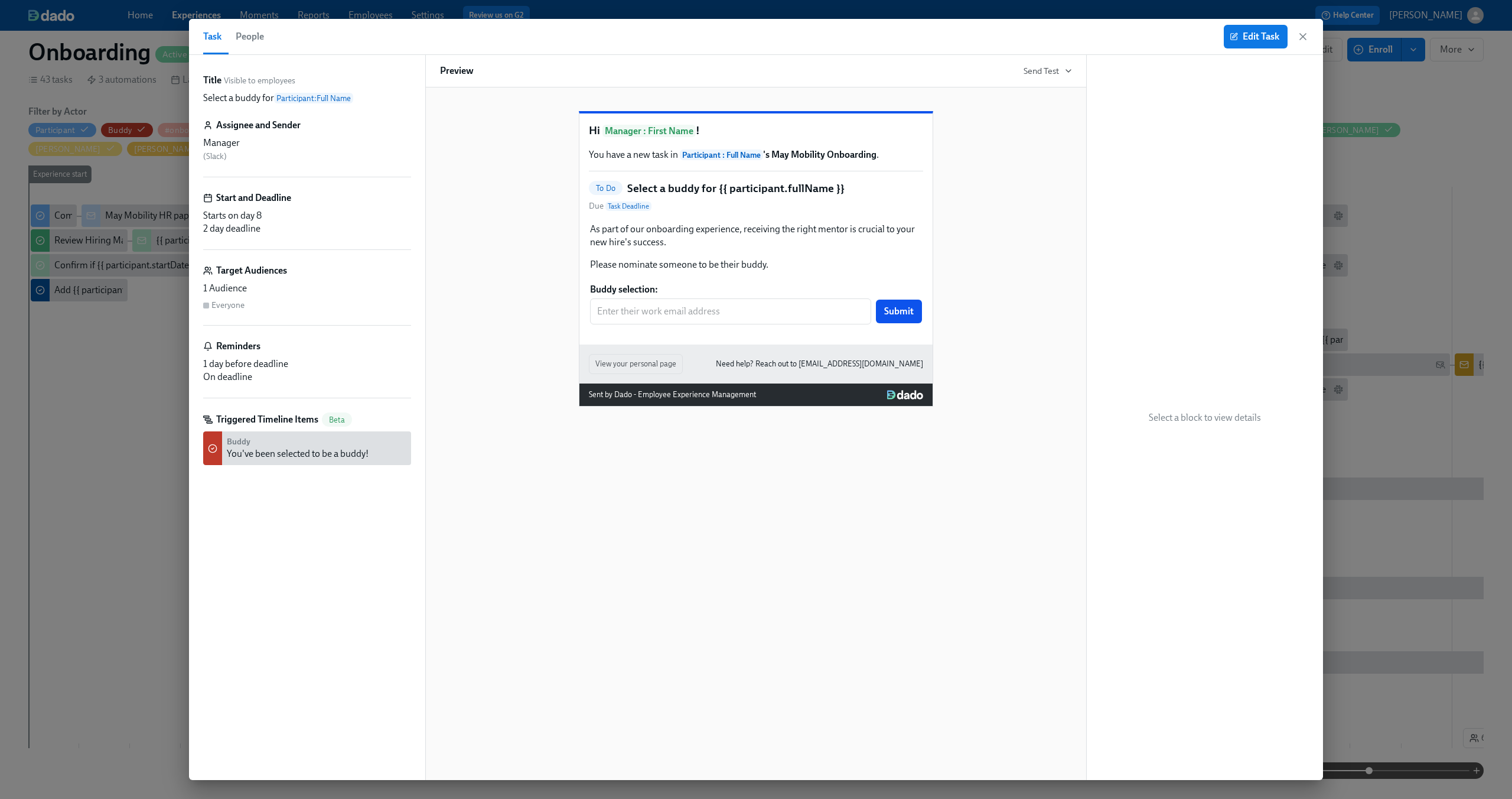 click on "Edit Task" at bounding box center (1266, 37) 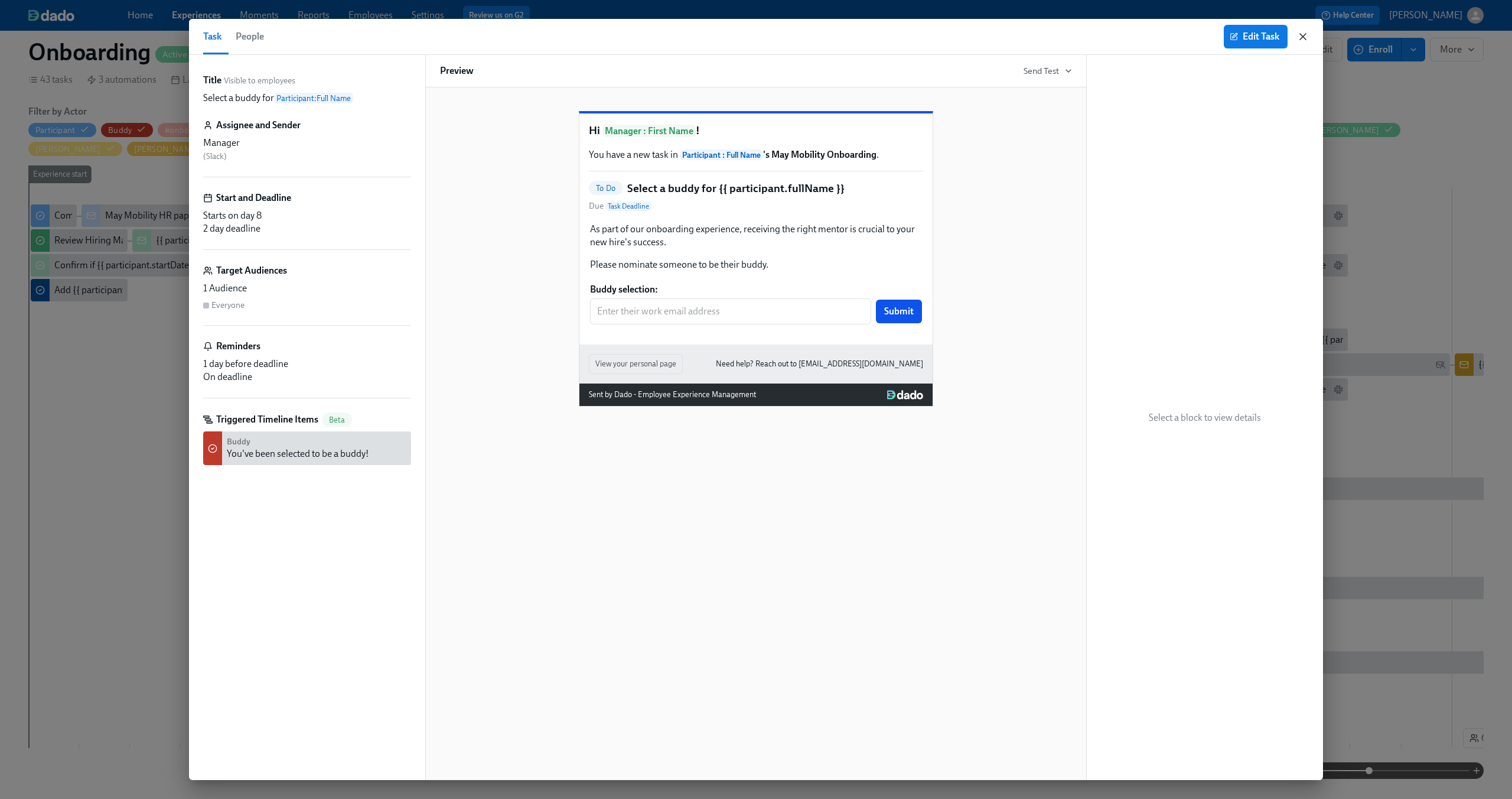 click 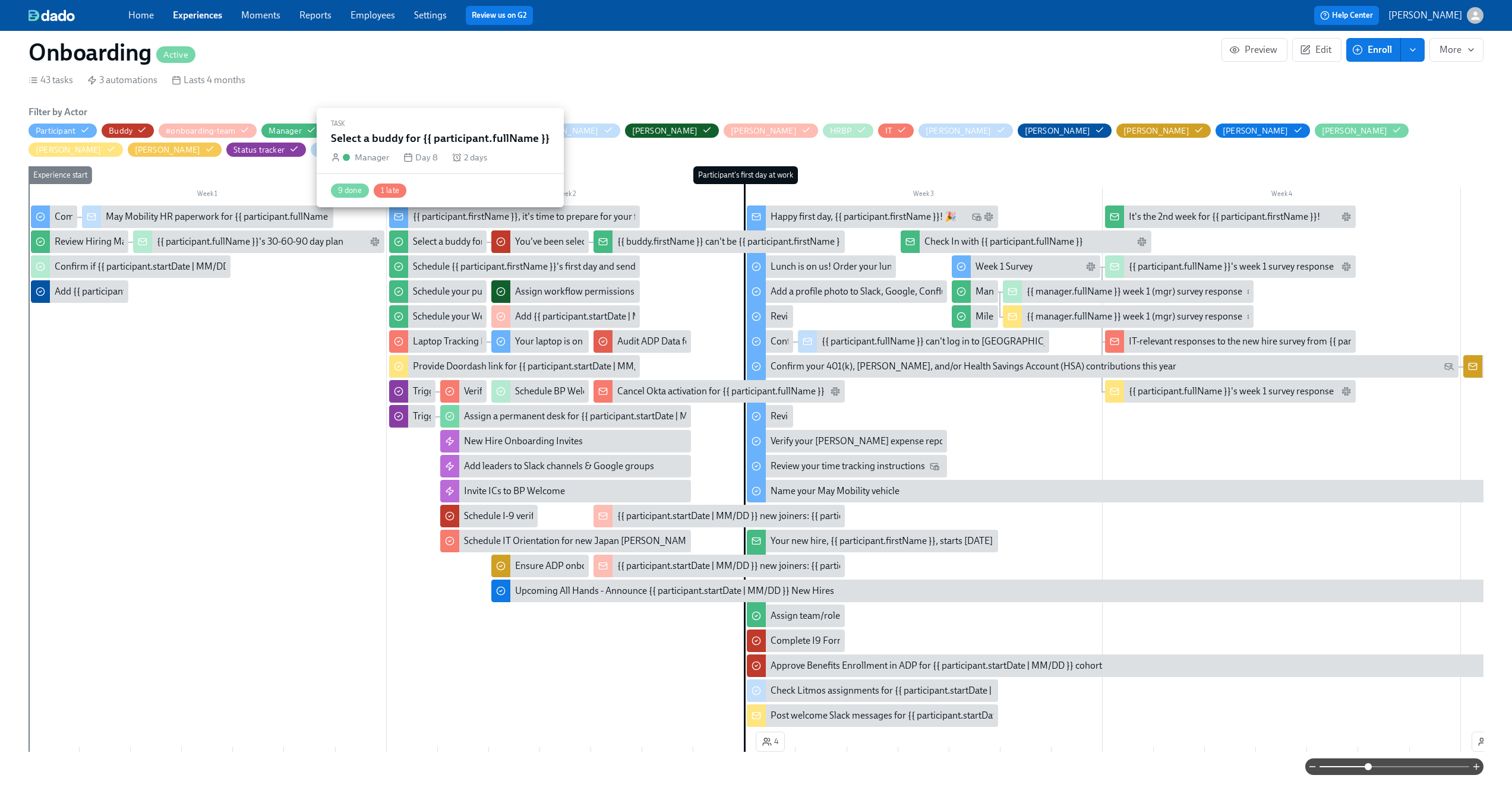 click on "Select a buddy for {{ participant.fullName }}" at bounding box center (500, 242) 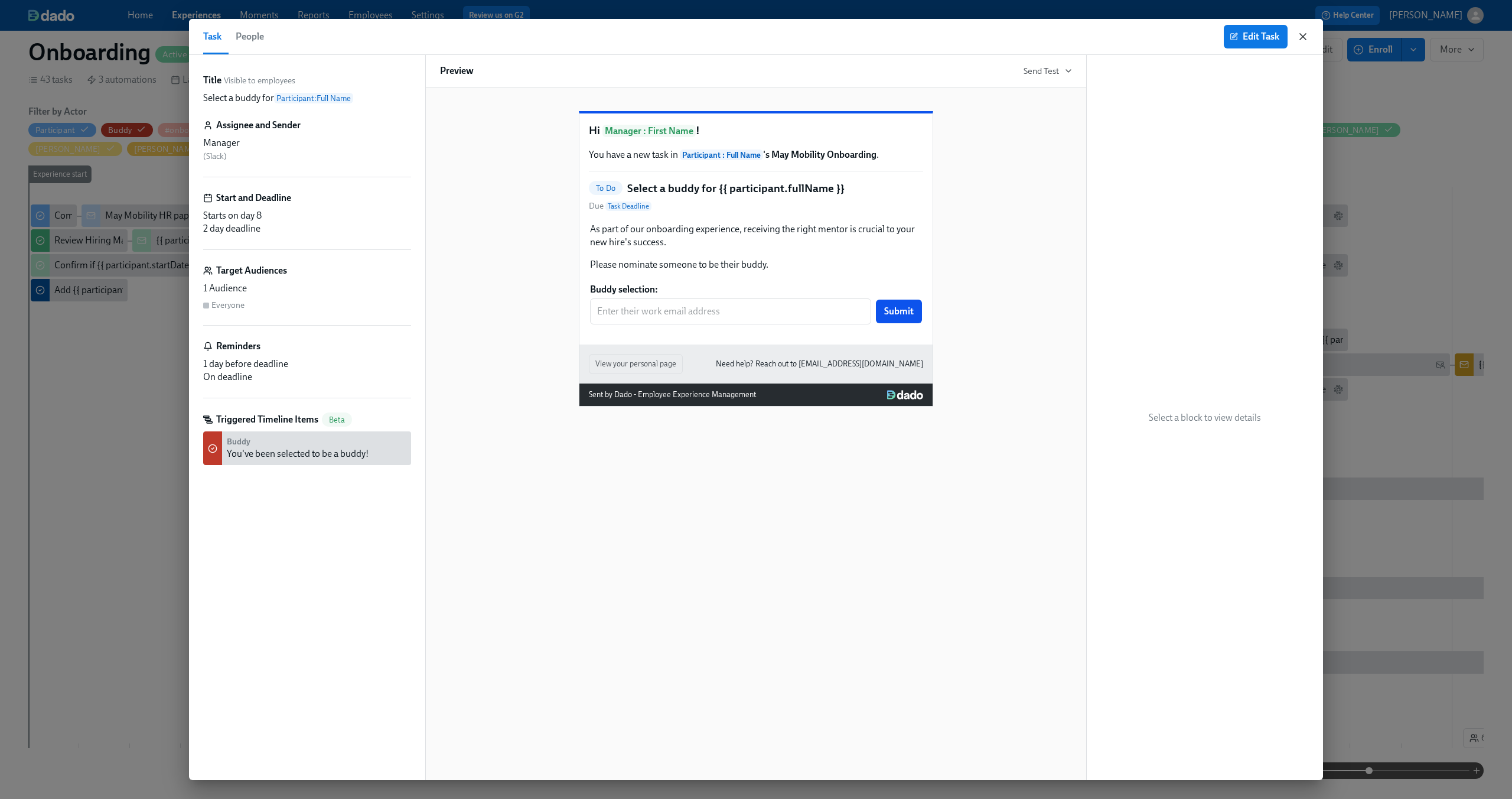 click 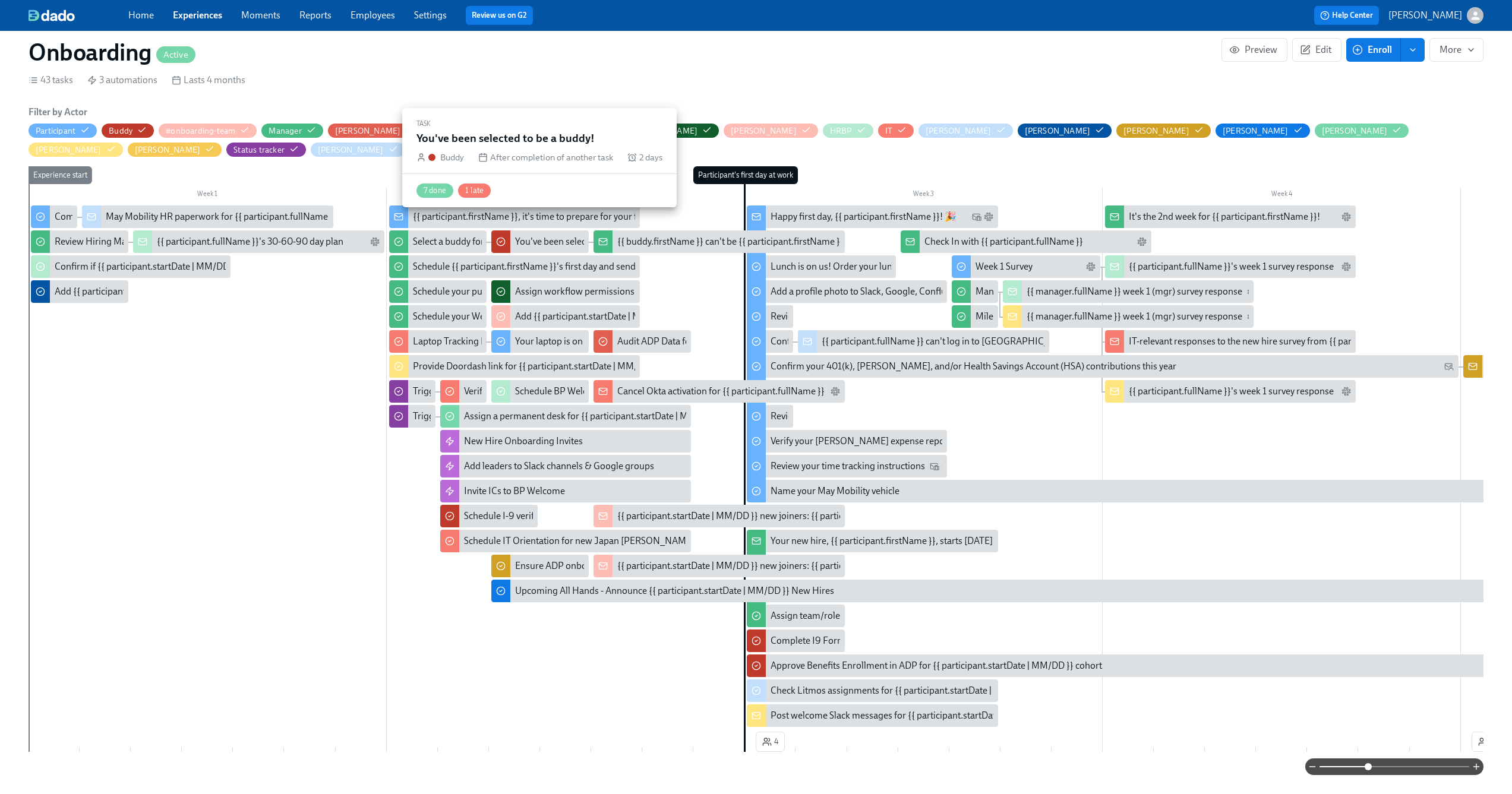 click on "You've been selected to be a buddy!" at bounding box center [586, 242] 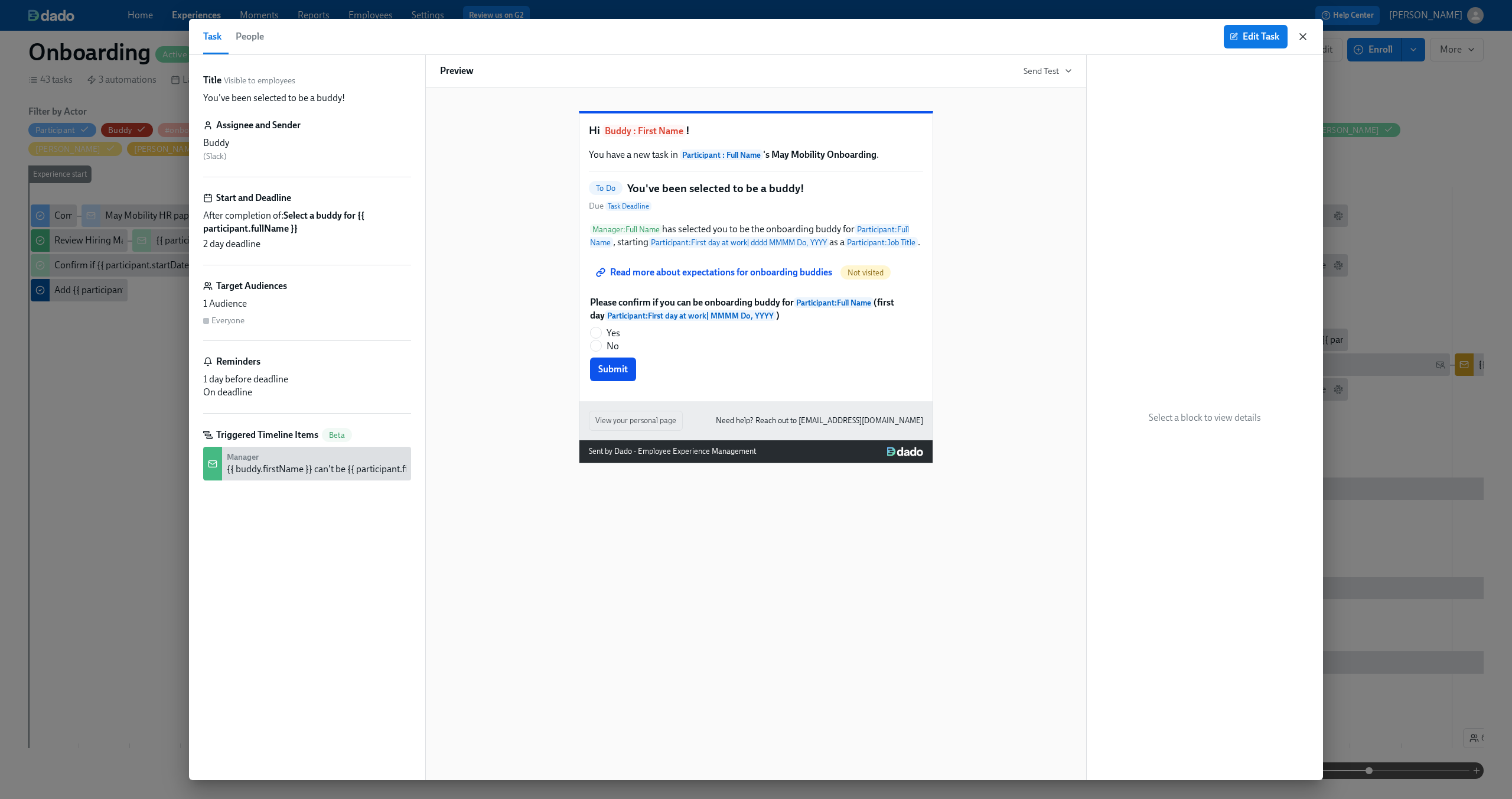click 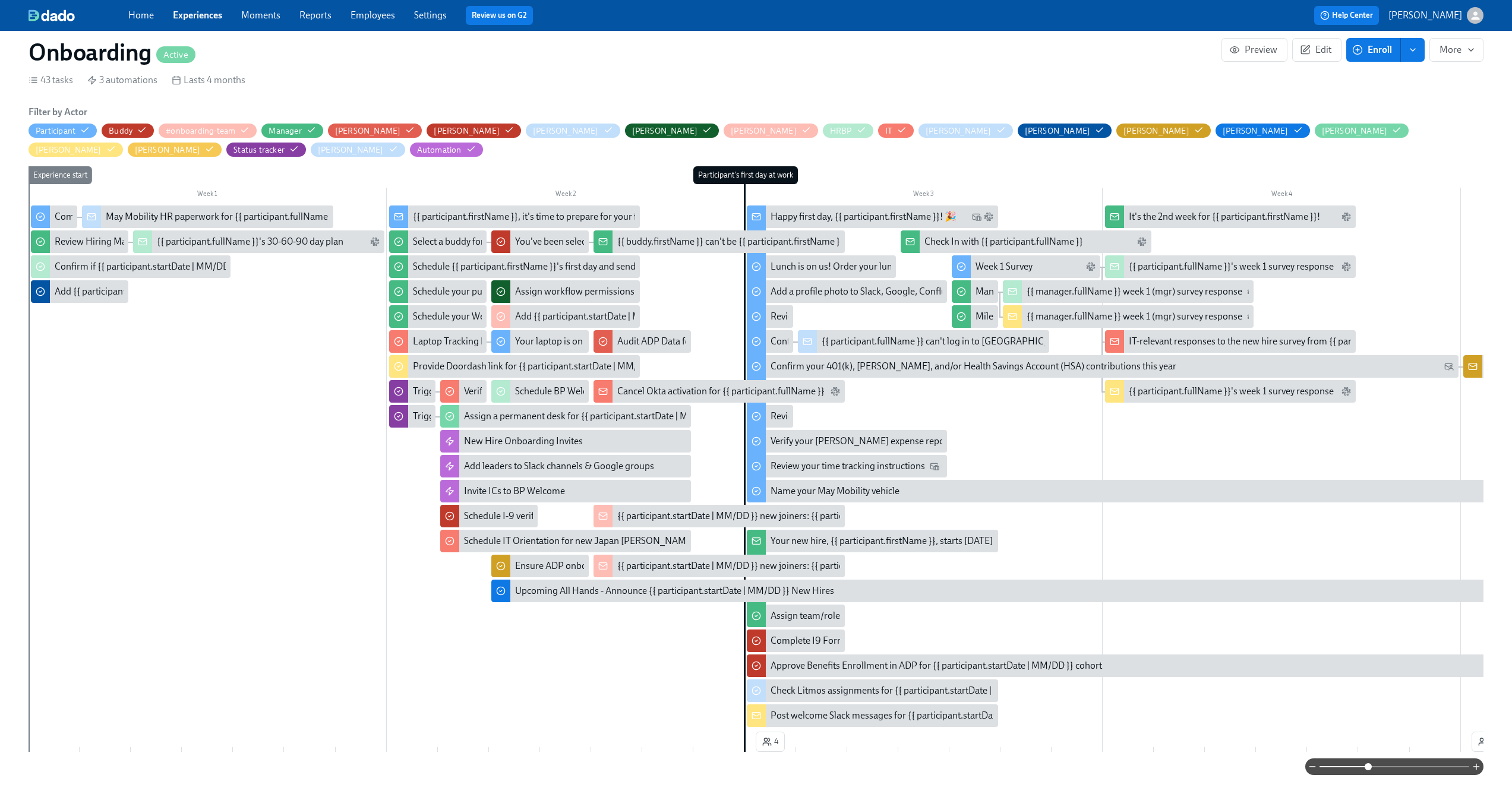 click on "{{ buddy.firstName }} can't be {{ participant.firstName }}'s buddy" at bounding box center (747, 242) 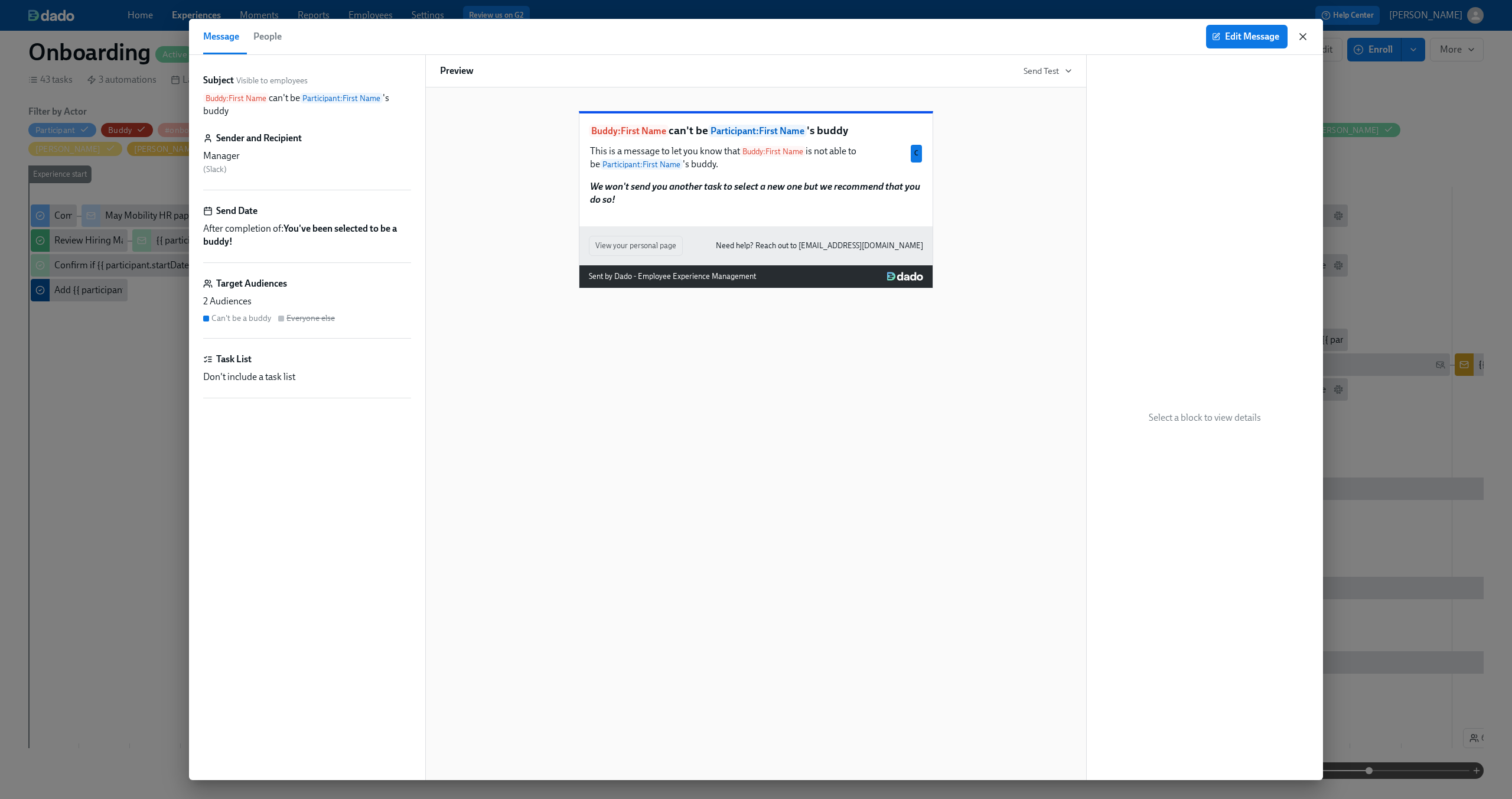 click 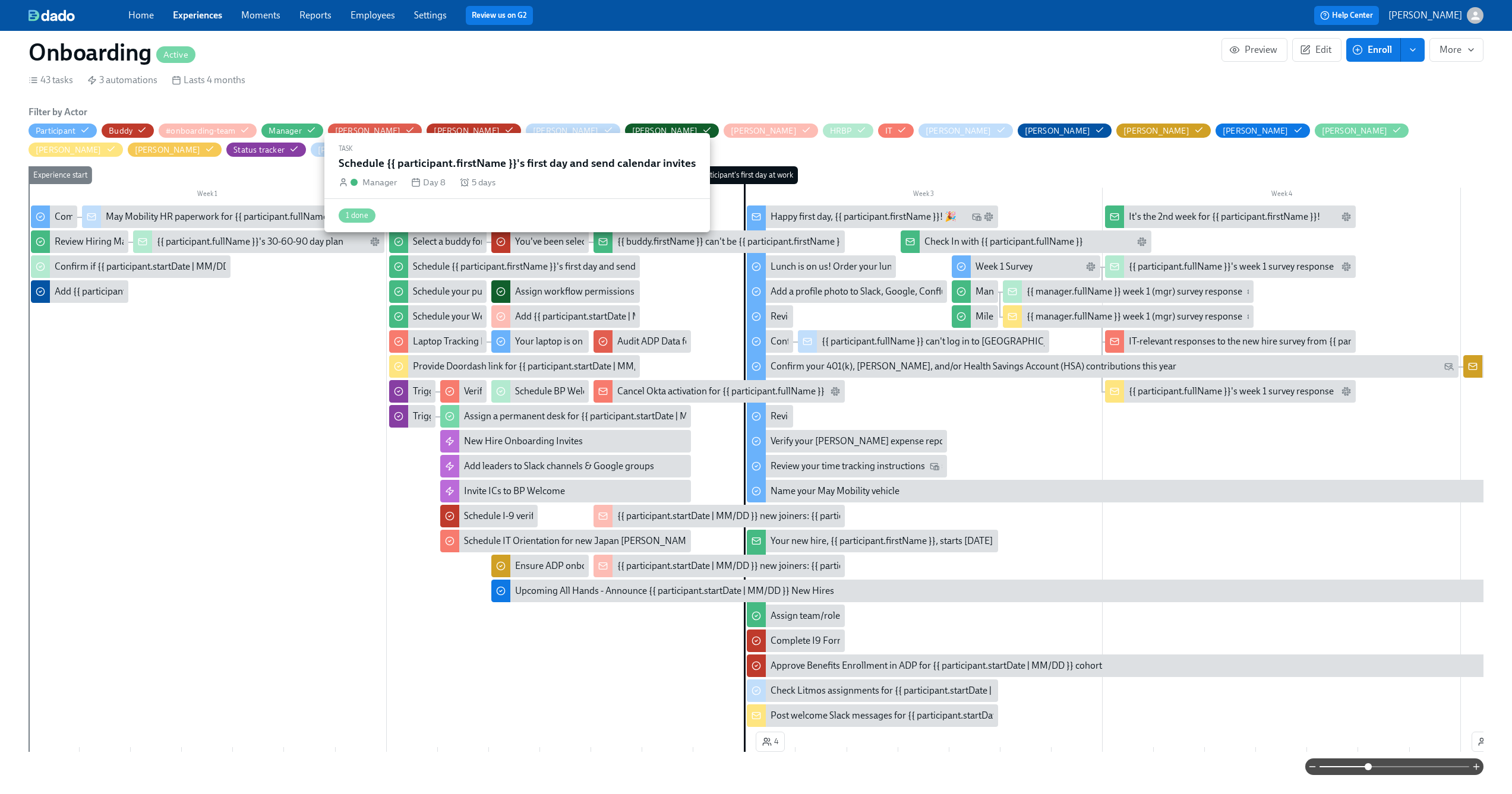 click on "Schedule {{ participant.firstName }}'s first day and send calendar invites" at bounding box center (557, 267) 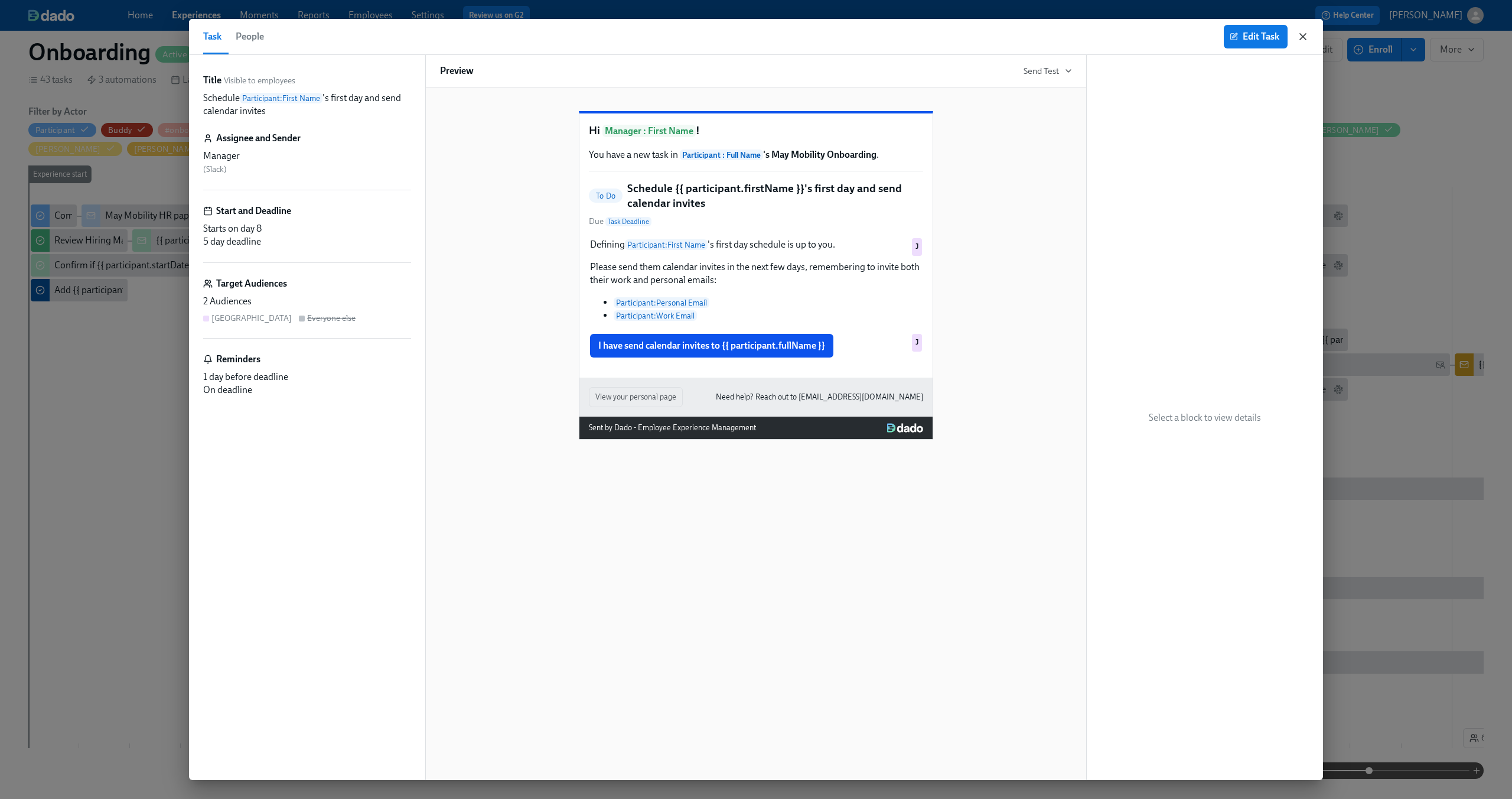 click 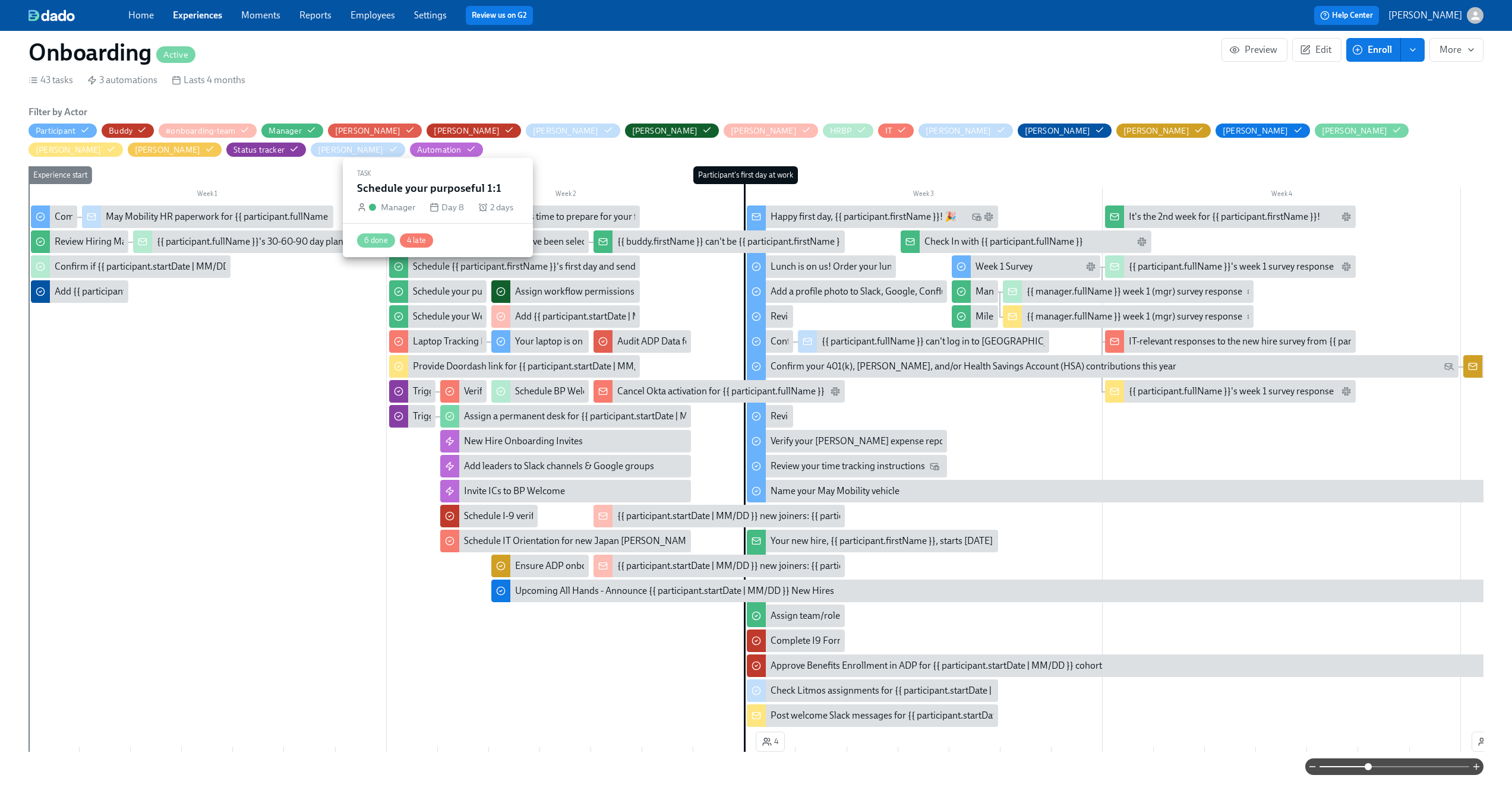 click on "Schedule your purposeful 1:1" at bounding box center (471, 292) 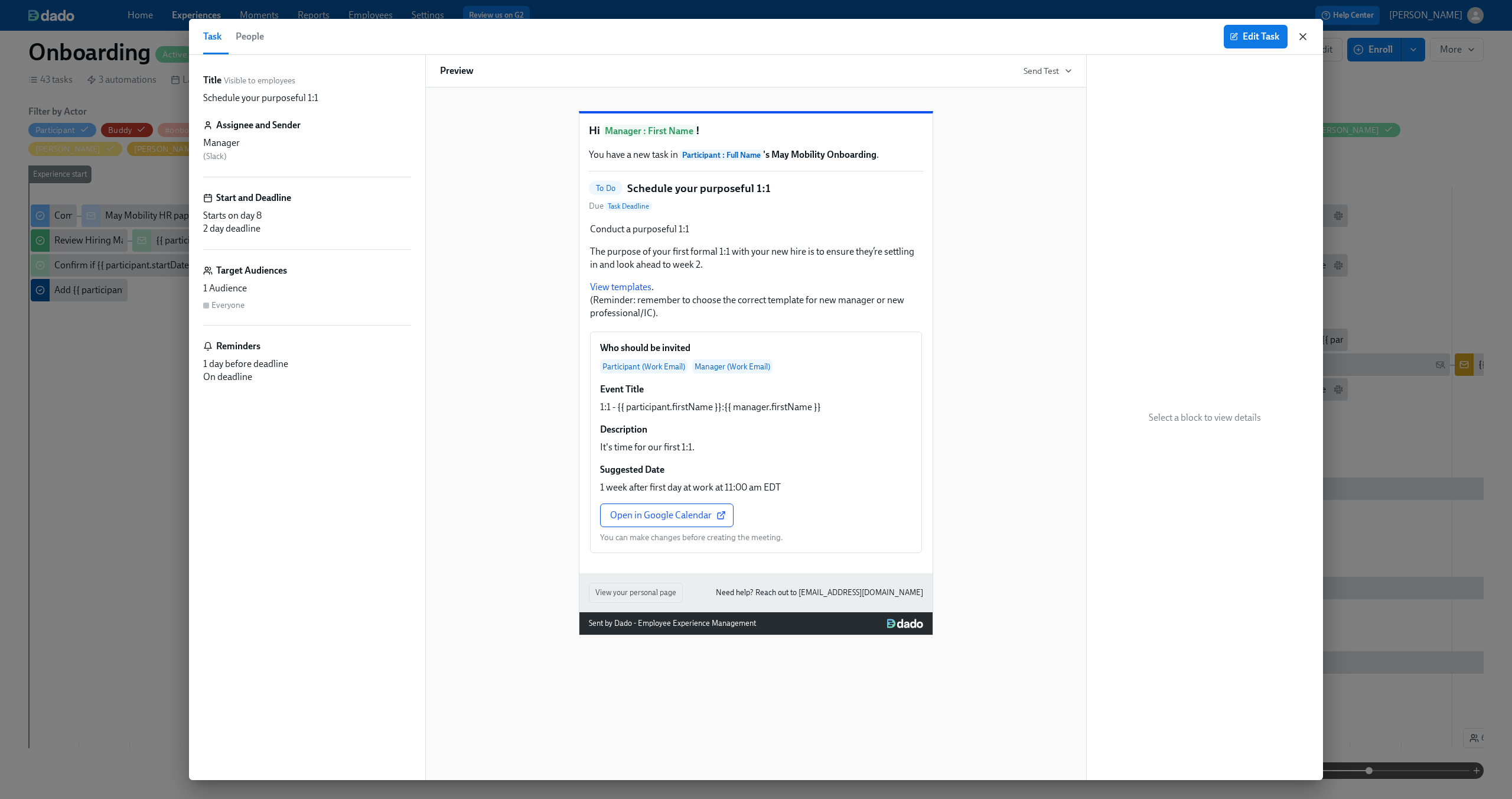 click 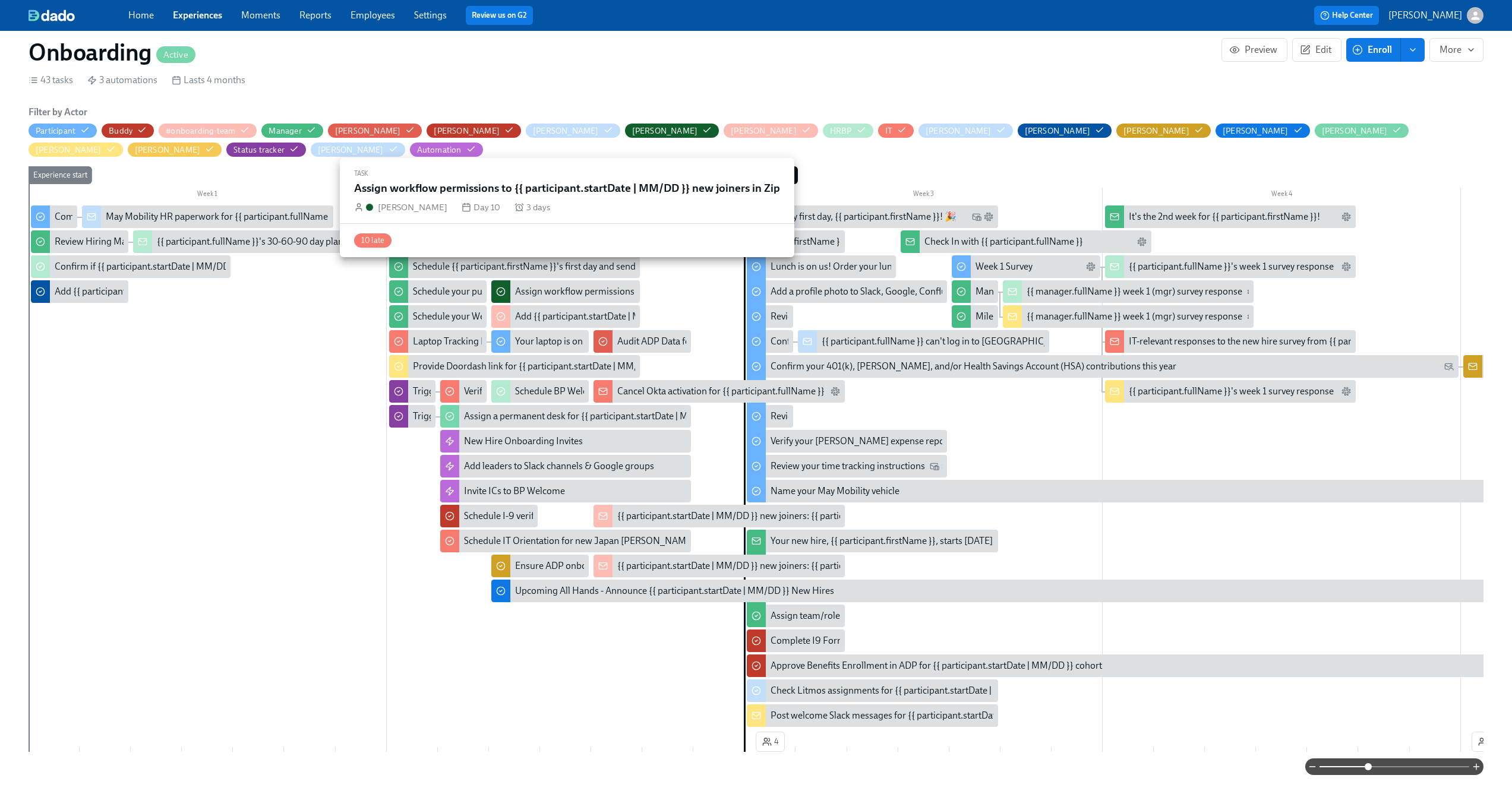 click on "Assign workflow permissions to {{ participant.startDate | MM/DD }} new joiners in Zip" at bounding box center [566, 292] 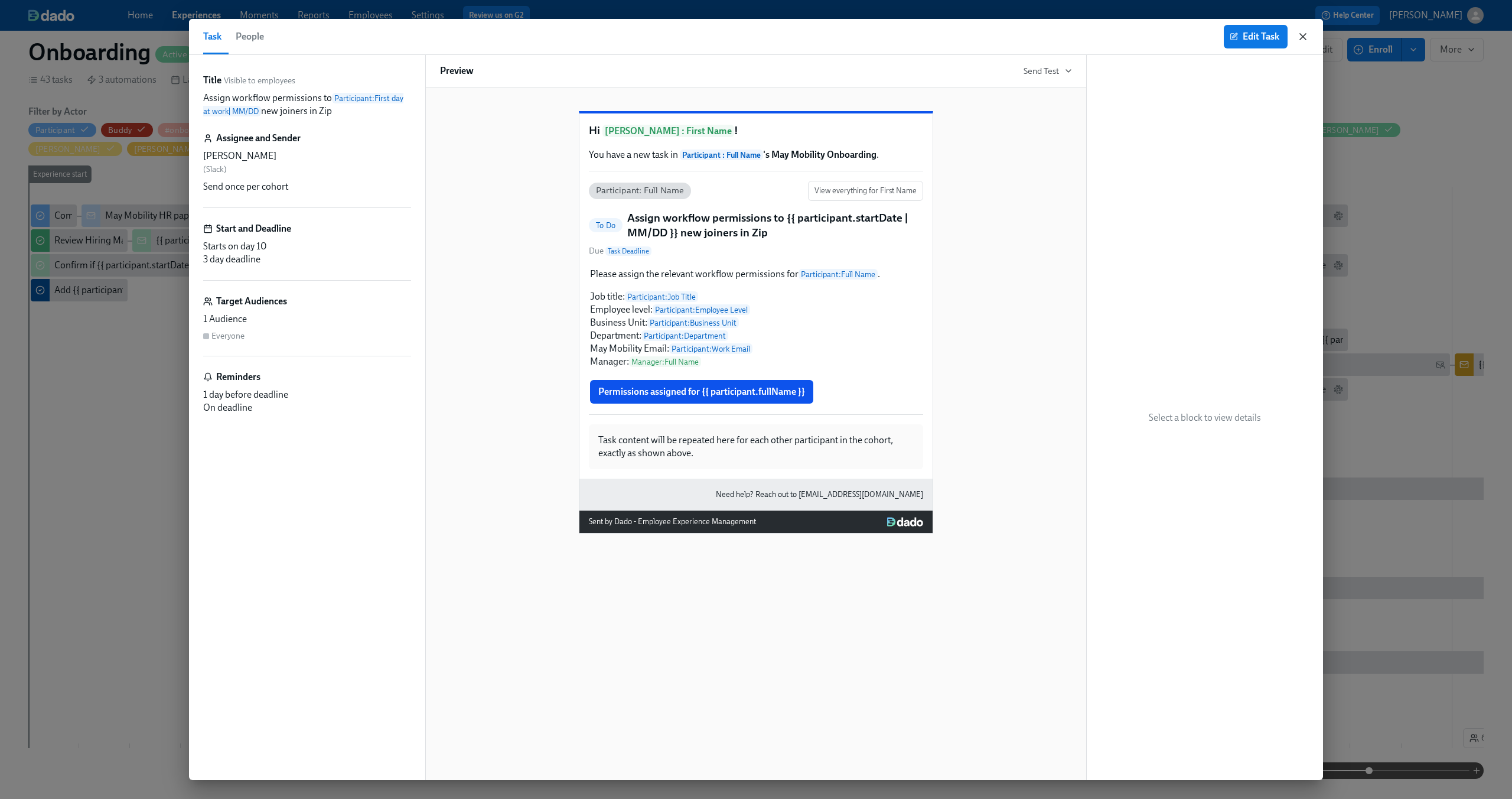 click 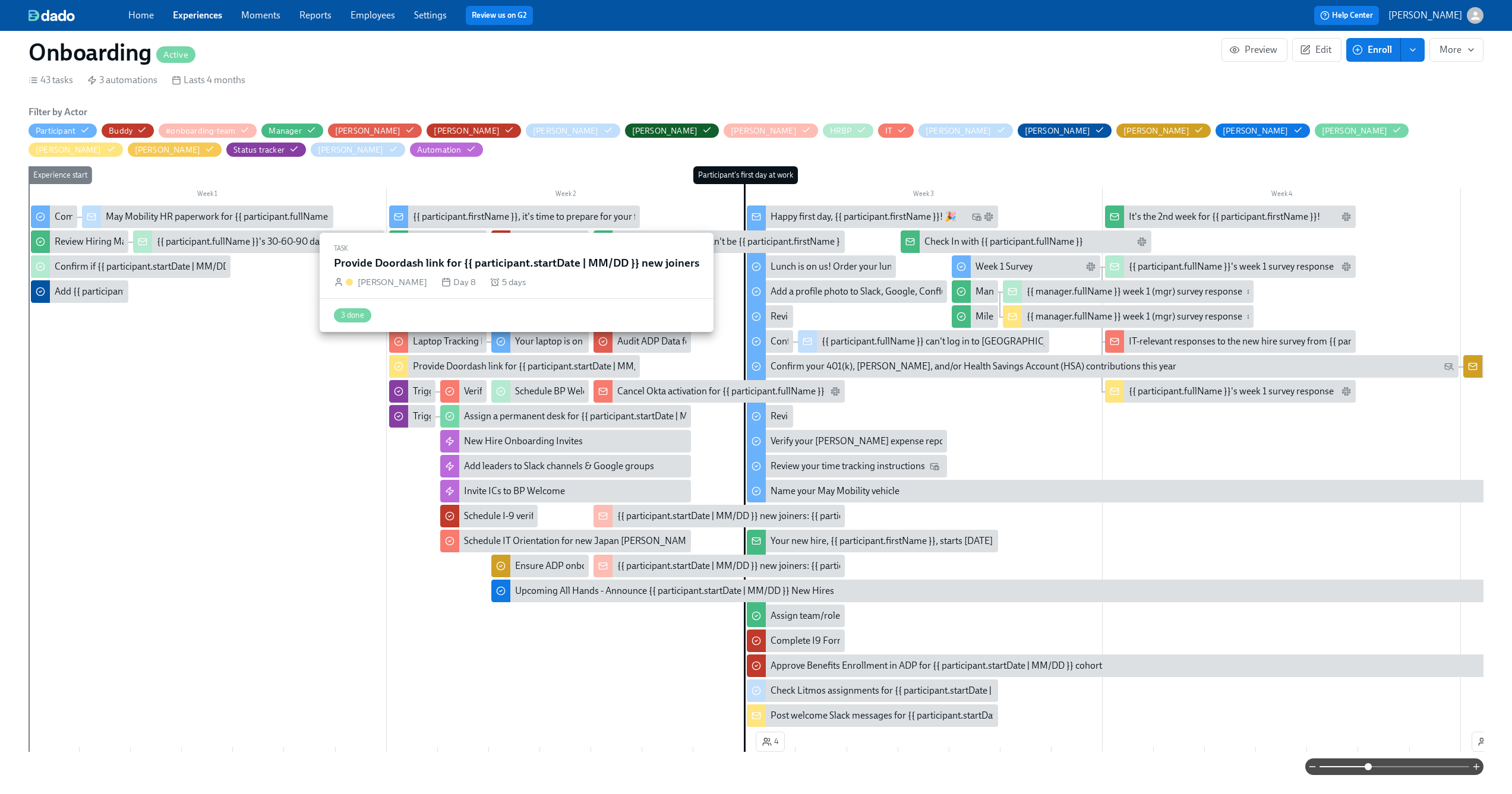 click on "Provide Doordash link for {{ participant.startDate | MM/DD }} new joiners" at bounding box center [560, 366] 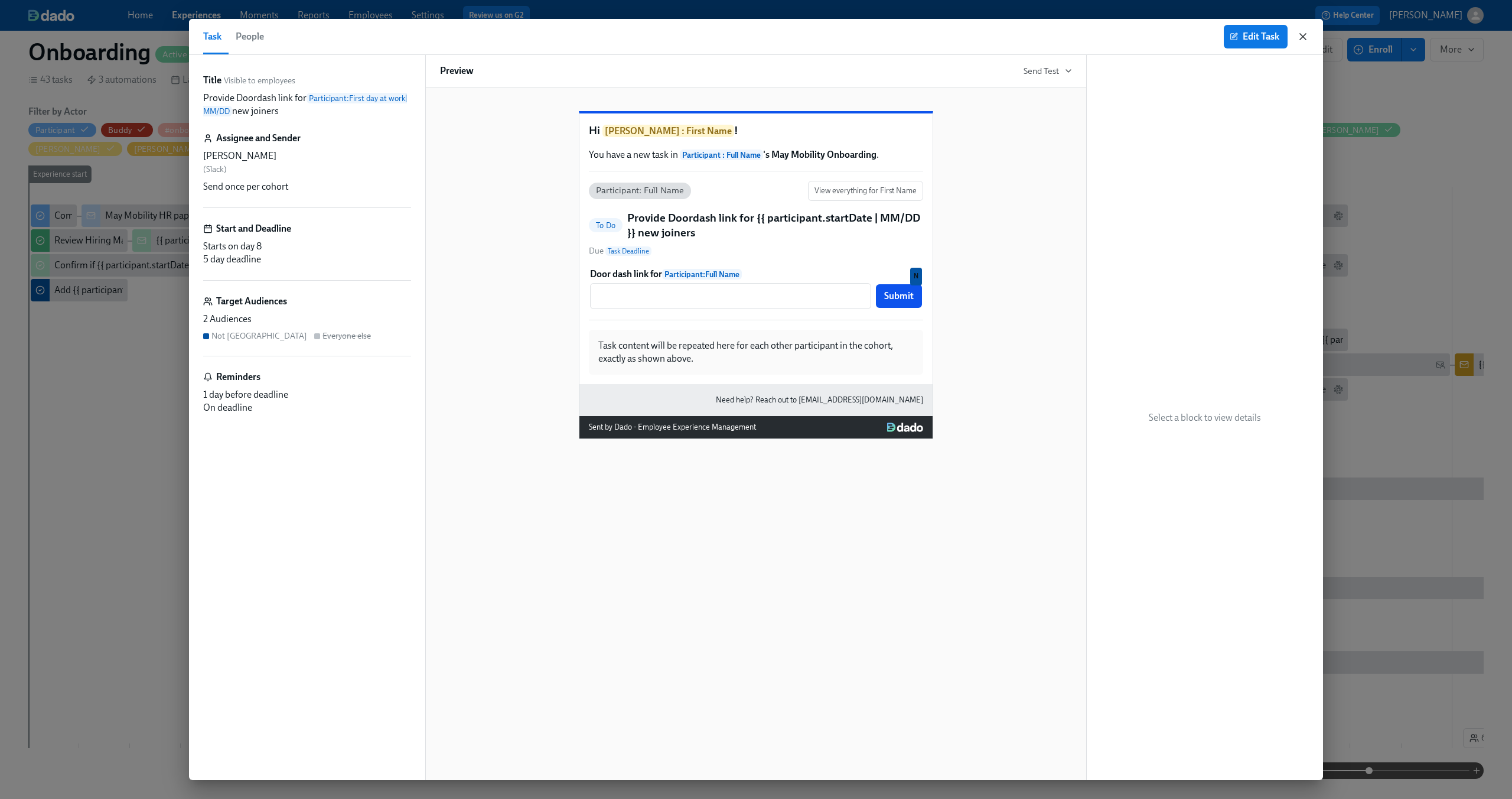 click 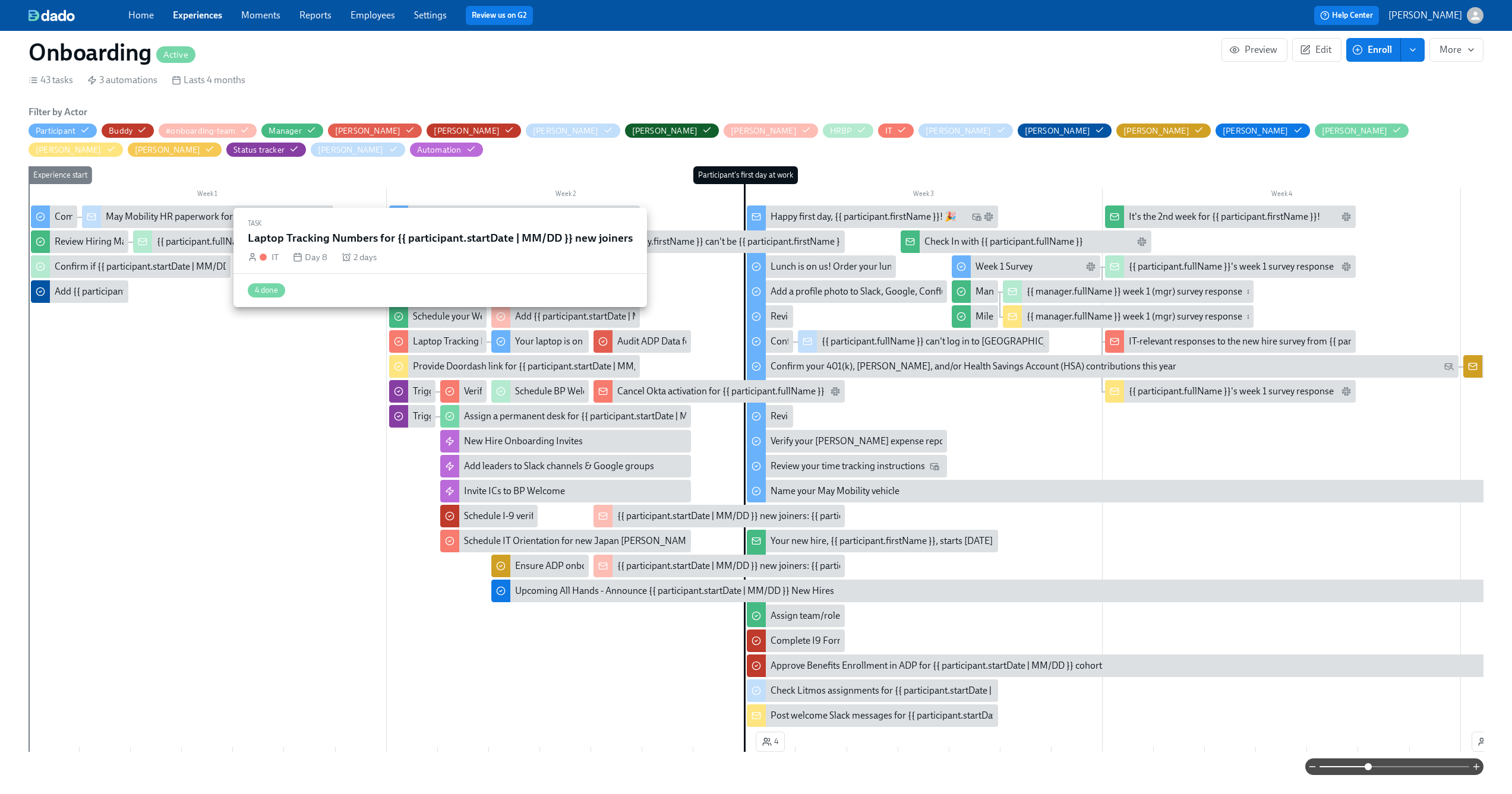 click on "Laptop Tracking Numbers for {{ participant.startDate | MM/DD }} new joiners" at bounding box center (569, 341) 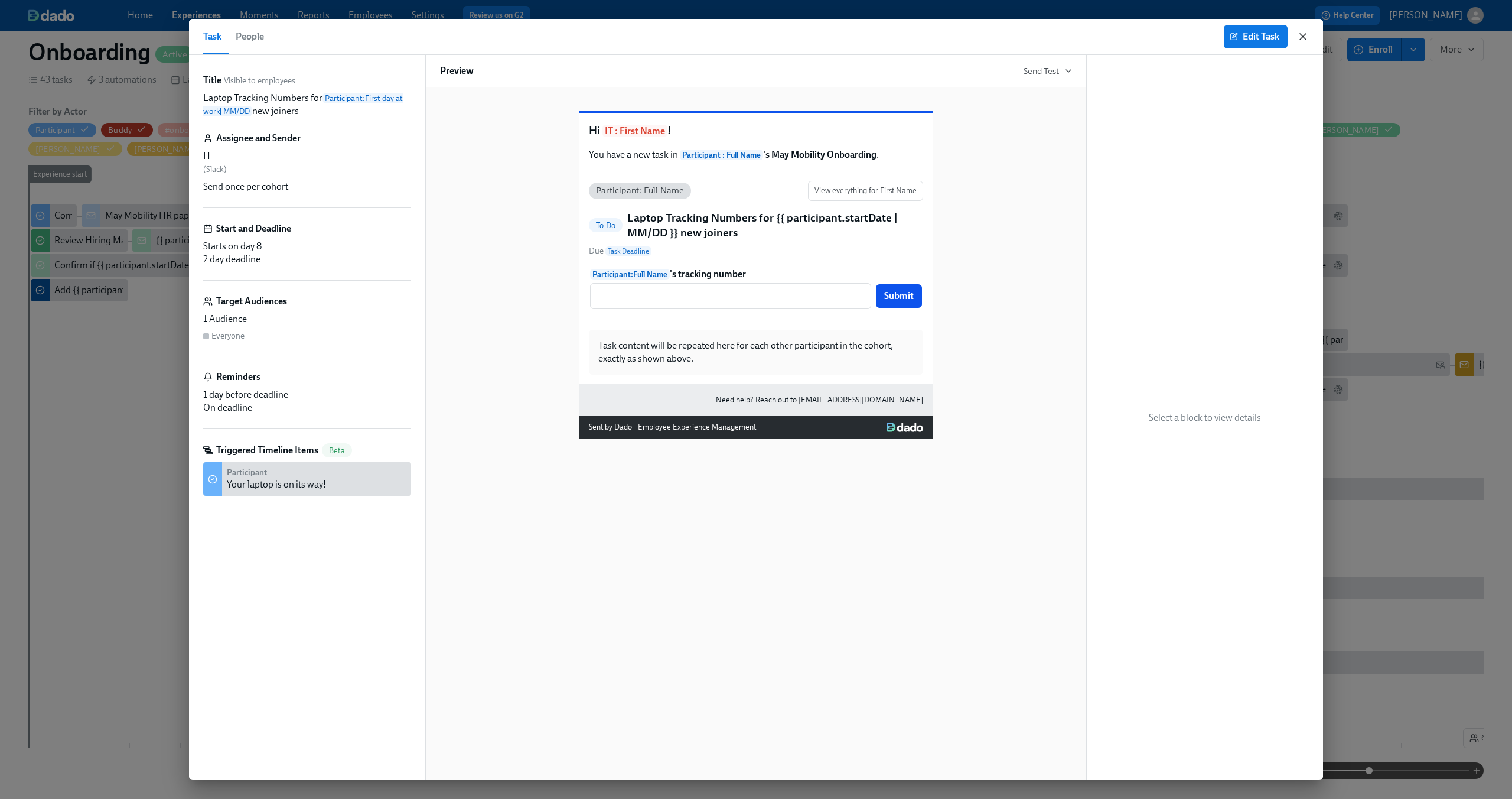 click 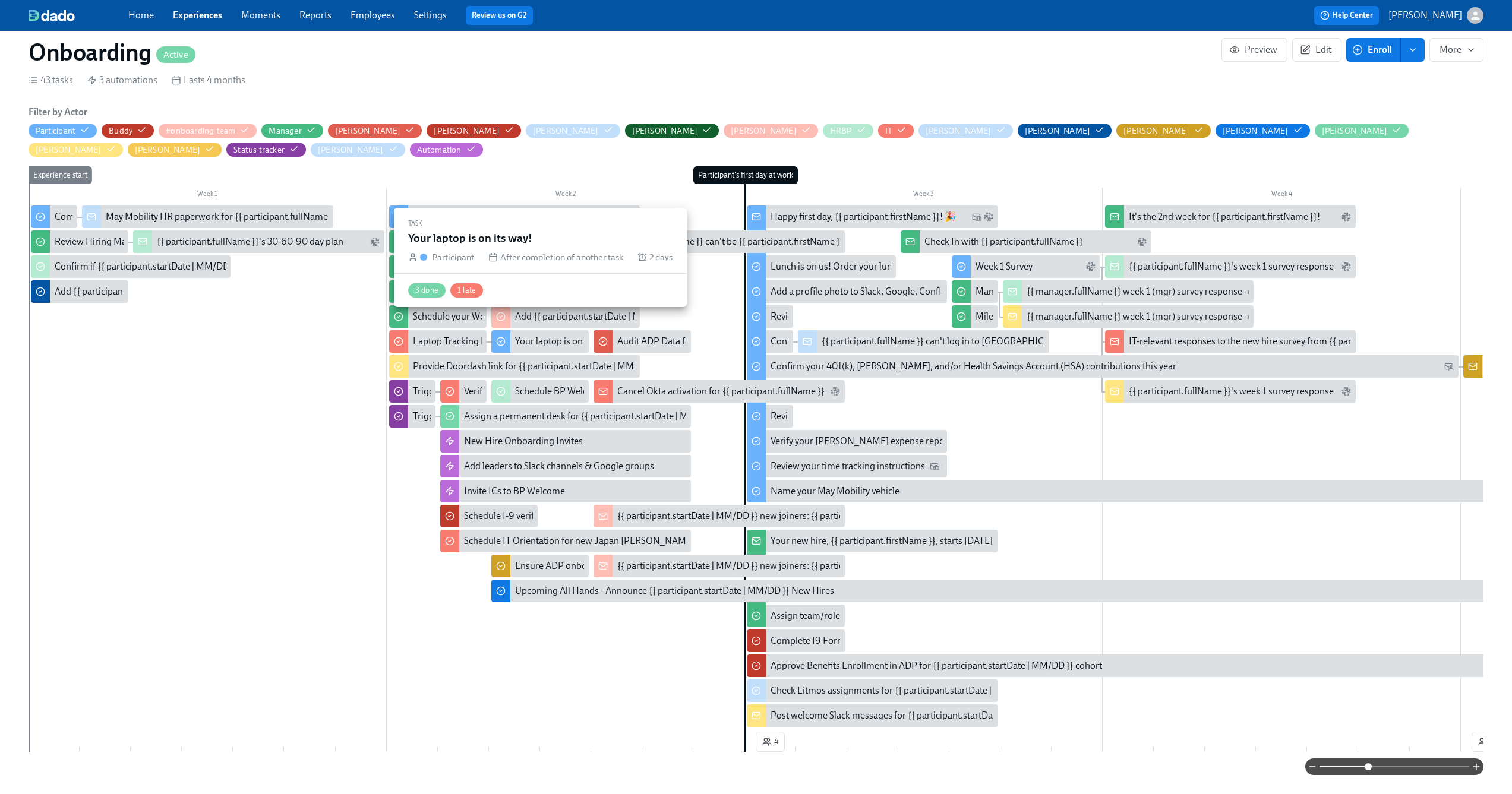 click on "Your laptop is on its way!" at bounding box center [565, 341] 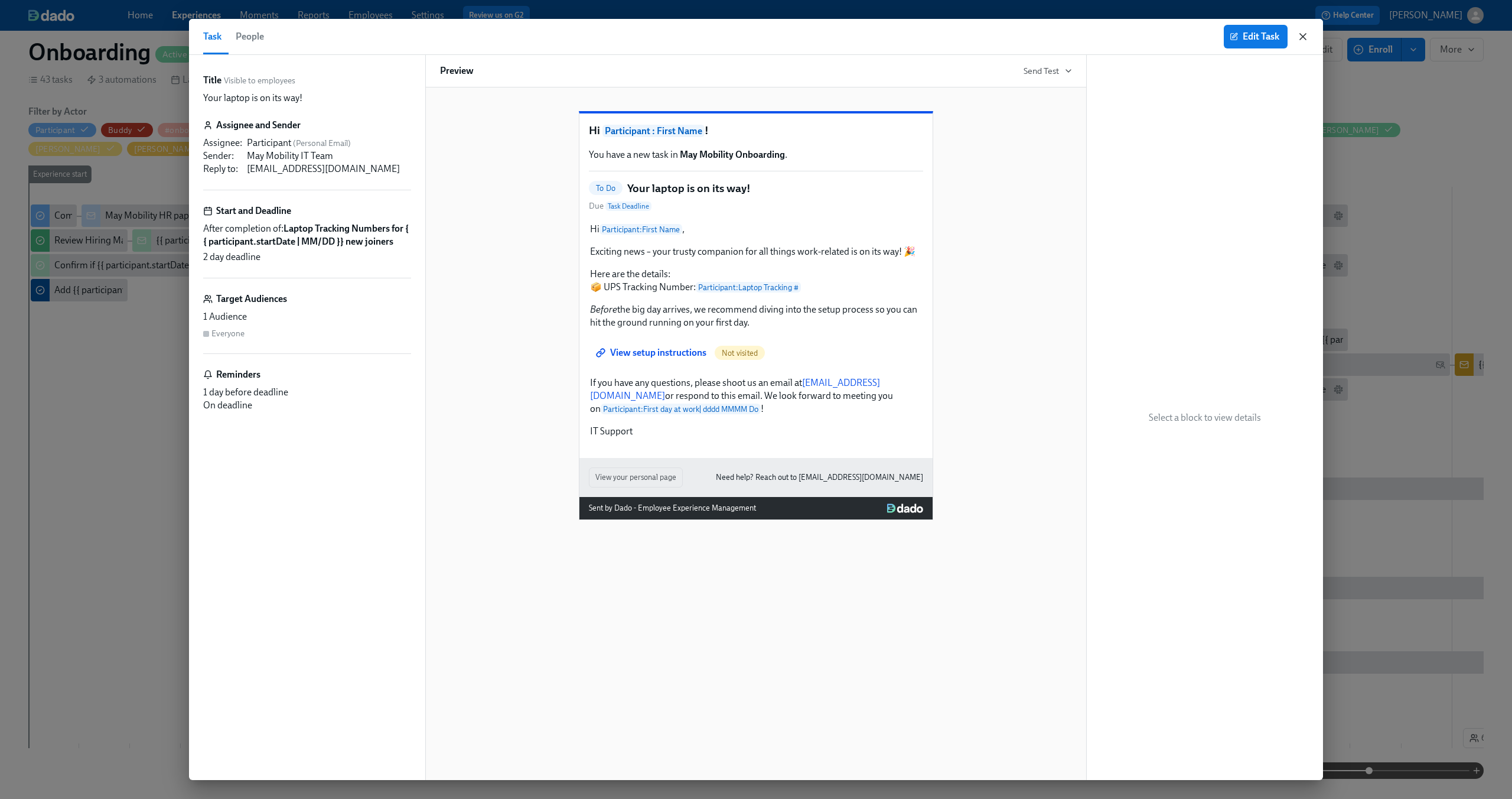 click 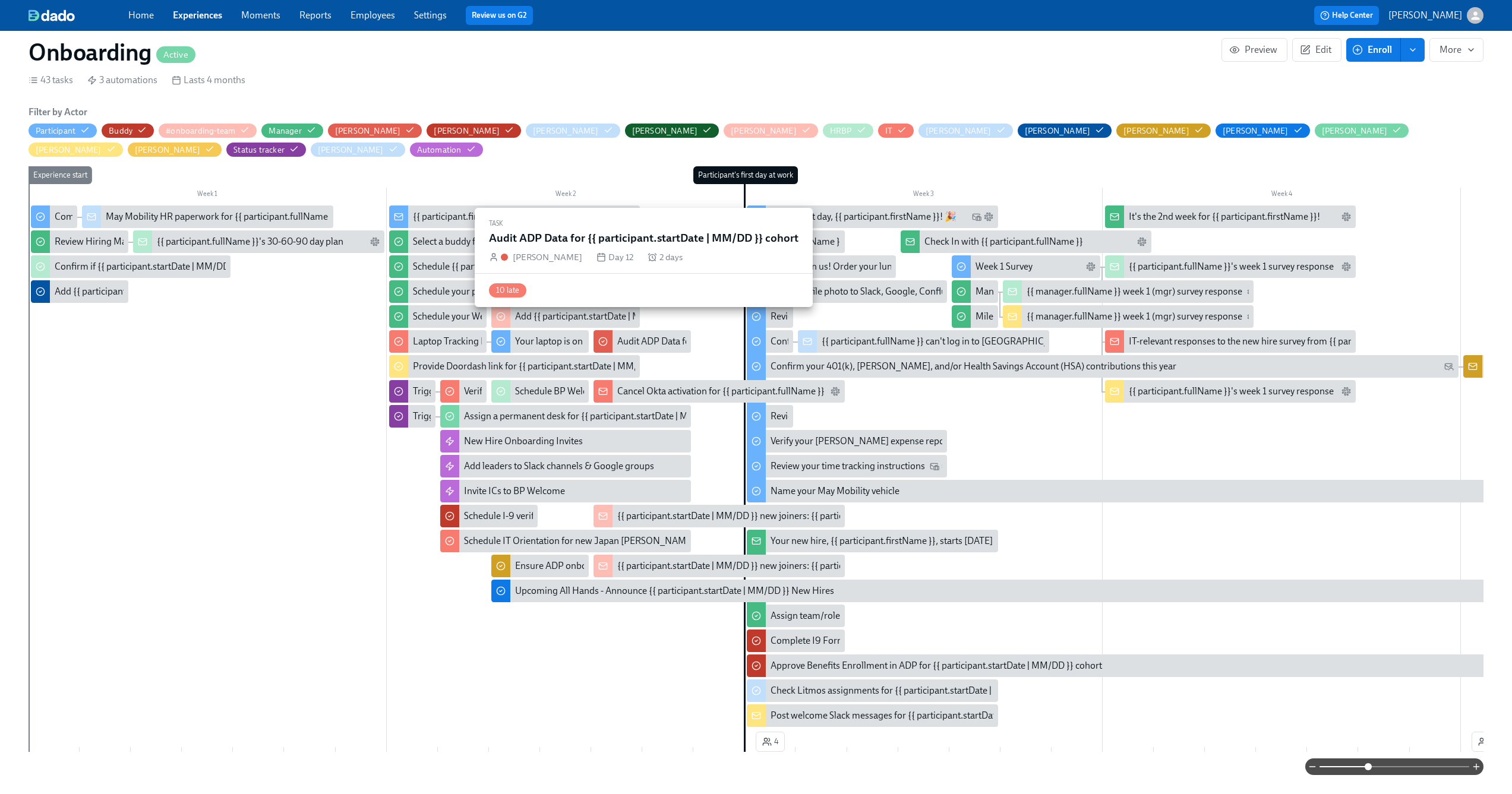 click on "Audit ADP Data  for {{ participant.startDate | MM/DD }} cohort" at bounding box center [741, 341] 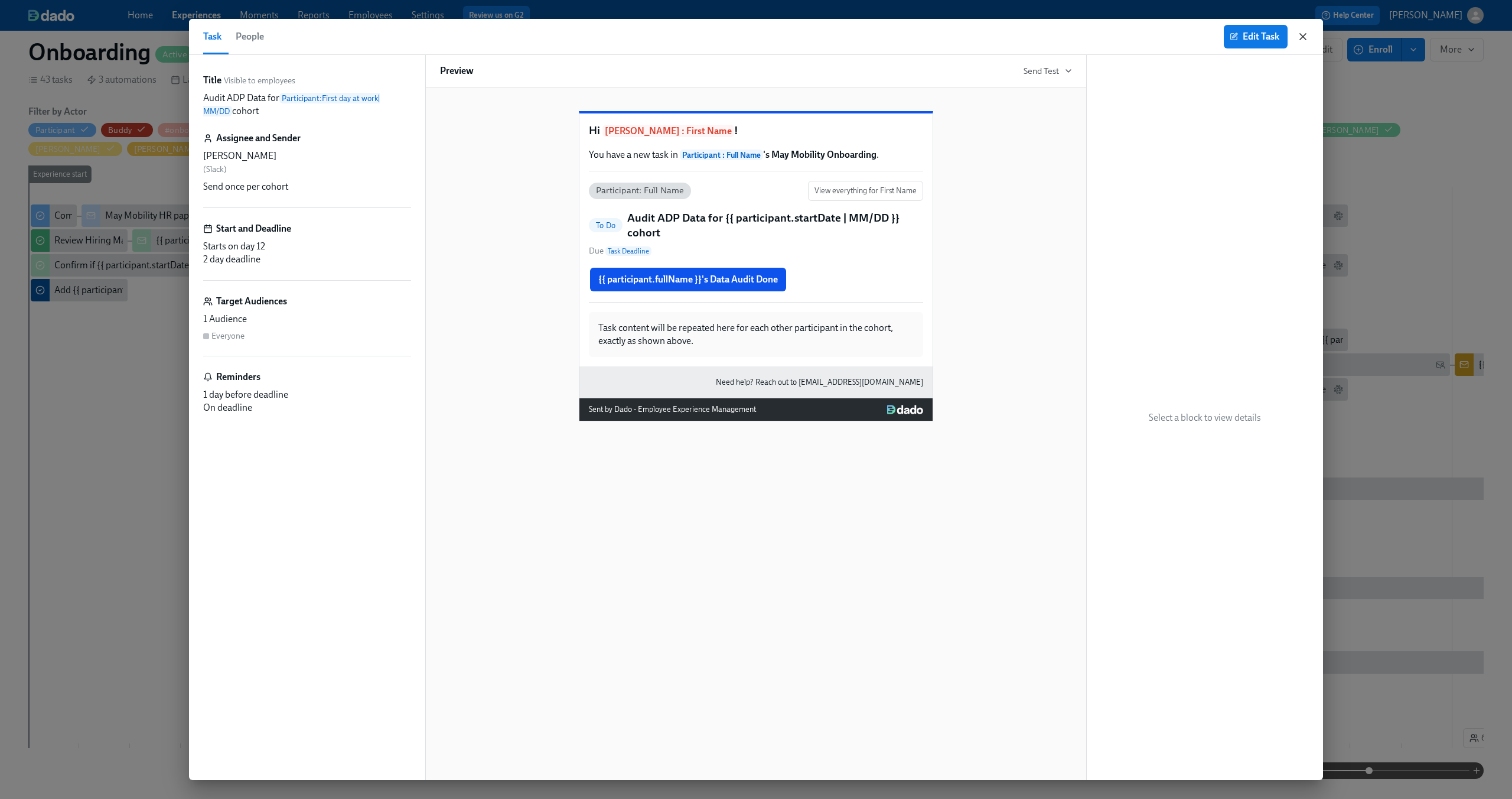 click 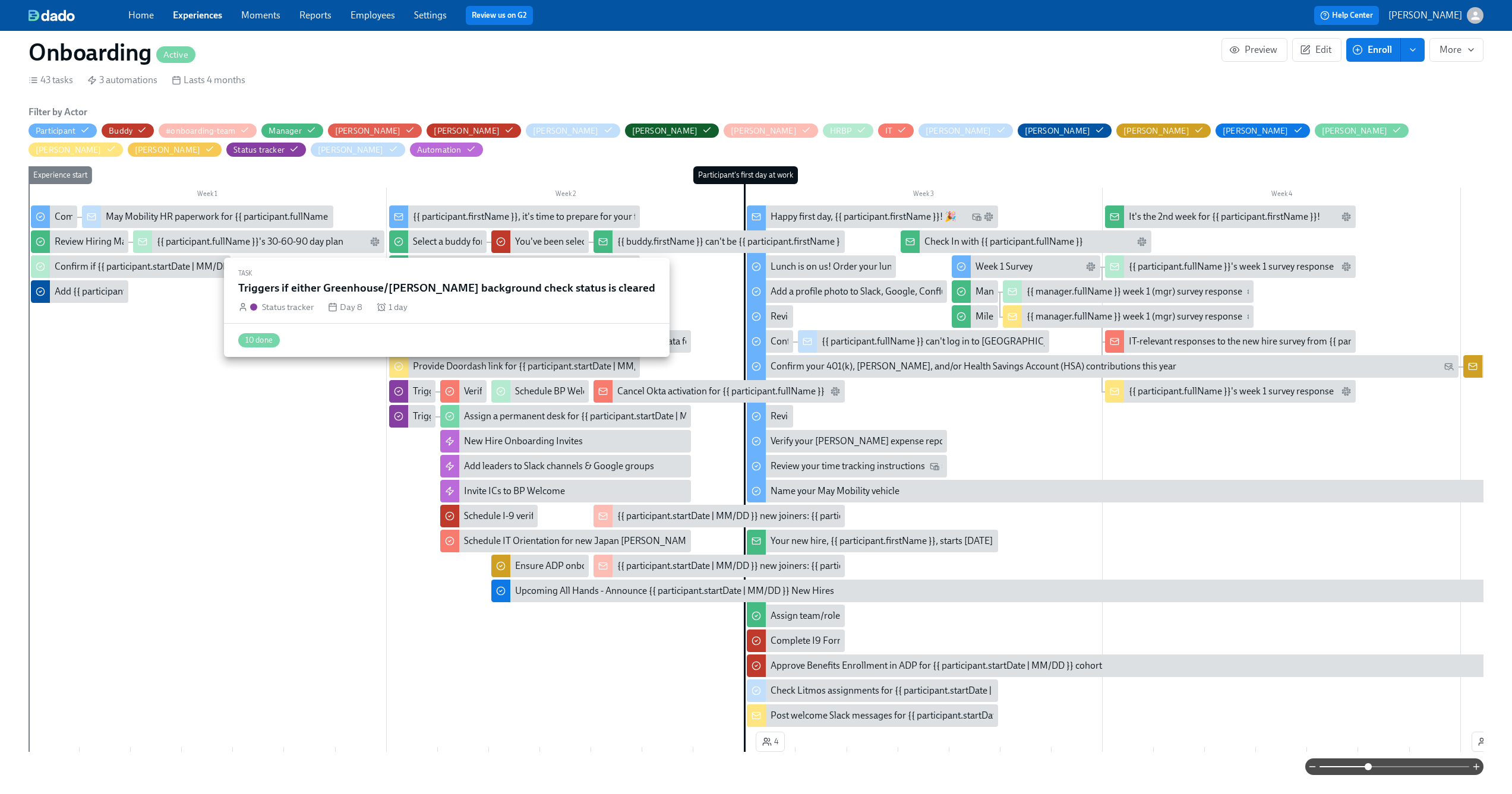 click on "Triggers if either Greenhouse/Laura background check status is cleared" at bounding box center (582, 391) 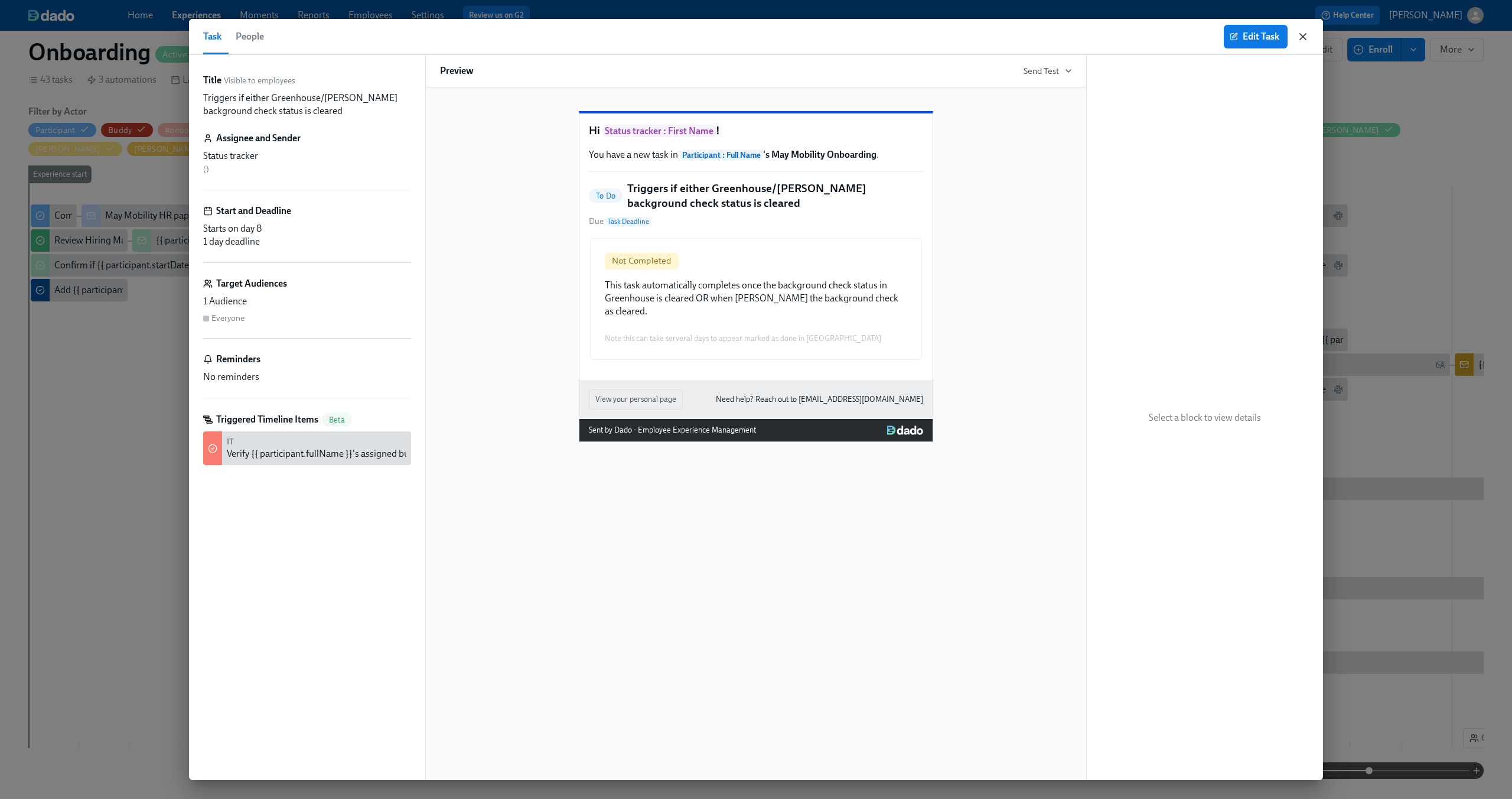 click 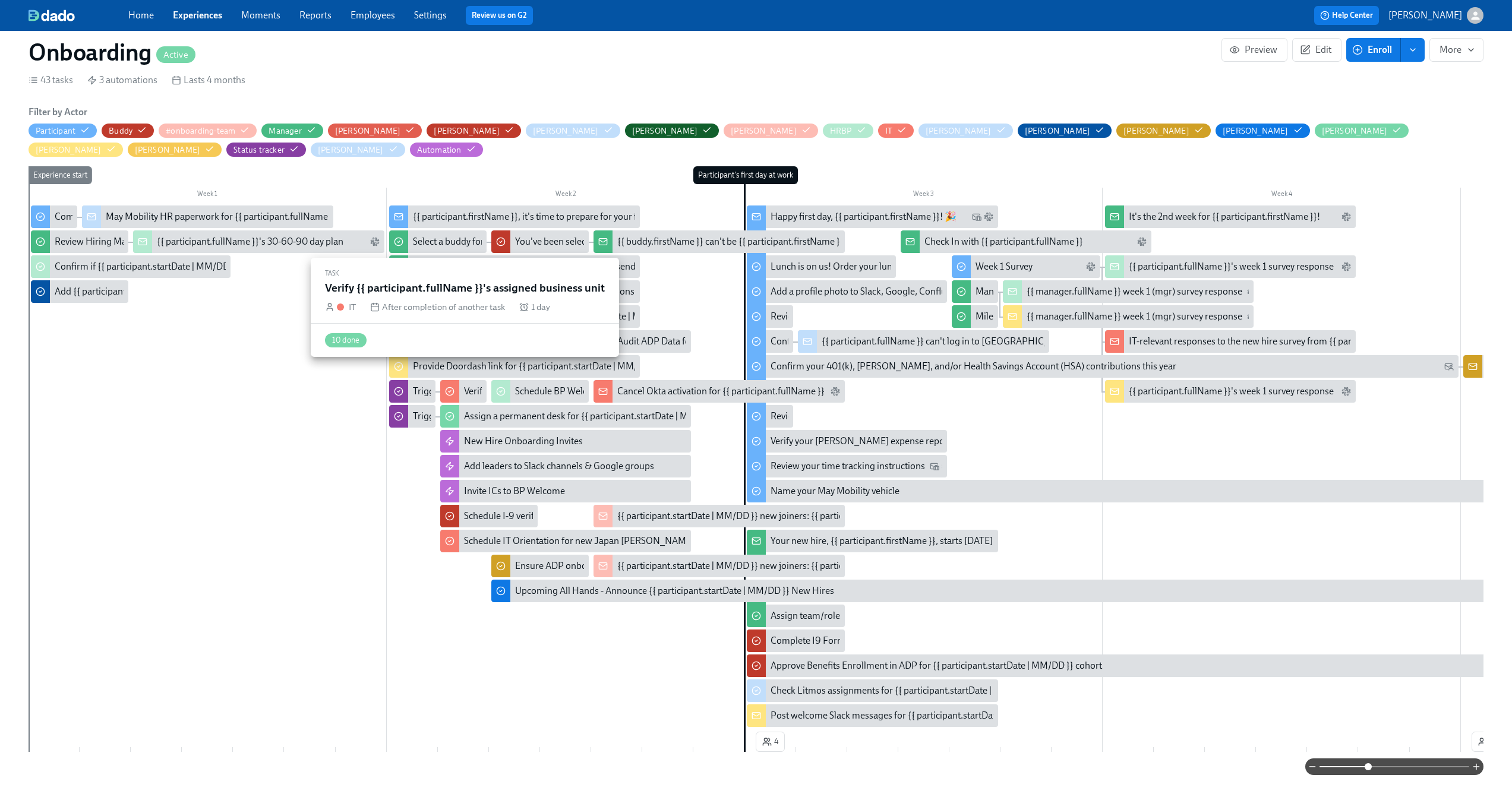 click on "Verify {{ participant.fullName }}'s assigned business unit" at bounding box center (577, 391) 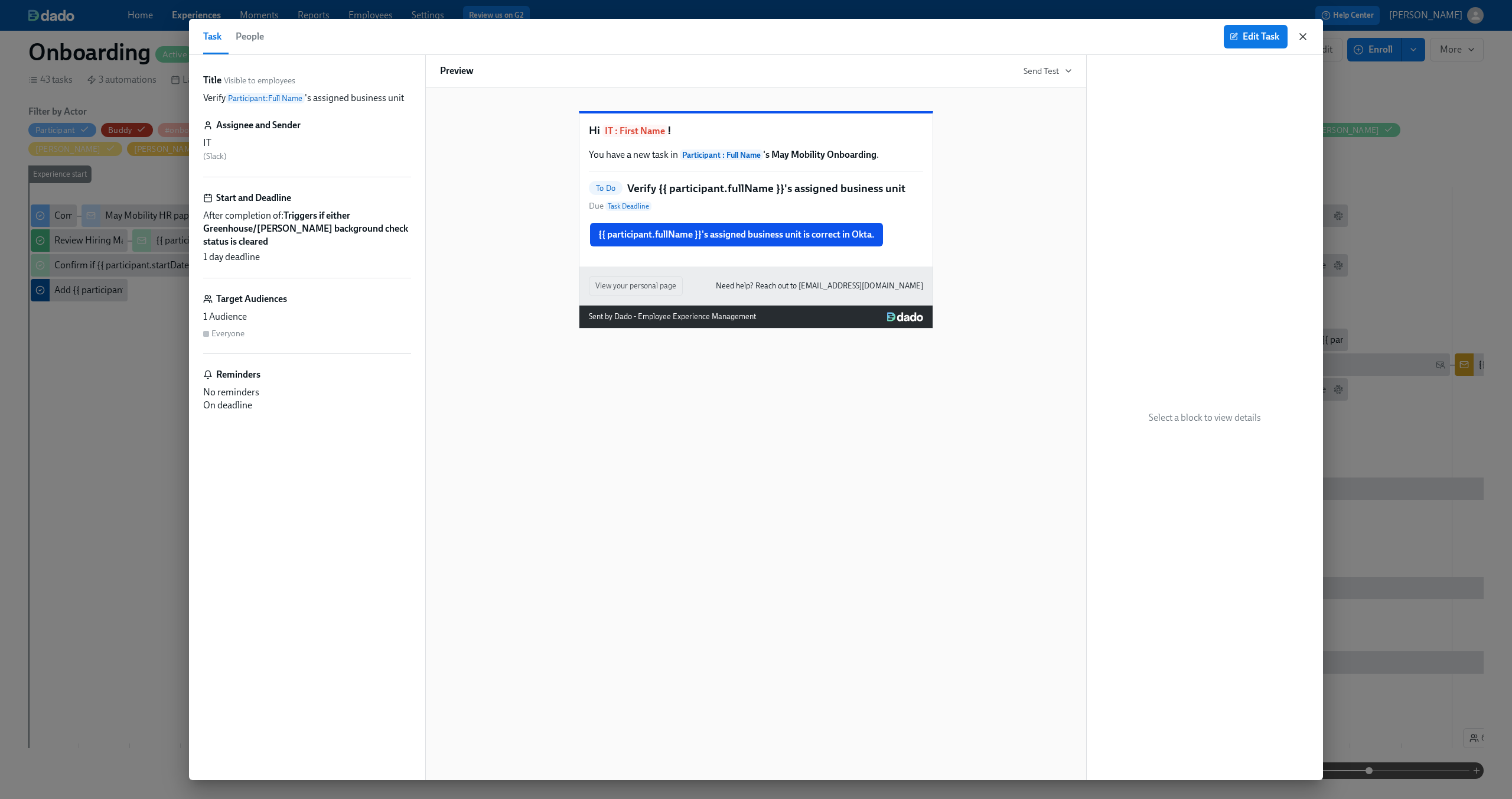 click 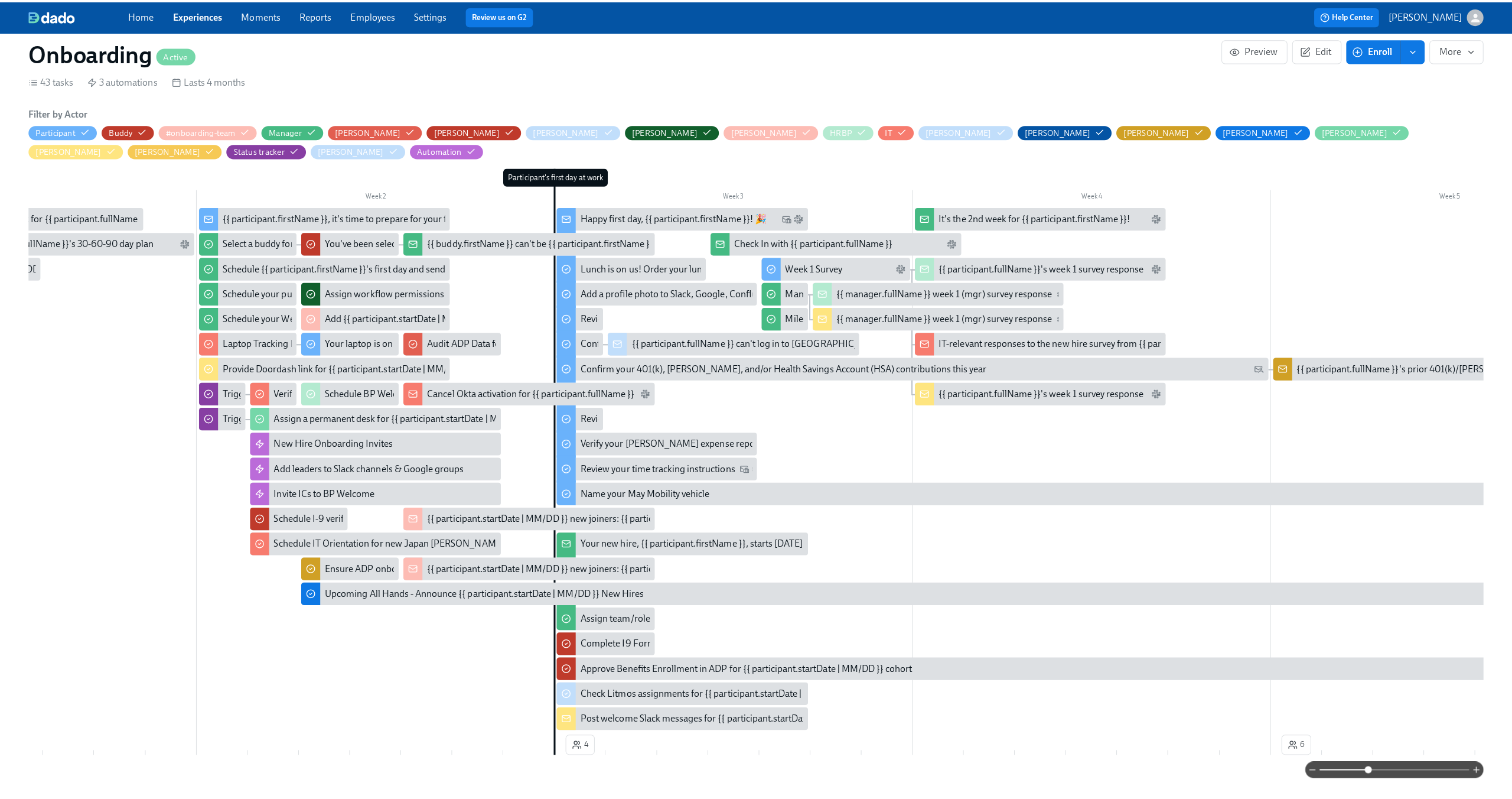 scroll, scrollTop: 0, scrollLeft: 0, axis: both 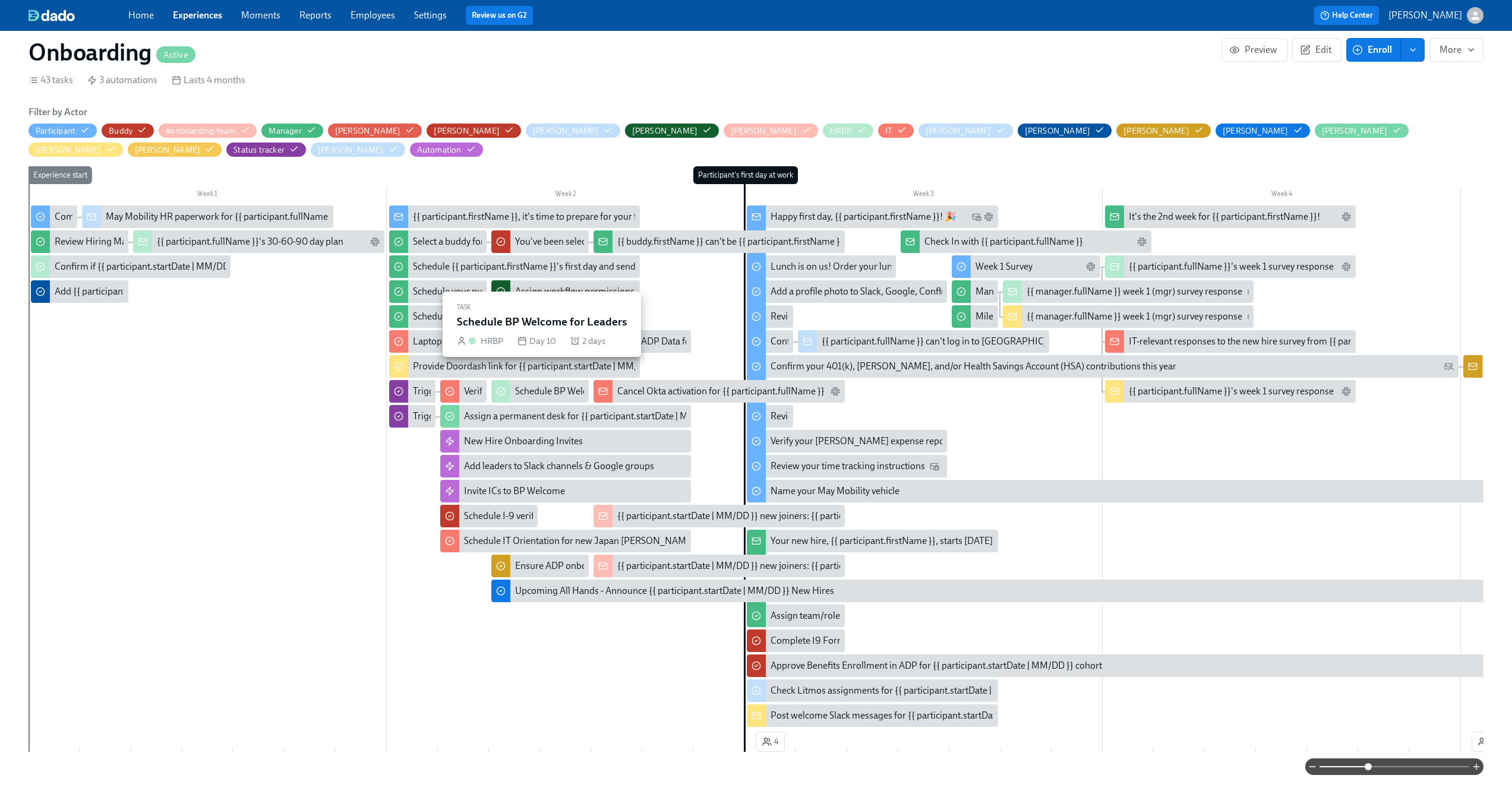click on "Schedule BP Welcome for Leaders" at bounding box center [584, 391] 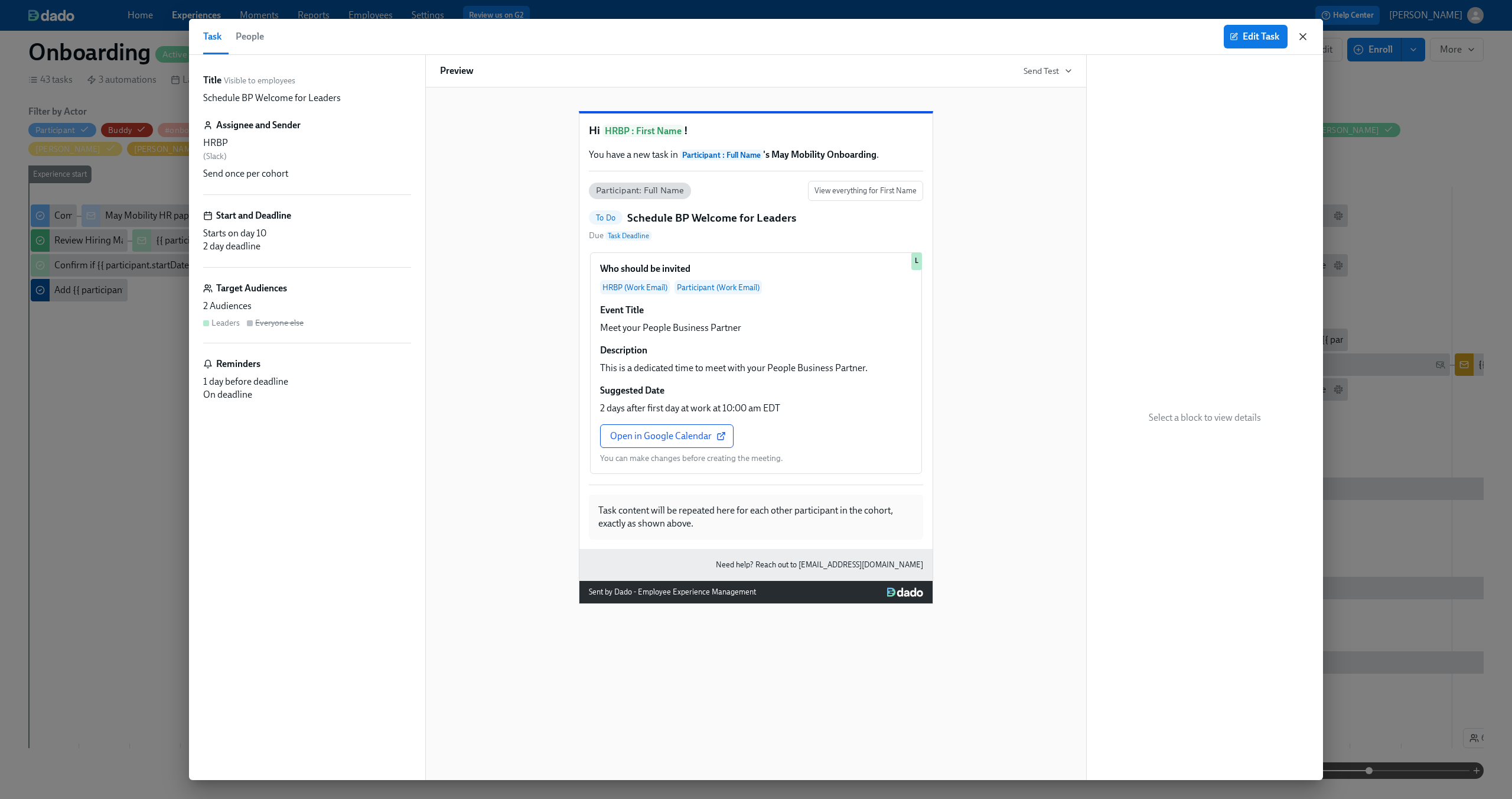 click 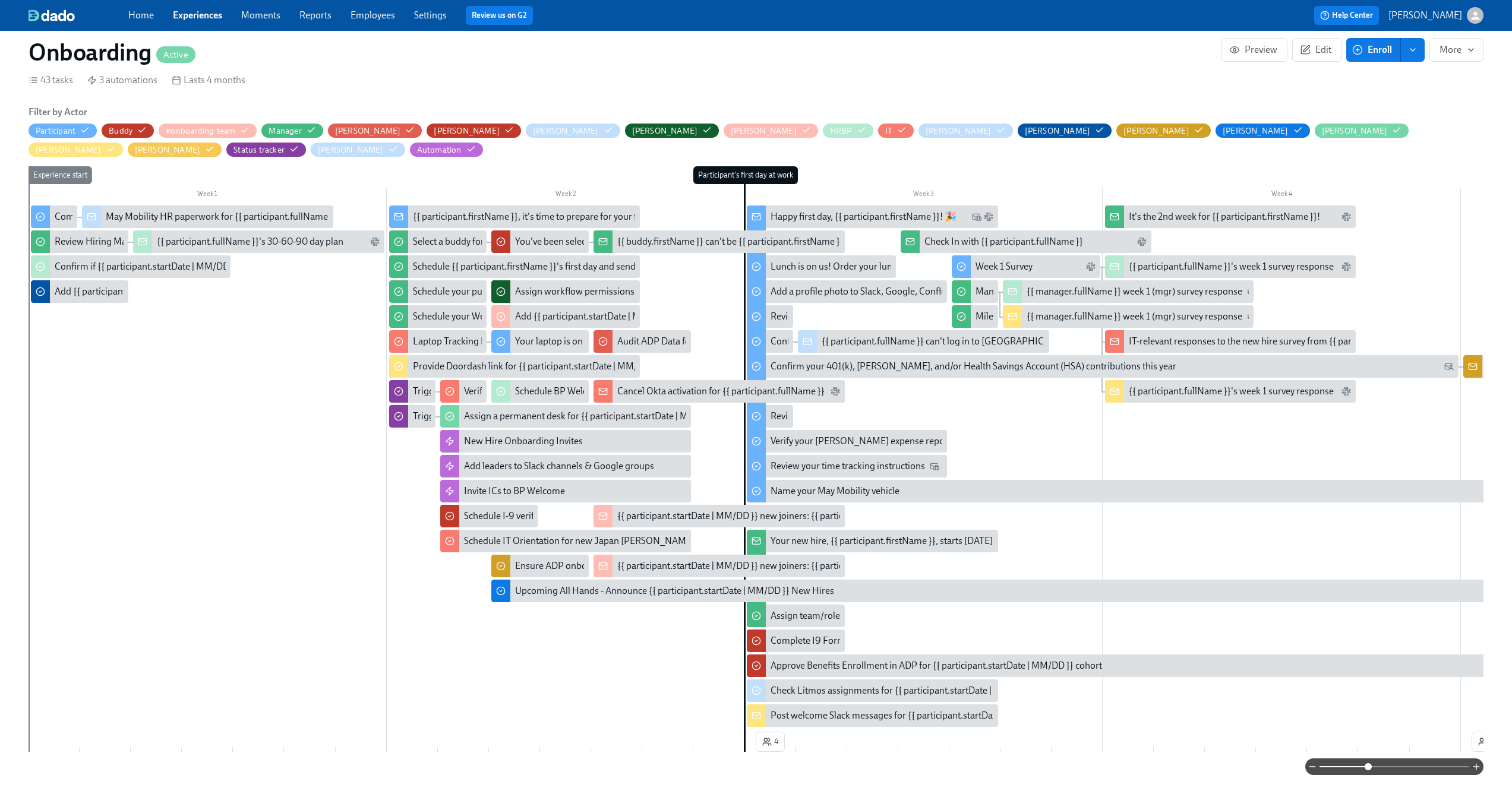 click on "Cancel Okta activation for {{ participant.fullName }}" at bounding box center (721, 391) 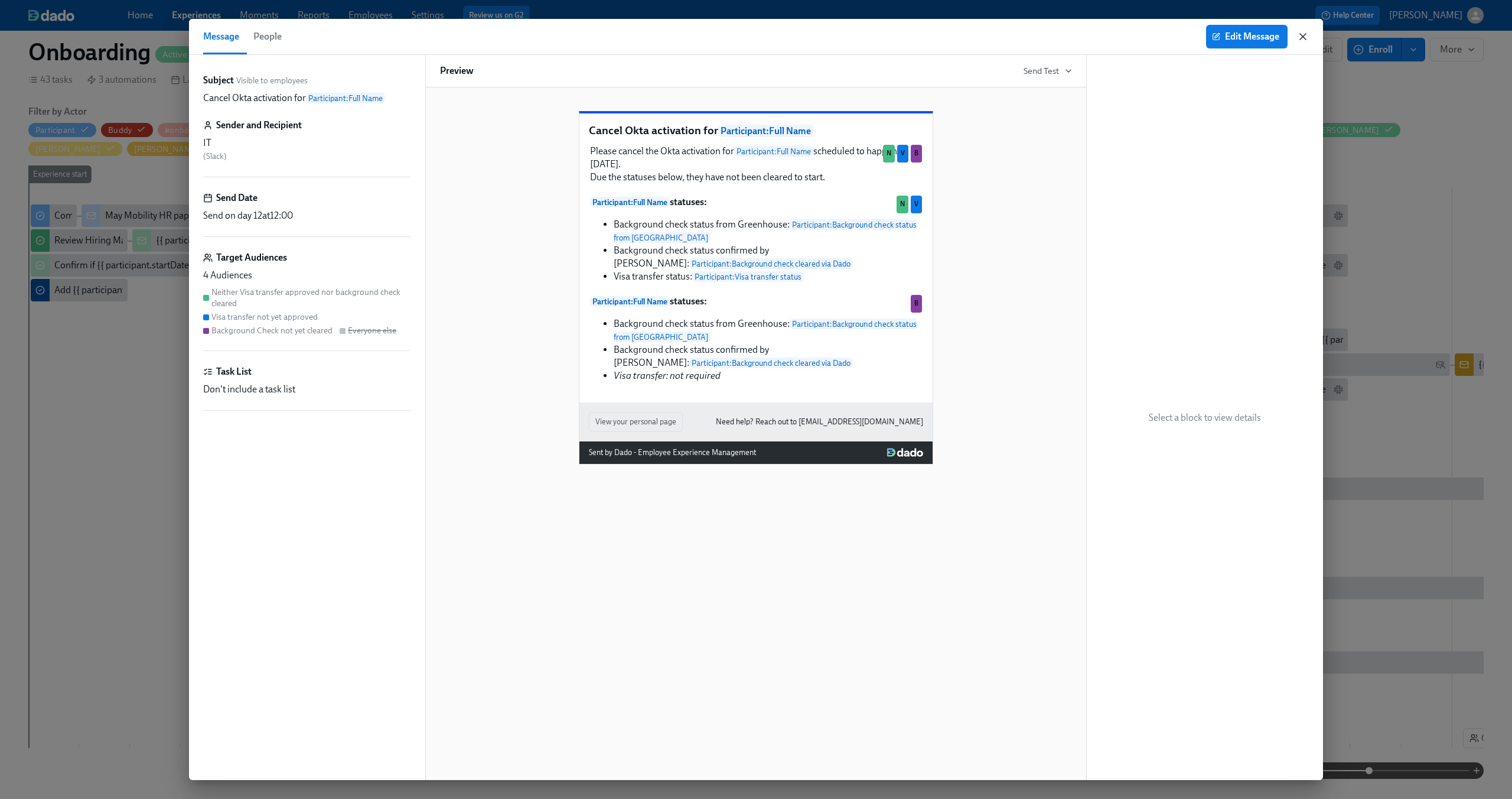 click 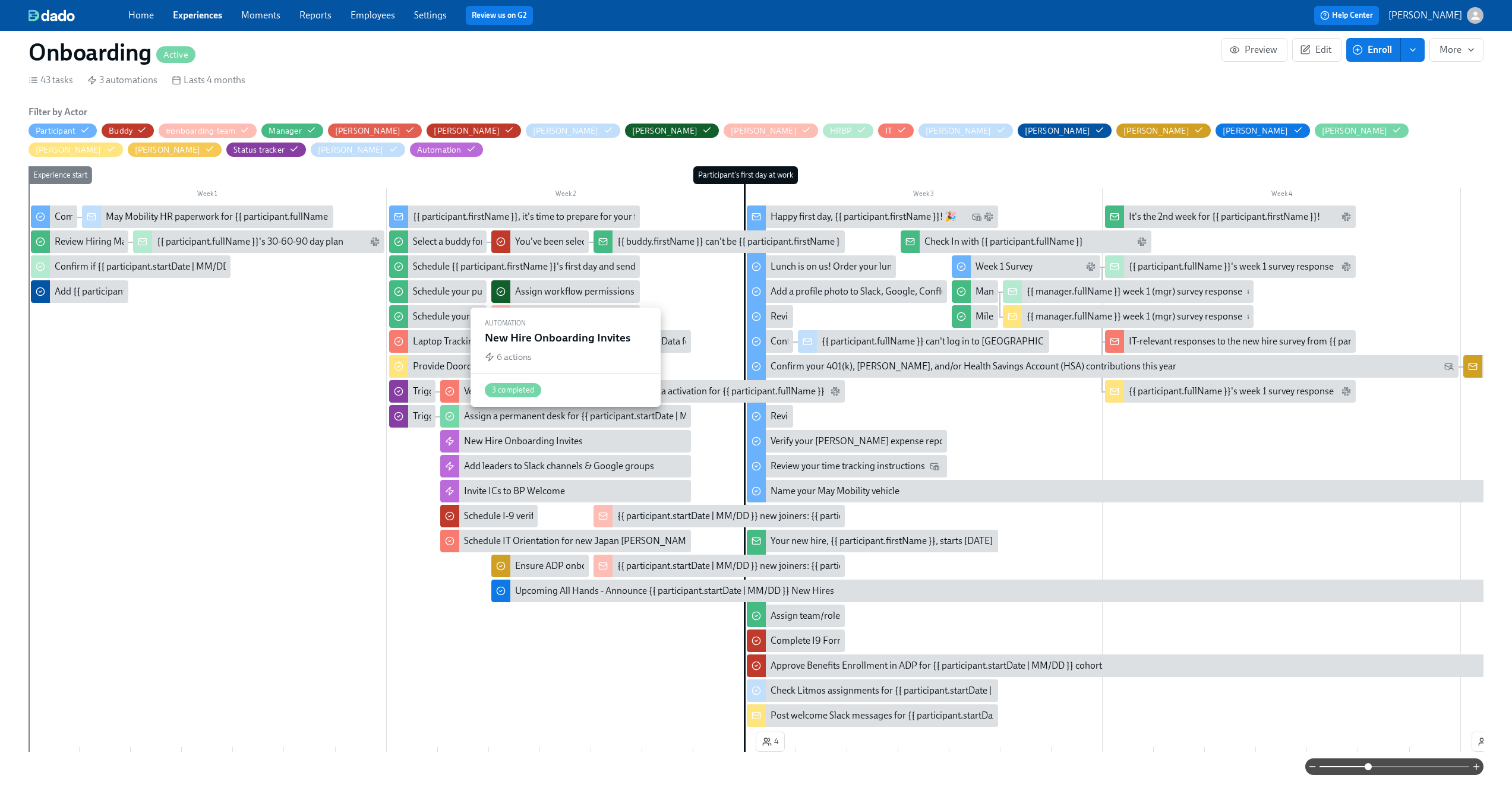 click on "New Hire Onboarding Invites" at bounding box center (523, 441) 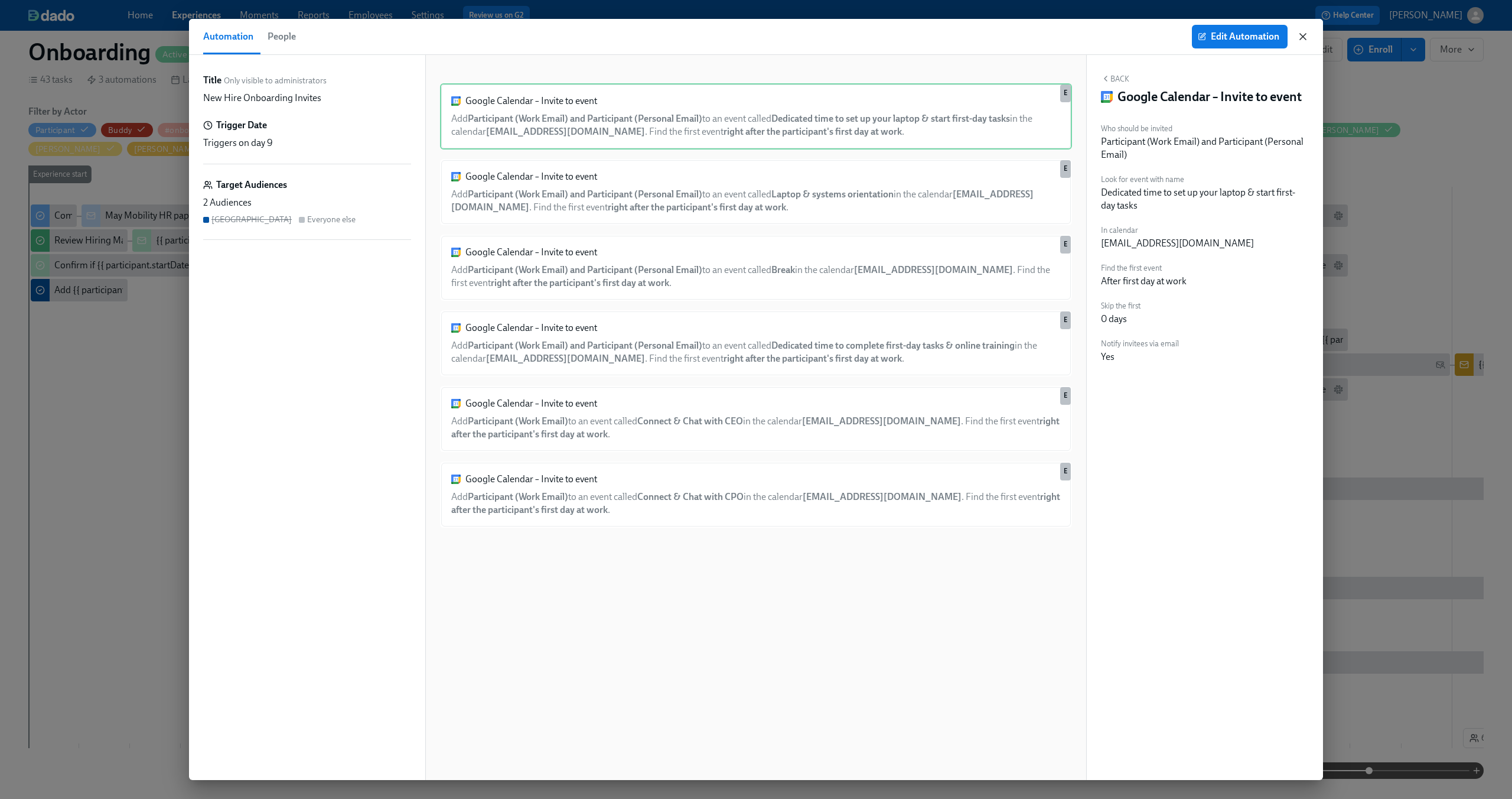 click 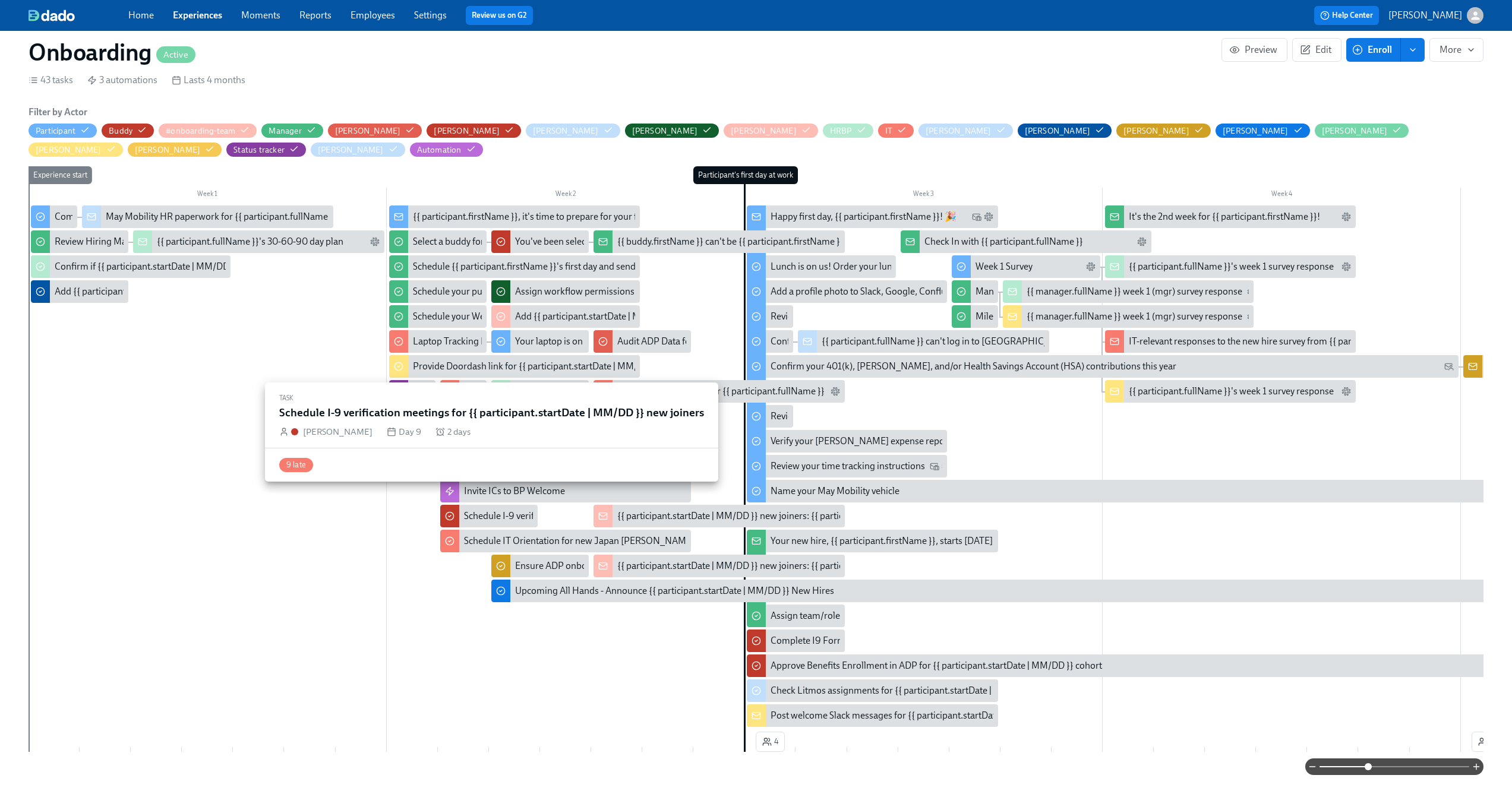 click on "Schedule I-9 verification meetings for {{ participant.startDate | MM/DD }} new joiners" at bounding box center [635, 516] 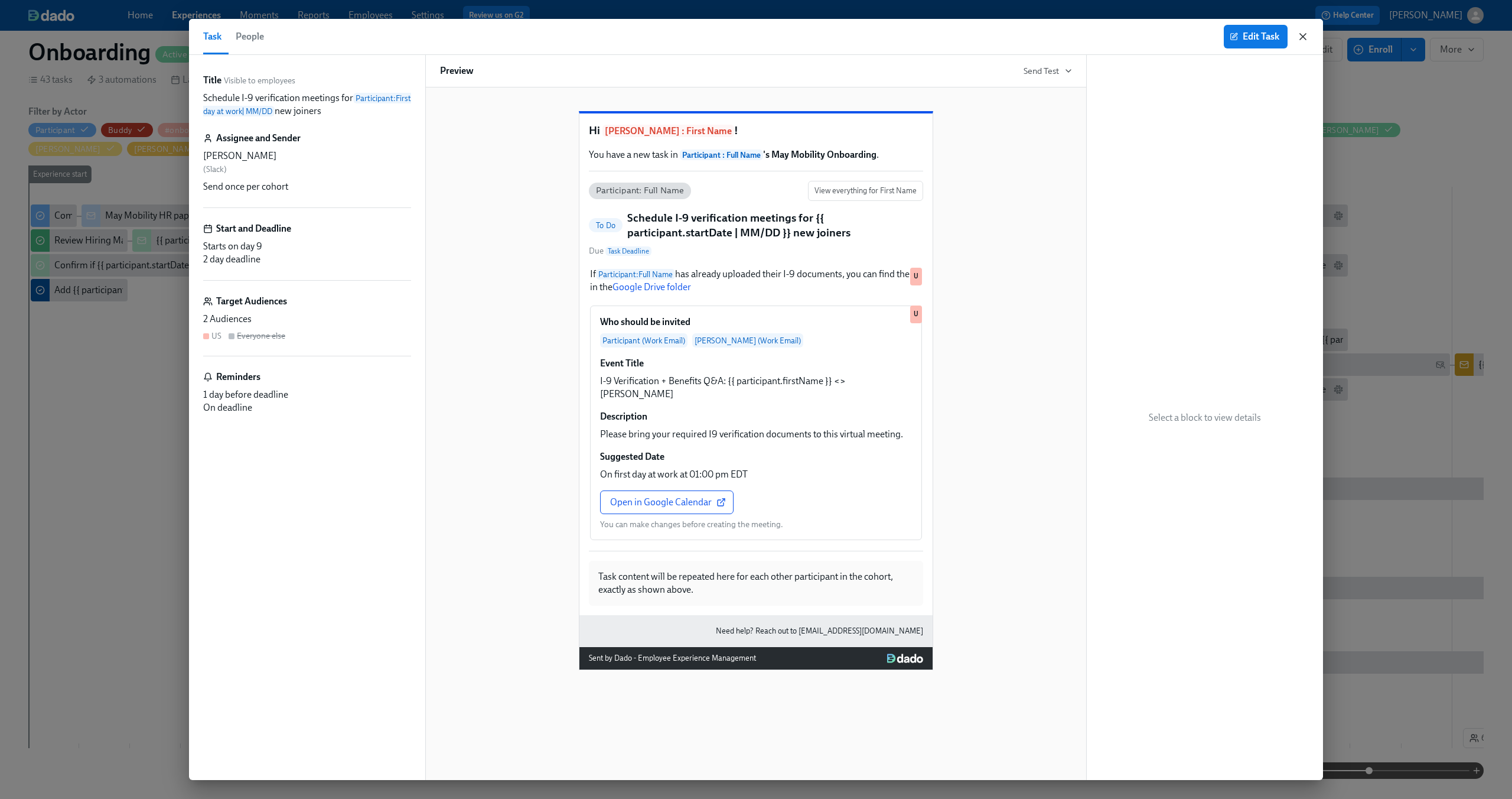 click 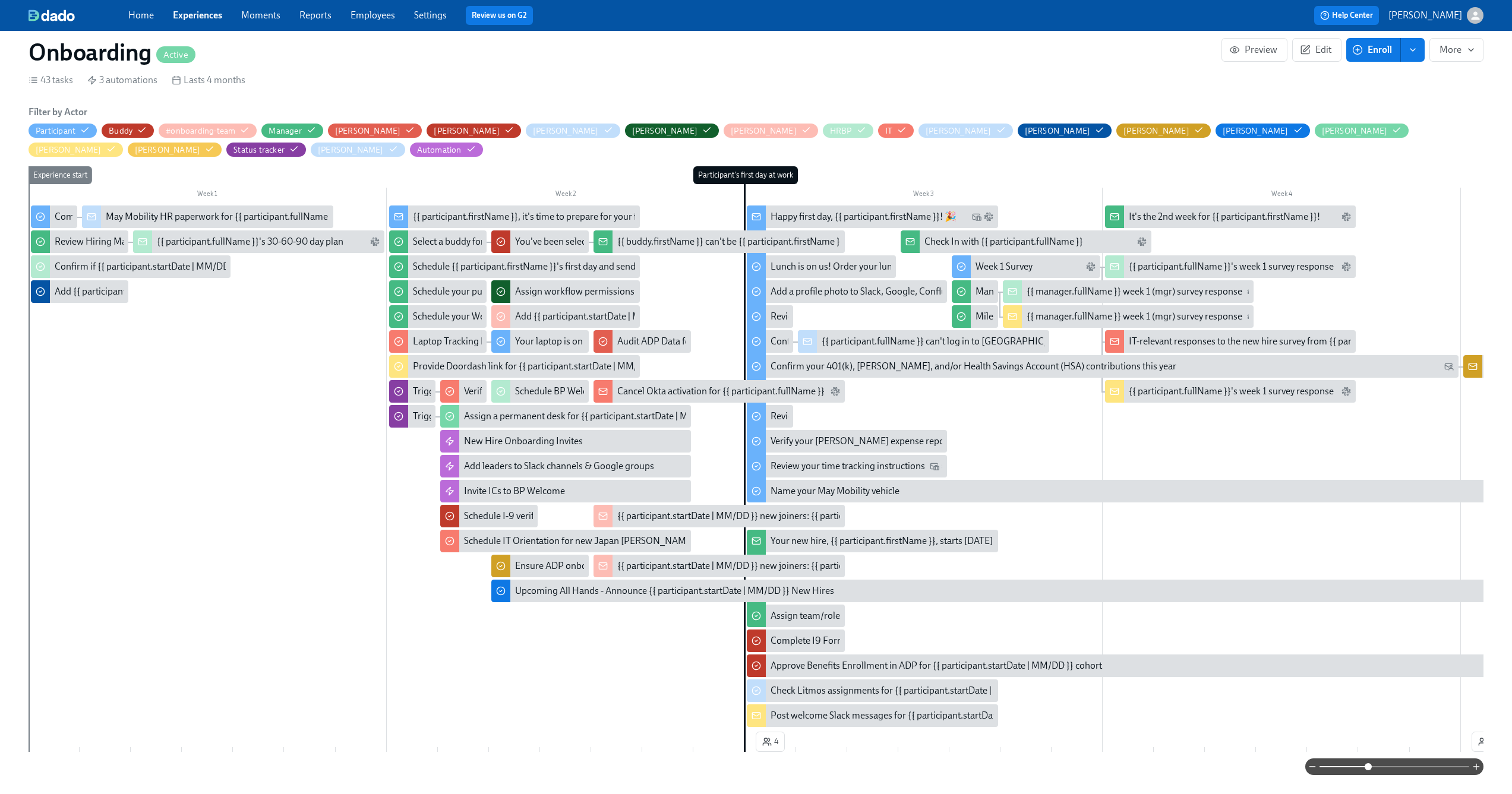 click on "{{ participant.startDate | MM/DD }} new joiners: {{ participant.fullName }} cleared to start ✅" at bounding box center (803, 516) 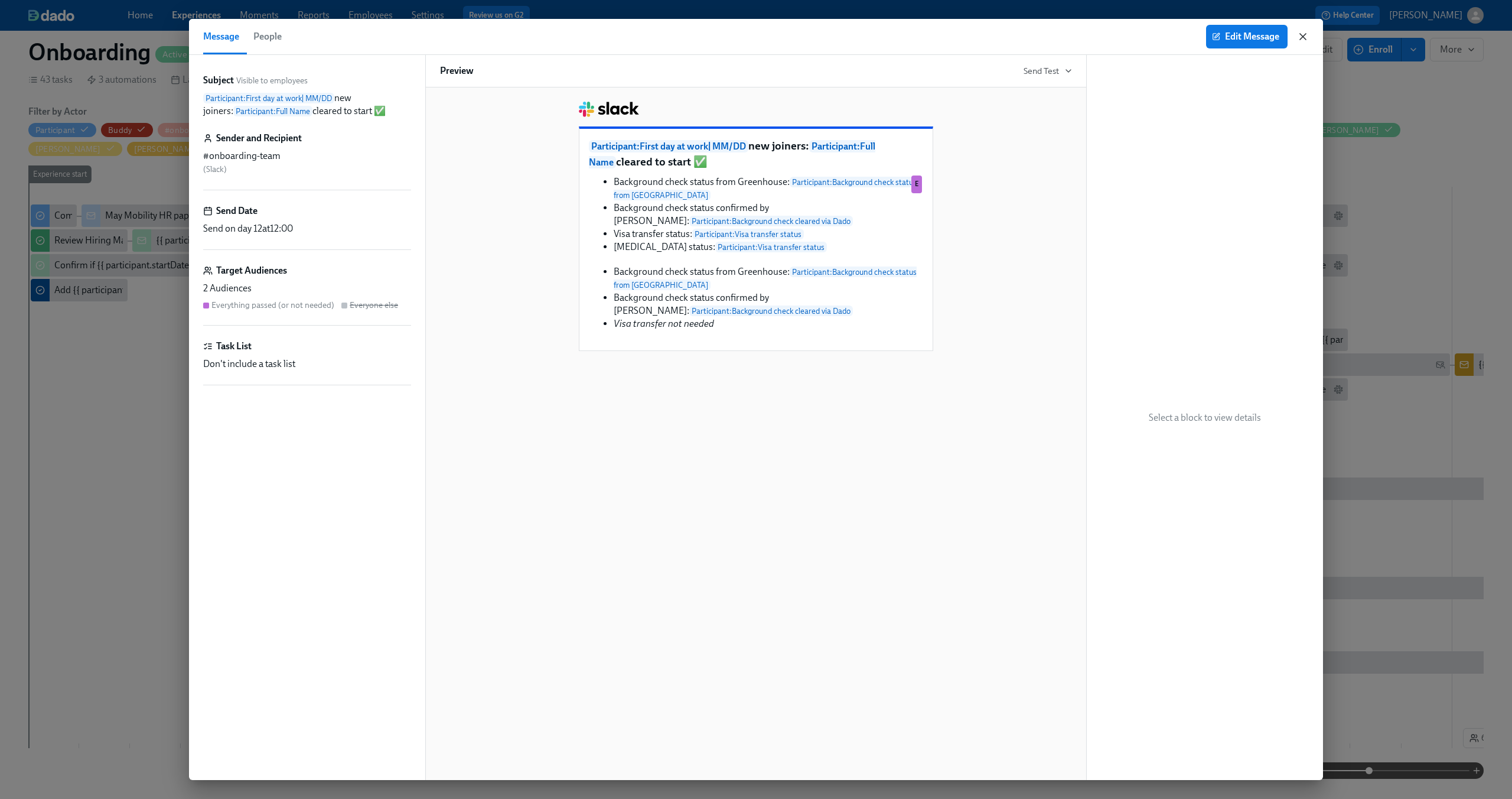 click 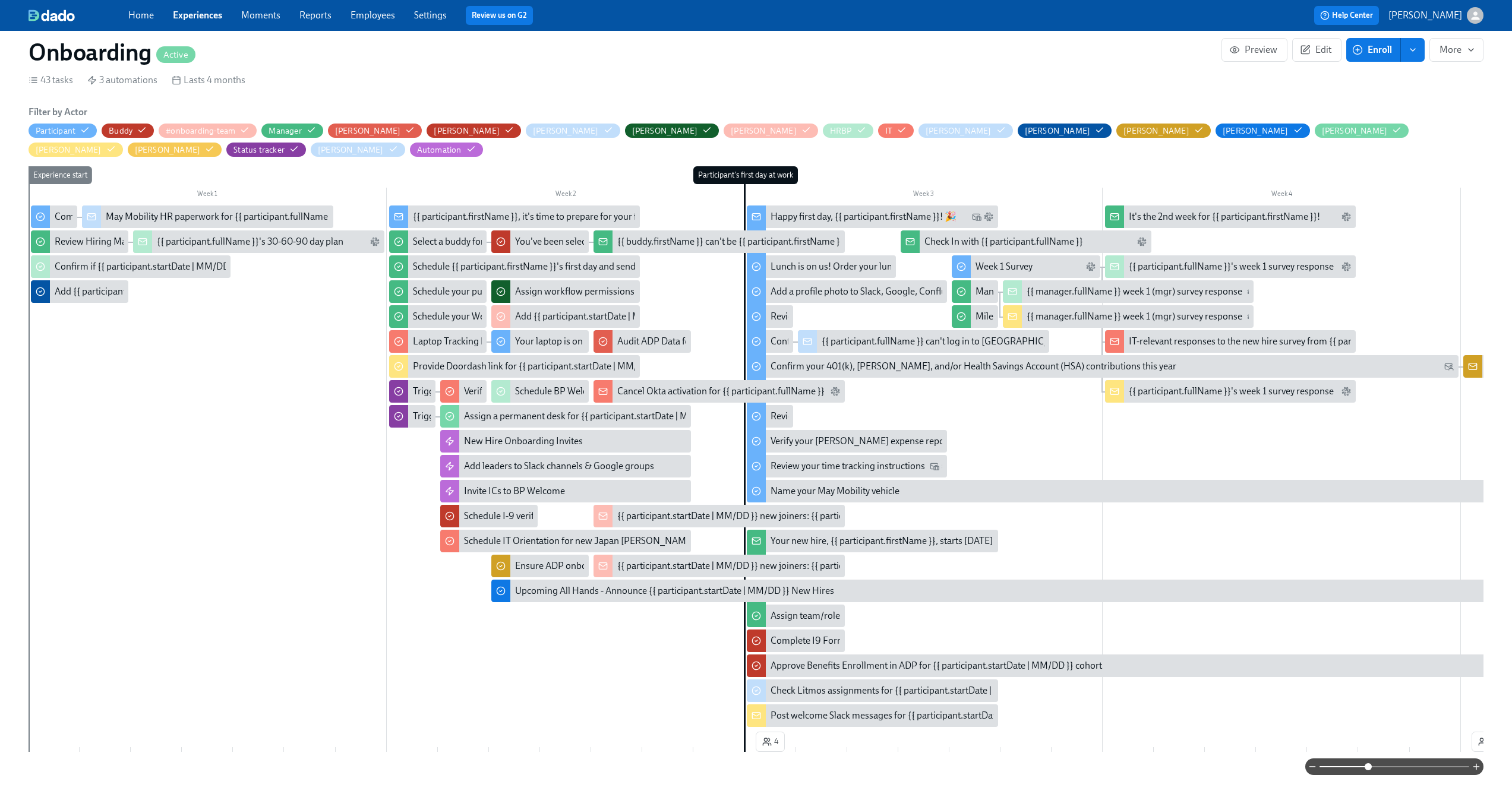 click on "Week 1 Week 2 Week 3 Week 4 Week 5 Week 6 Week 7 Week 8 Week 9 Week 10 Week 11 Week 12 Week 13 Week 14 Week 15 Week 16 Week 17 Week 18 Week 19 4 6 Experience start Participant's first day at work Experience end New Hire Onboarding Invites Add leaders to Slack channels & Google groups Invite ICs to BP Welcome Complete Japan HR paperwork {{ participant.firstName }}, it's time to prepare for your first day at May Mobility! Happy first day, {{ participant.firstName }}! 🎉 Lunch is on us! Order your lunch on Doordash Add a profile photo to Slack, Google, Confluence, & Lattice Review benefits information Confirm you can log in to Litmos Confirm your 401(k), Roth, and/or Health Savings Account (HSA) contributions this year Review 401K information Verify your Fyle expense reporting account and add your direct deposit information Review your time tracking instructions Name your May Mobility vehicle Week 1 Survey Complete Your Week 6 Survey Complete Your 100 Day Survey Select a buddy for {{ participant.fullName }}" at bounding box center [756, 461] 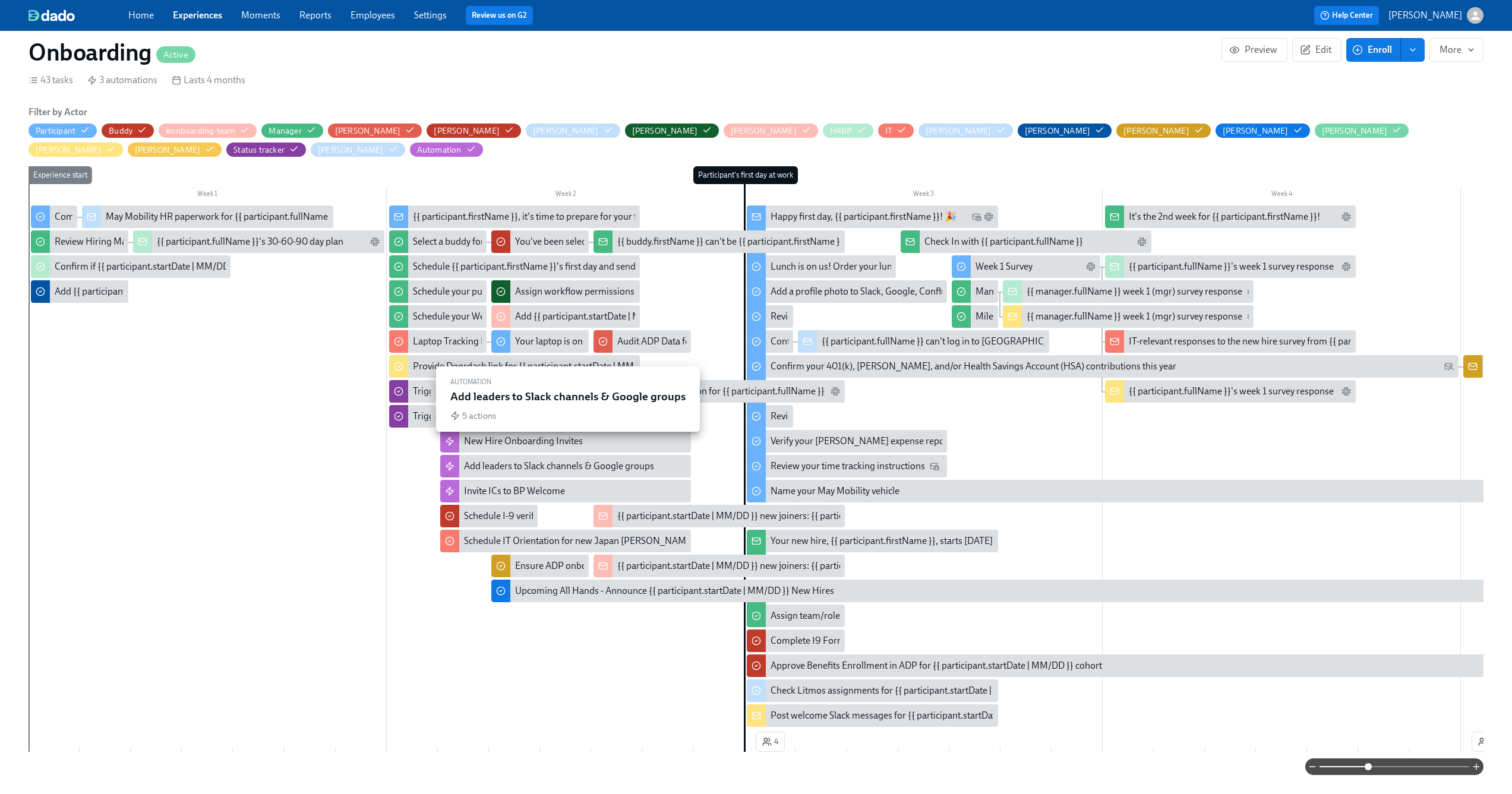 click on "Add leaders to Slack channels & Google groups" at bounding box center (559, 466) 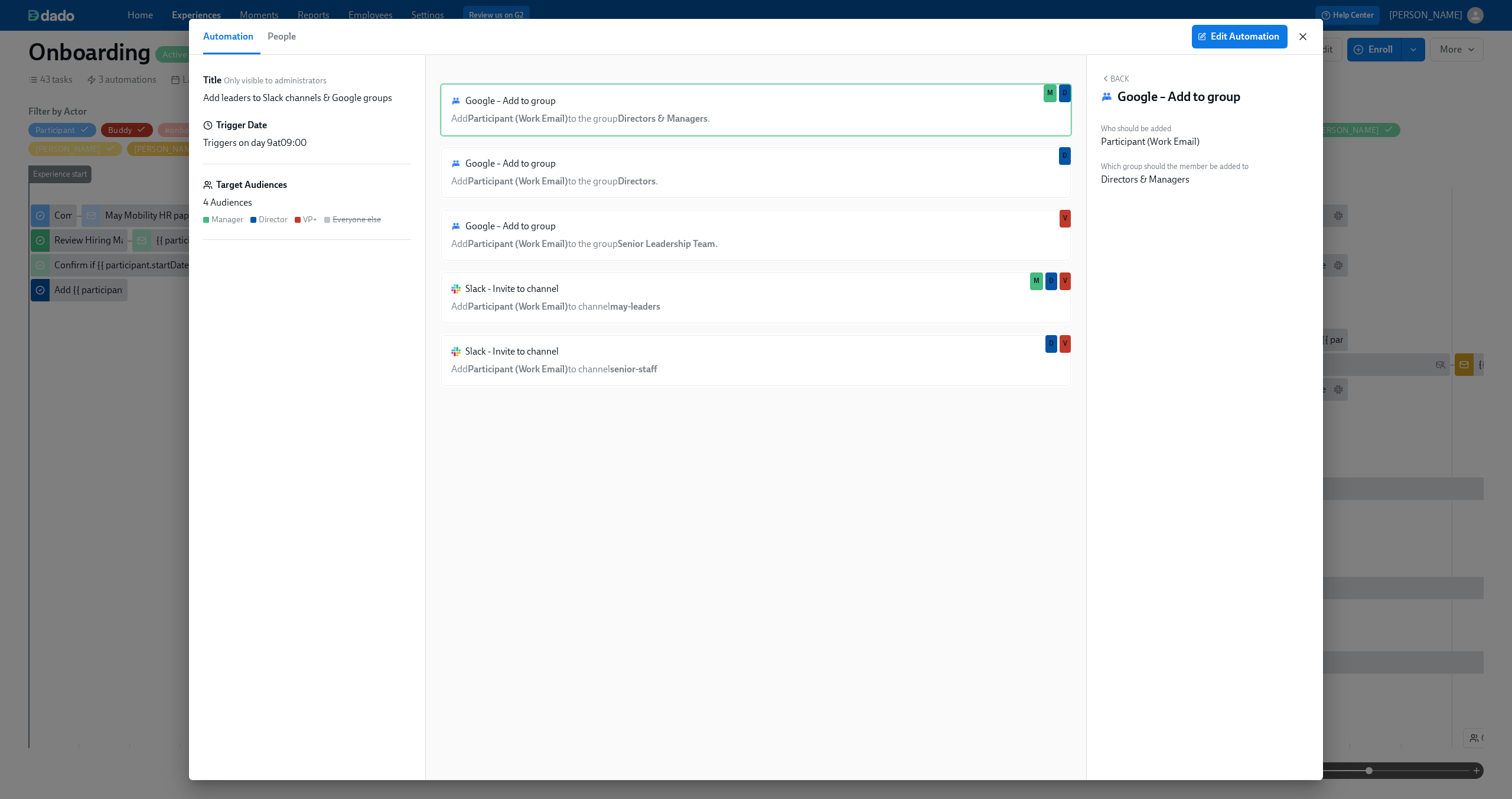click 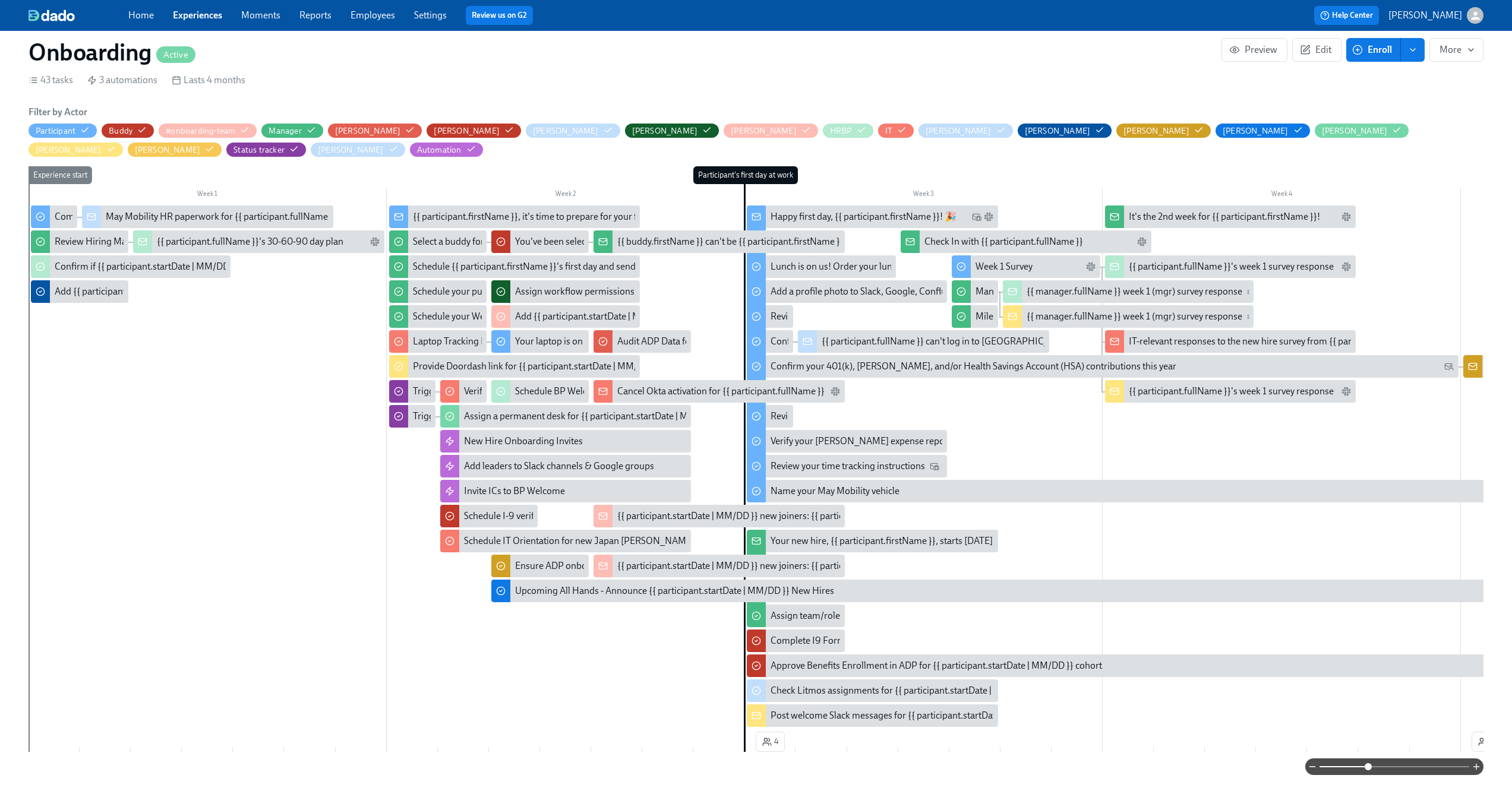 click on "Happy first day, {{ participant.firstName }}! 🎉" at bounding box center [863, 217] 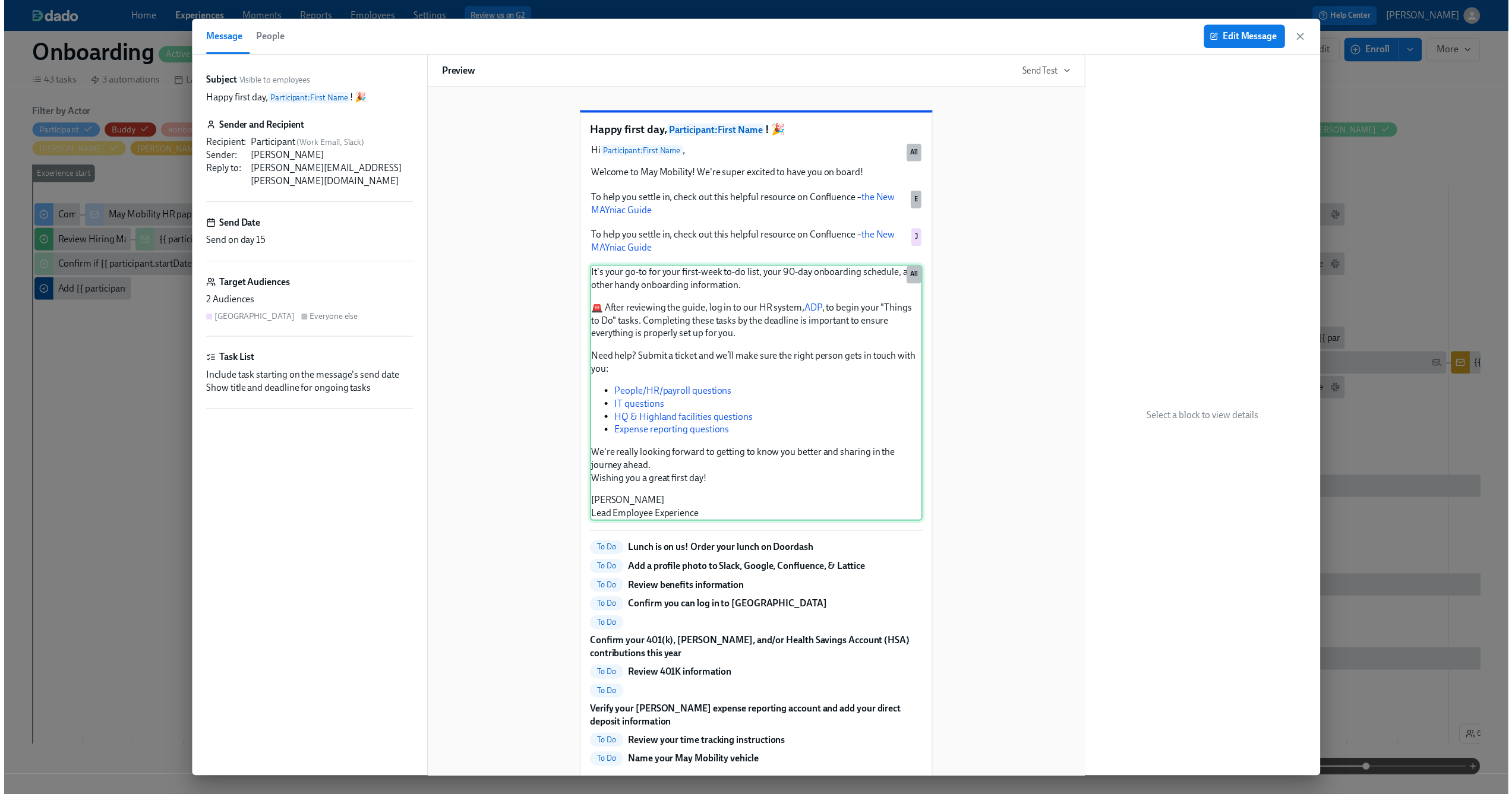 scroll, scrollTop: 113, scrollLeft: 0, axis: vertical 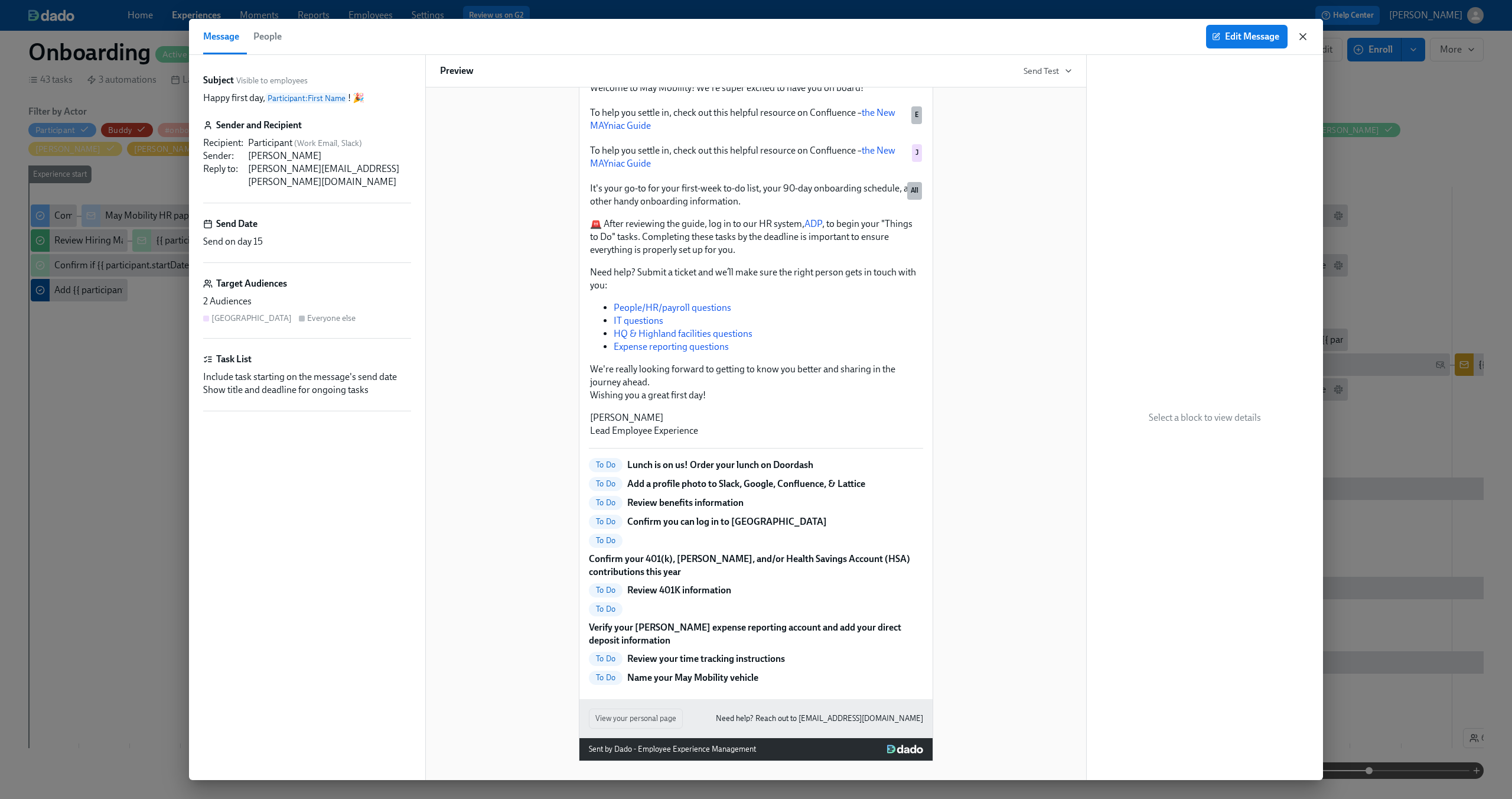 click 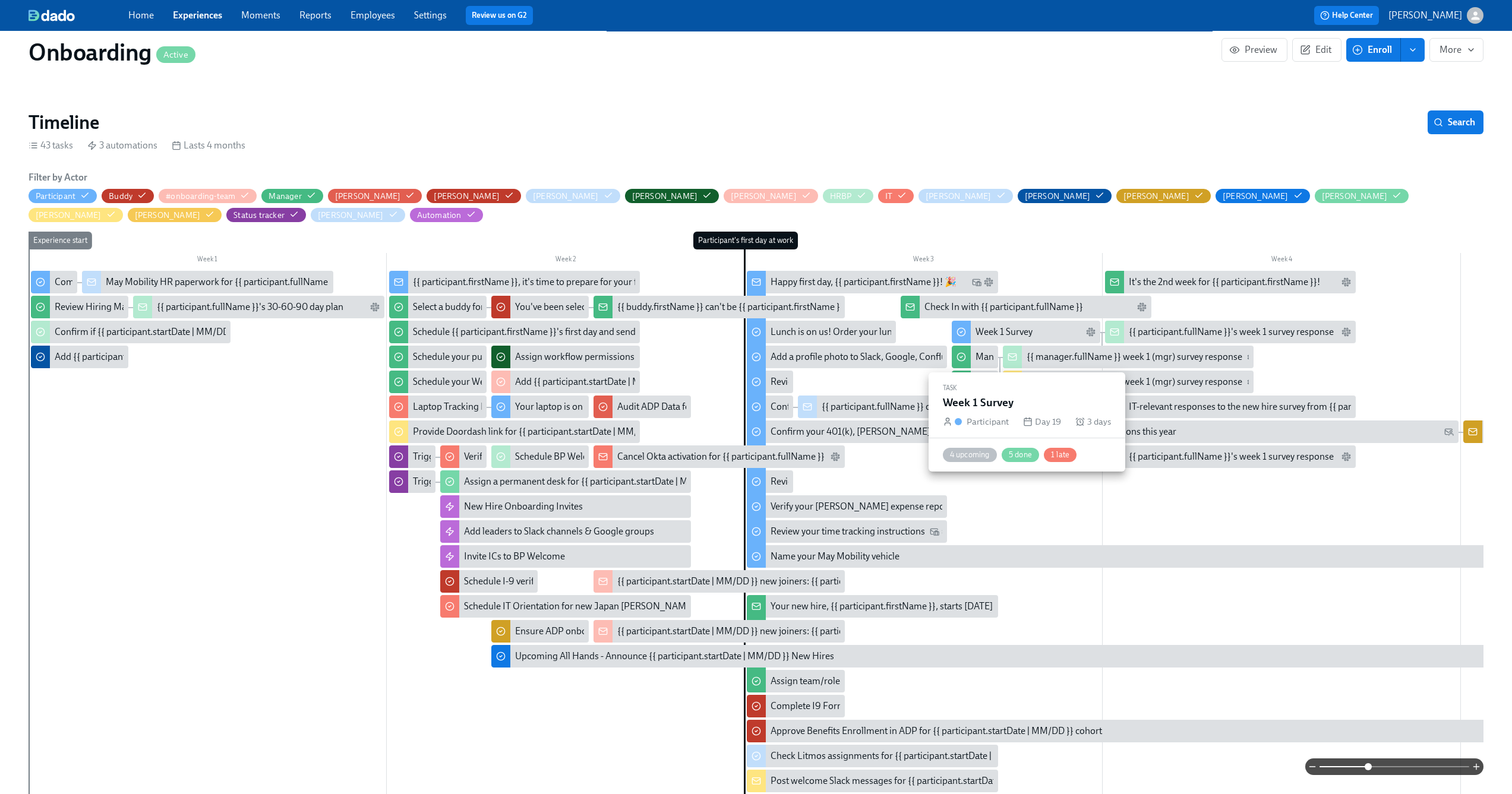 scroll, scrollTop: 324, scrollLeft: 0, axis: vertical 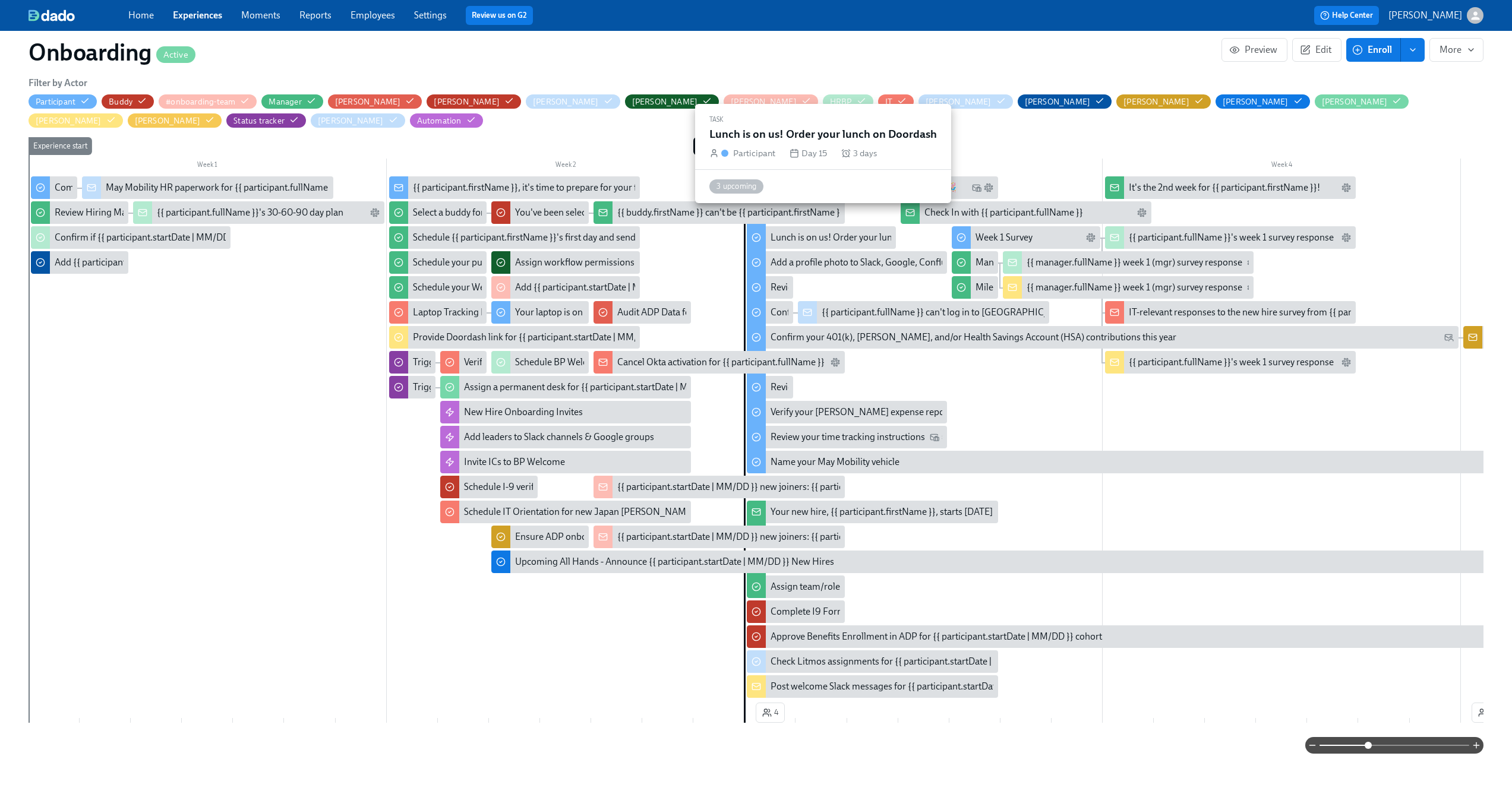 click on "Lunch is on us! Order your lunch on Doordash" at bounding box center (863, 238) 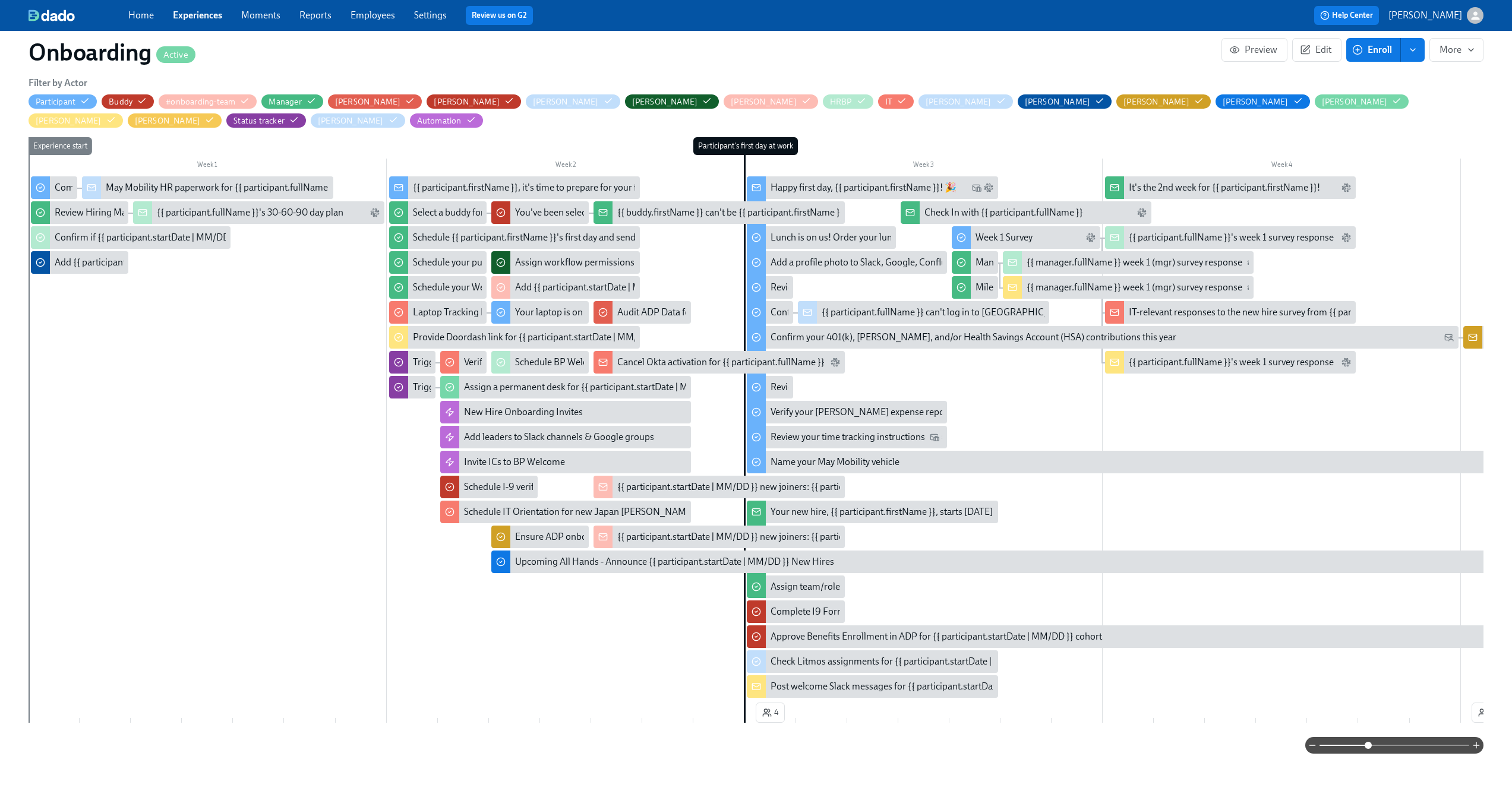 click on "IT-relevant responses to the new hire survey from {{ participant.fullName }}" at bounding box center (1280, 312) 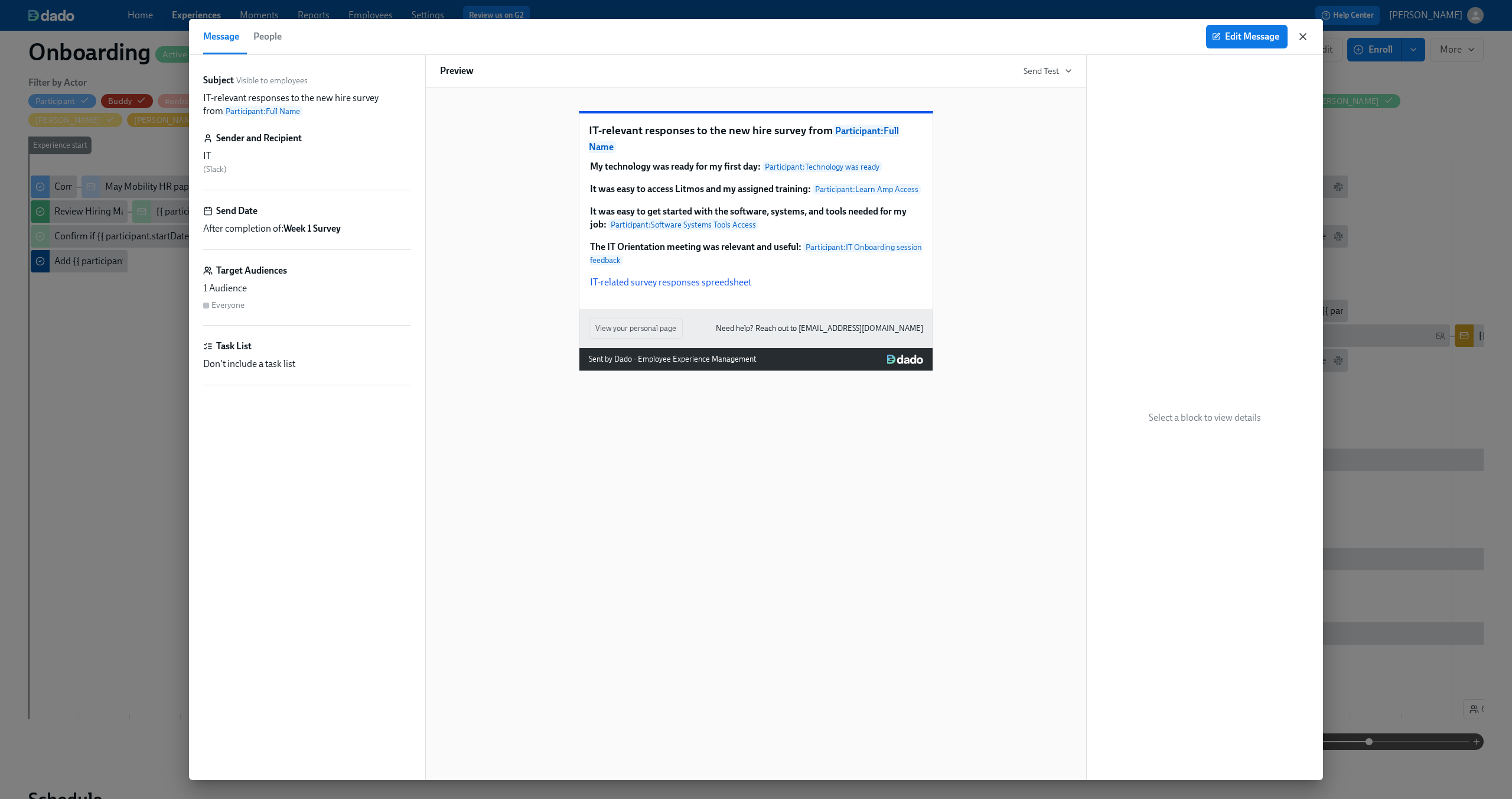 click 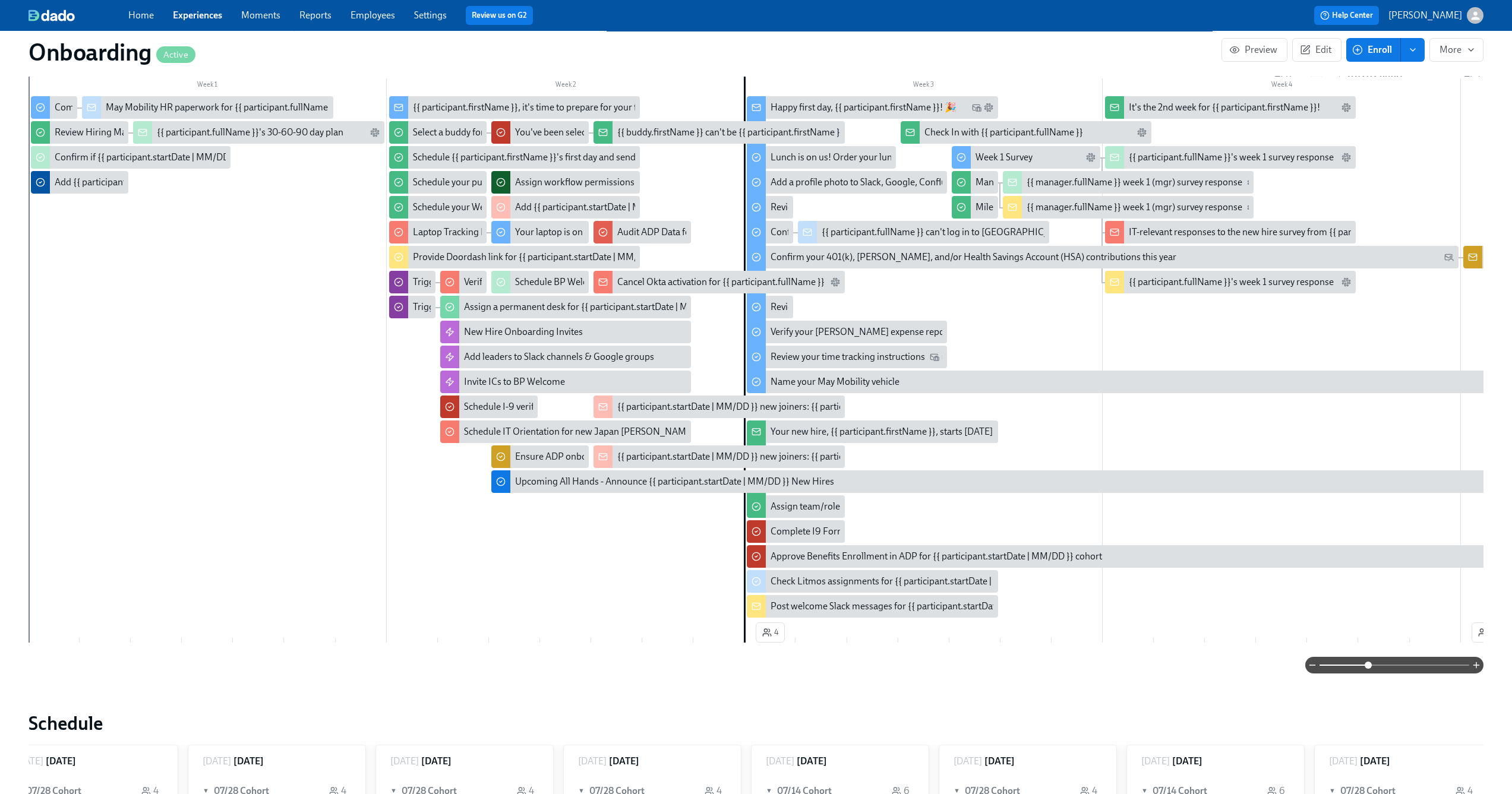 scroll, scrollTop: 407, scrollLeft: 0, axis: vertical 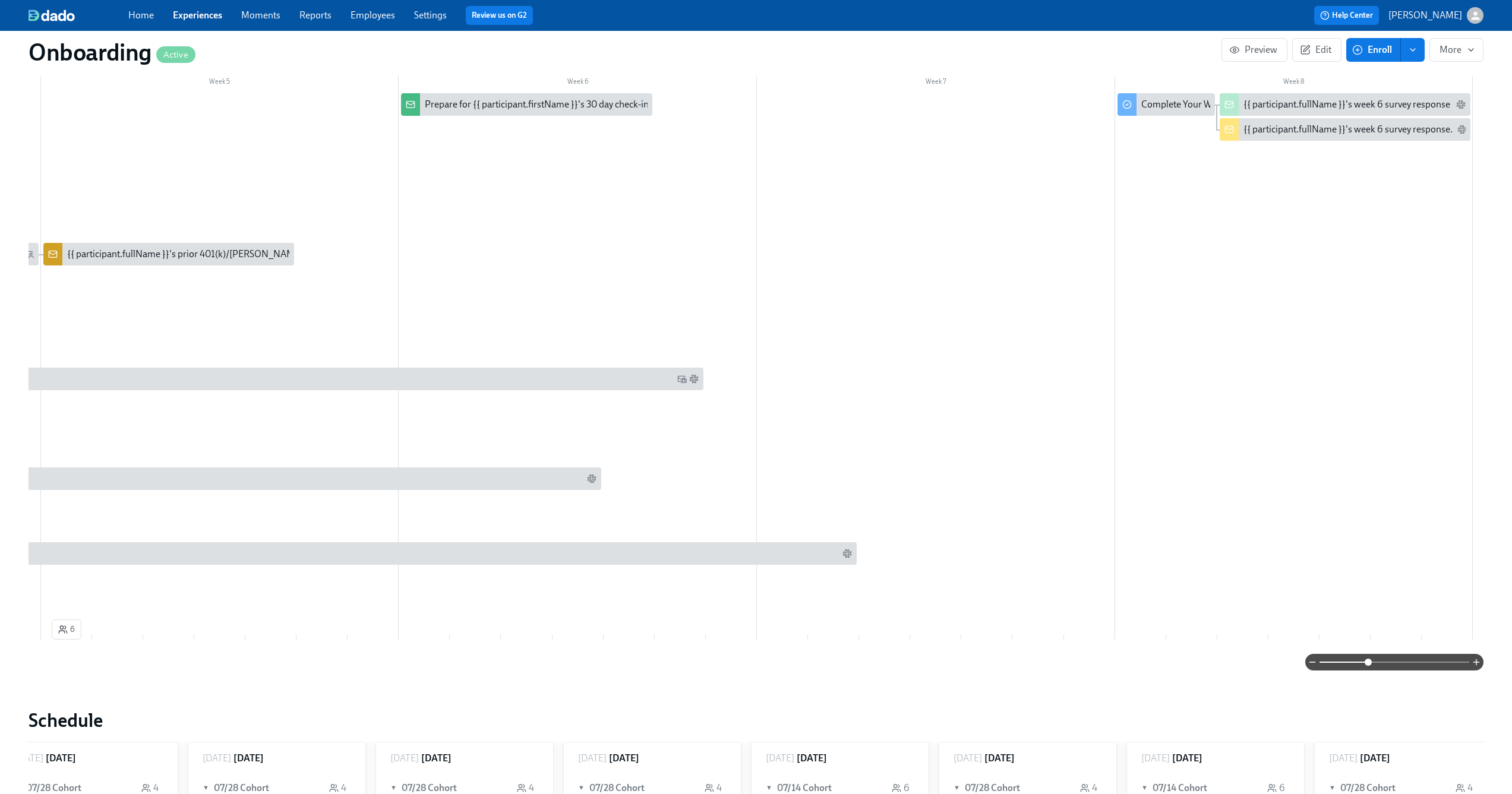 click on "Prepare for {{ participant.firstName }}'s 30 day check-in" at bounding box center (536, 105) 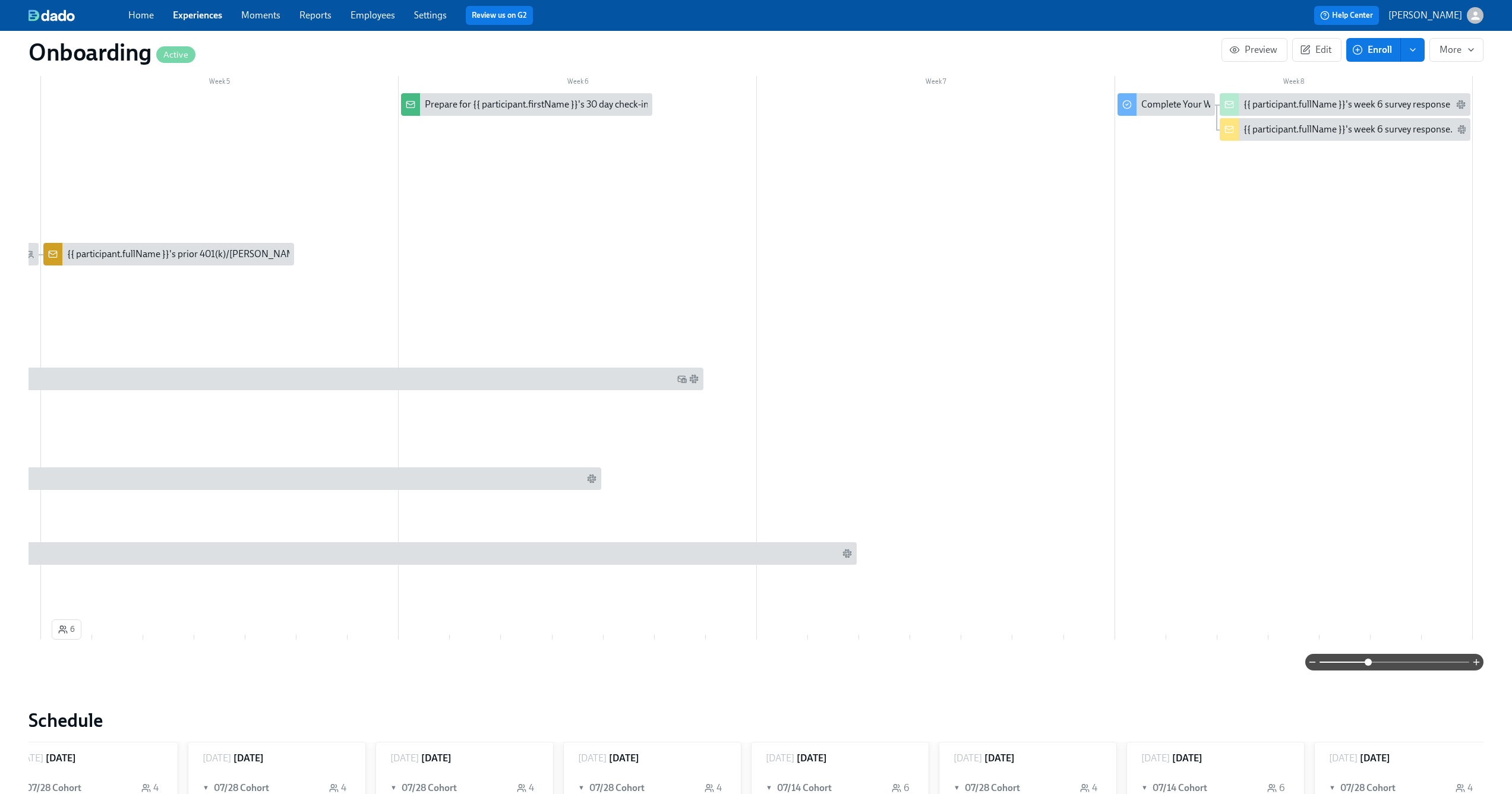 click on "{{ participant.fullName }}'s week 6 survey response" at bounding box center (1347, 105) 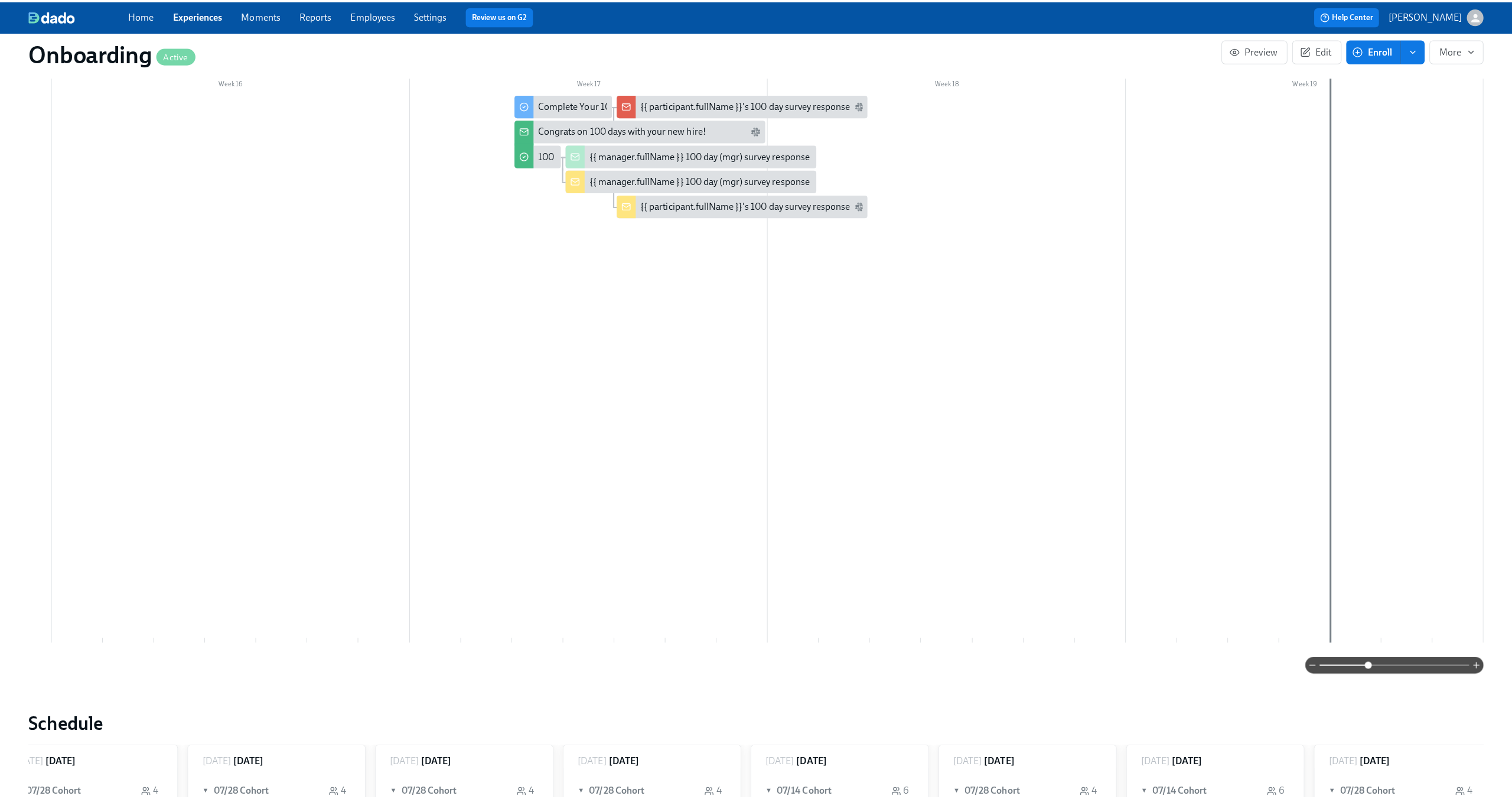 scroll, scrollTop: 0, scrollLeft: 5316, axis: horizontal 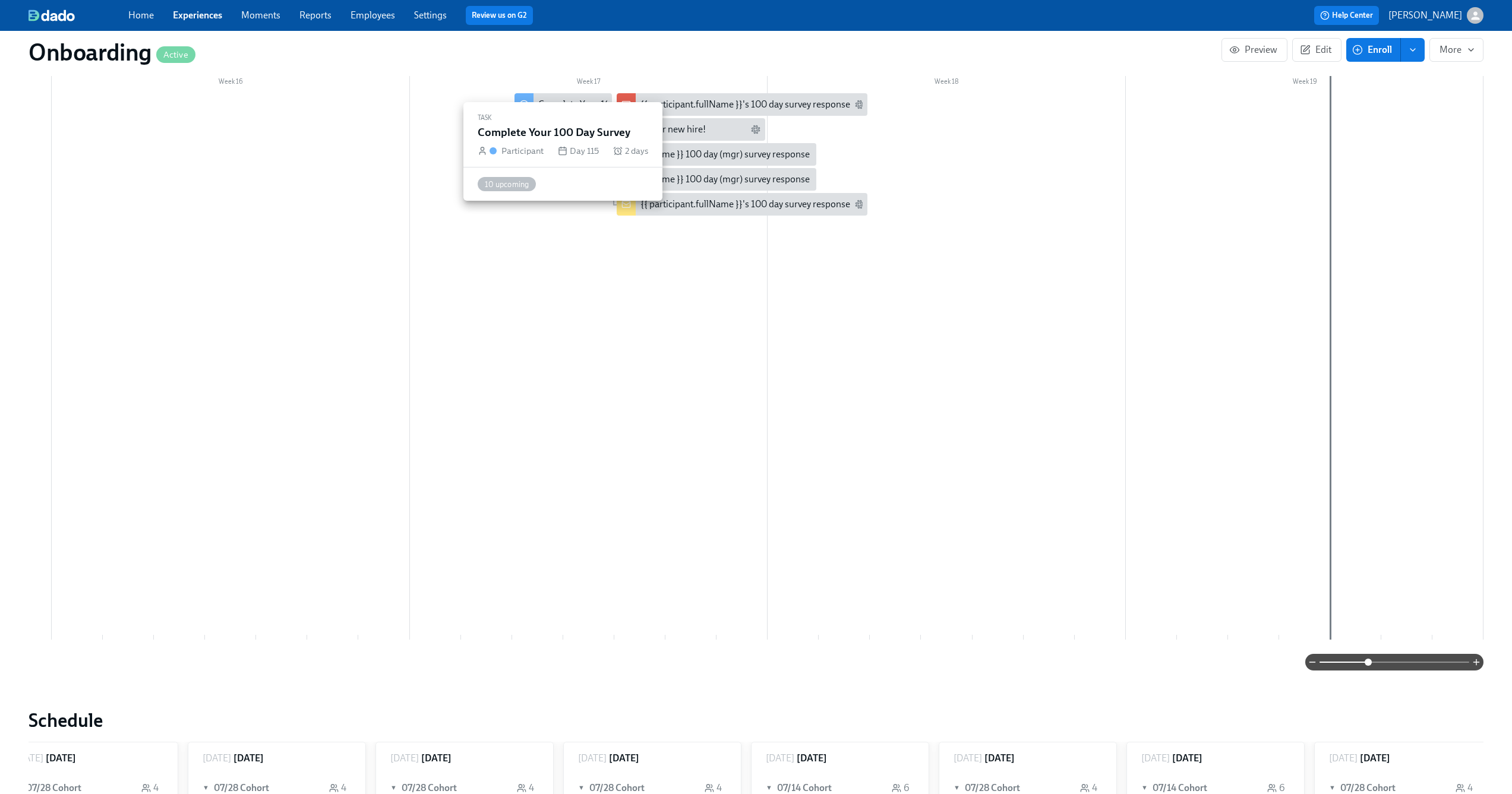 click on "Complete Your 100 Day Survey" at bounding box center (600, 105) 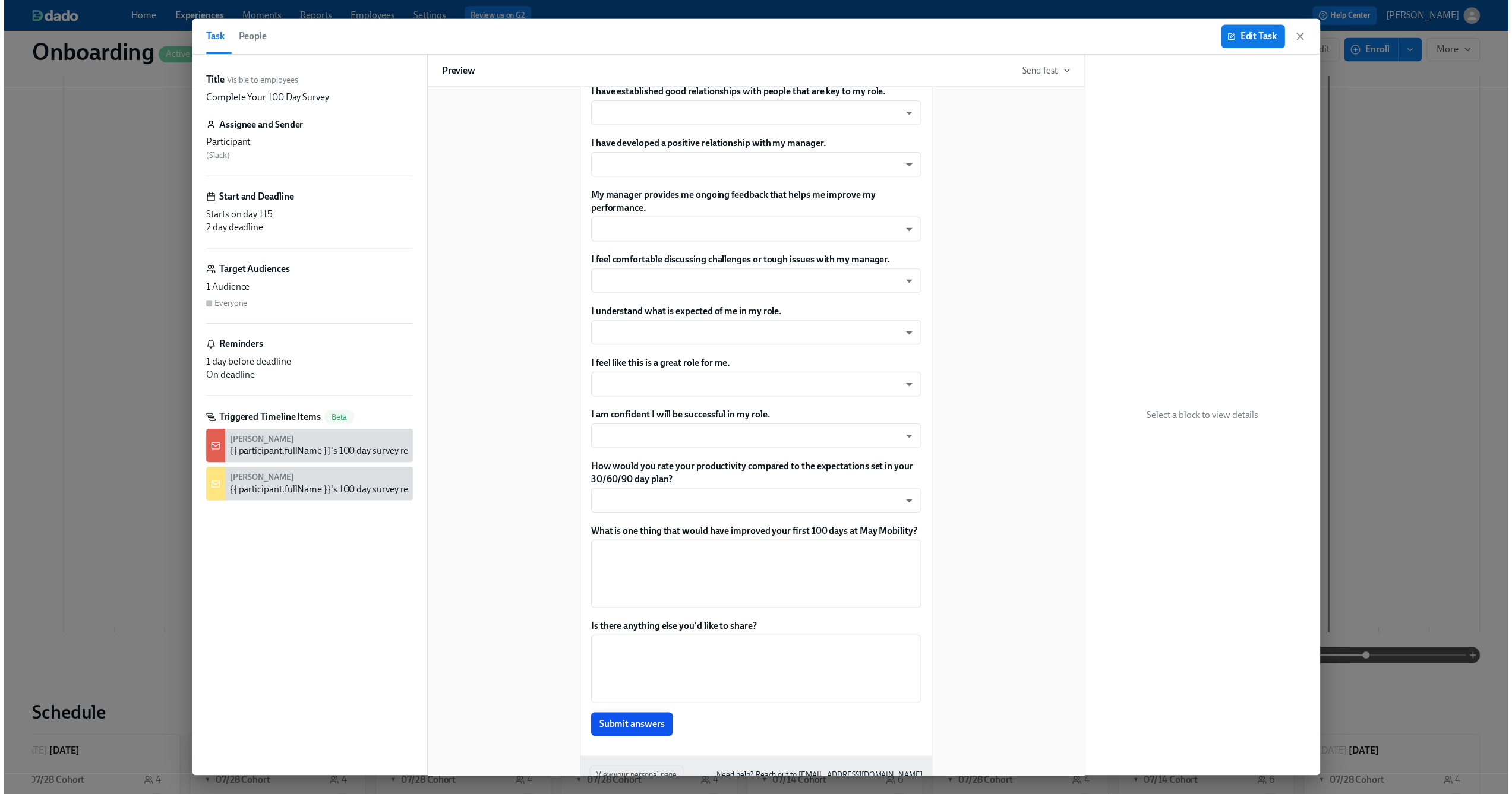 scroll, scrollTop: 473, scrollLeft: 0, axis: vertical 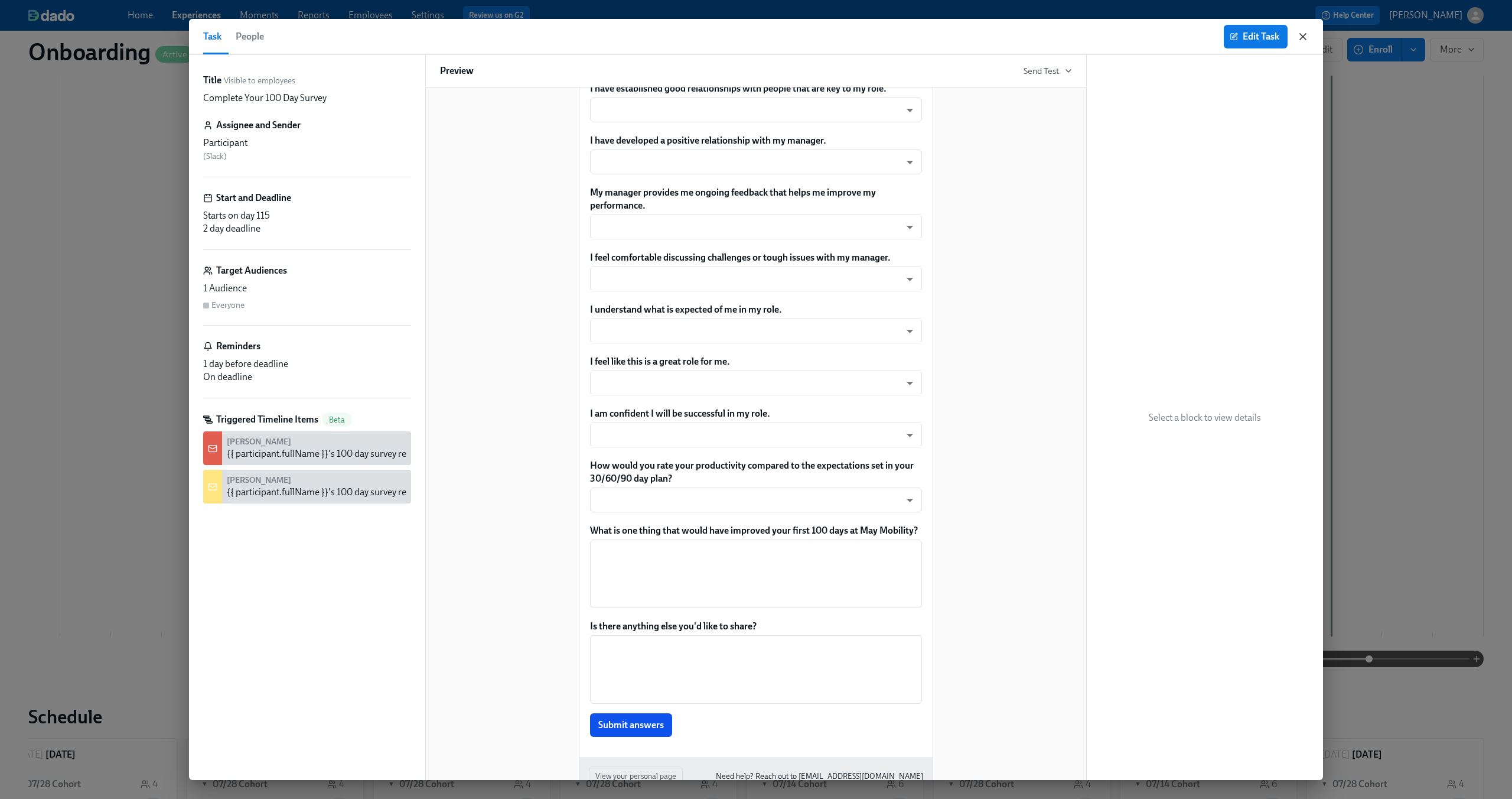 click 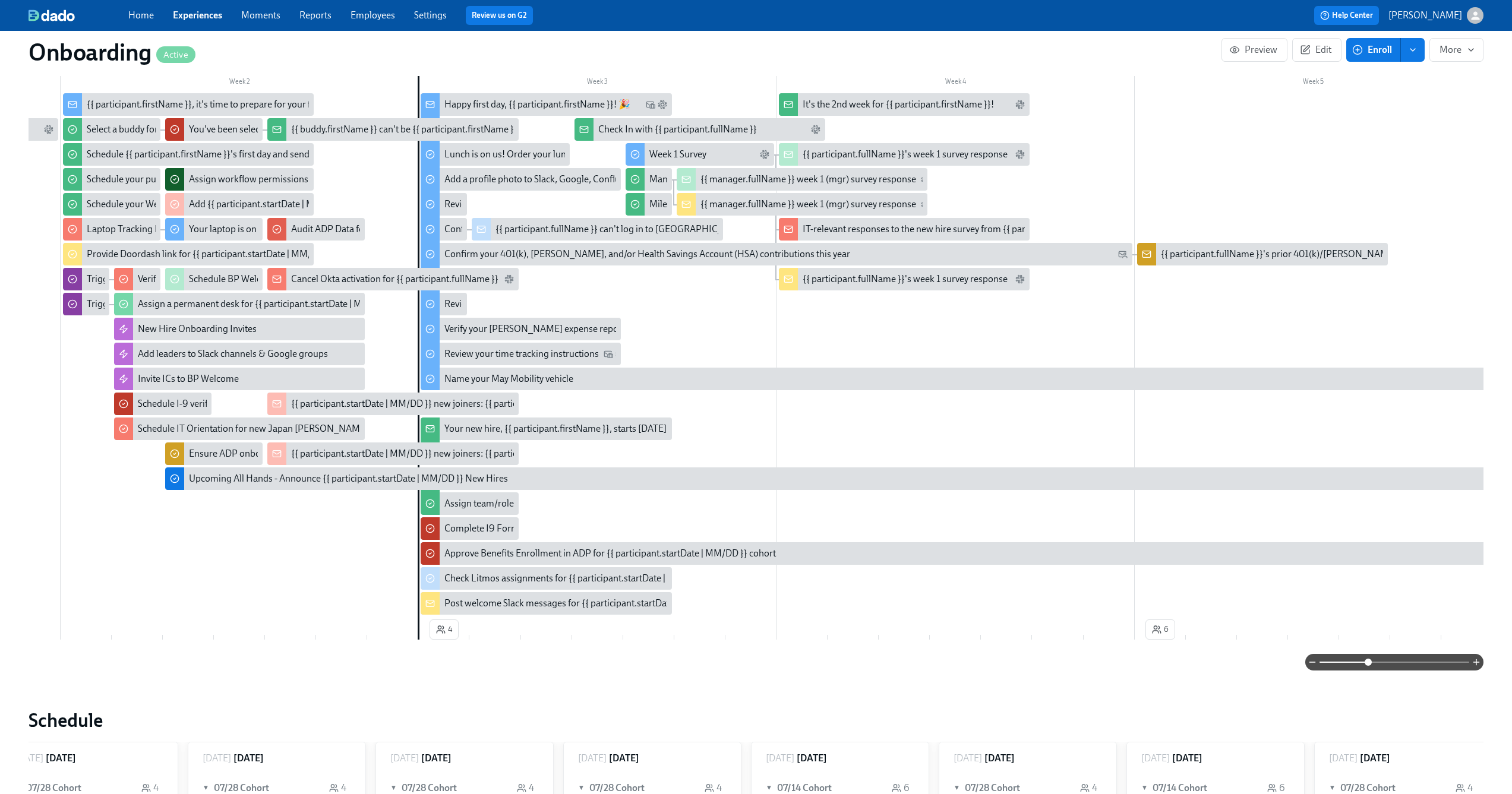 scroll, scrollTop: 0, scrollLeft: 0, axis: both 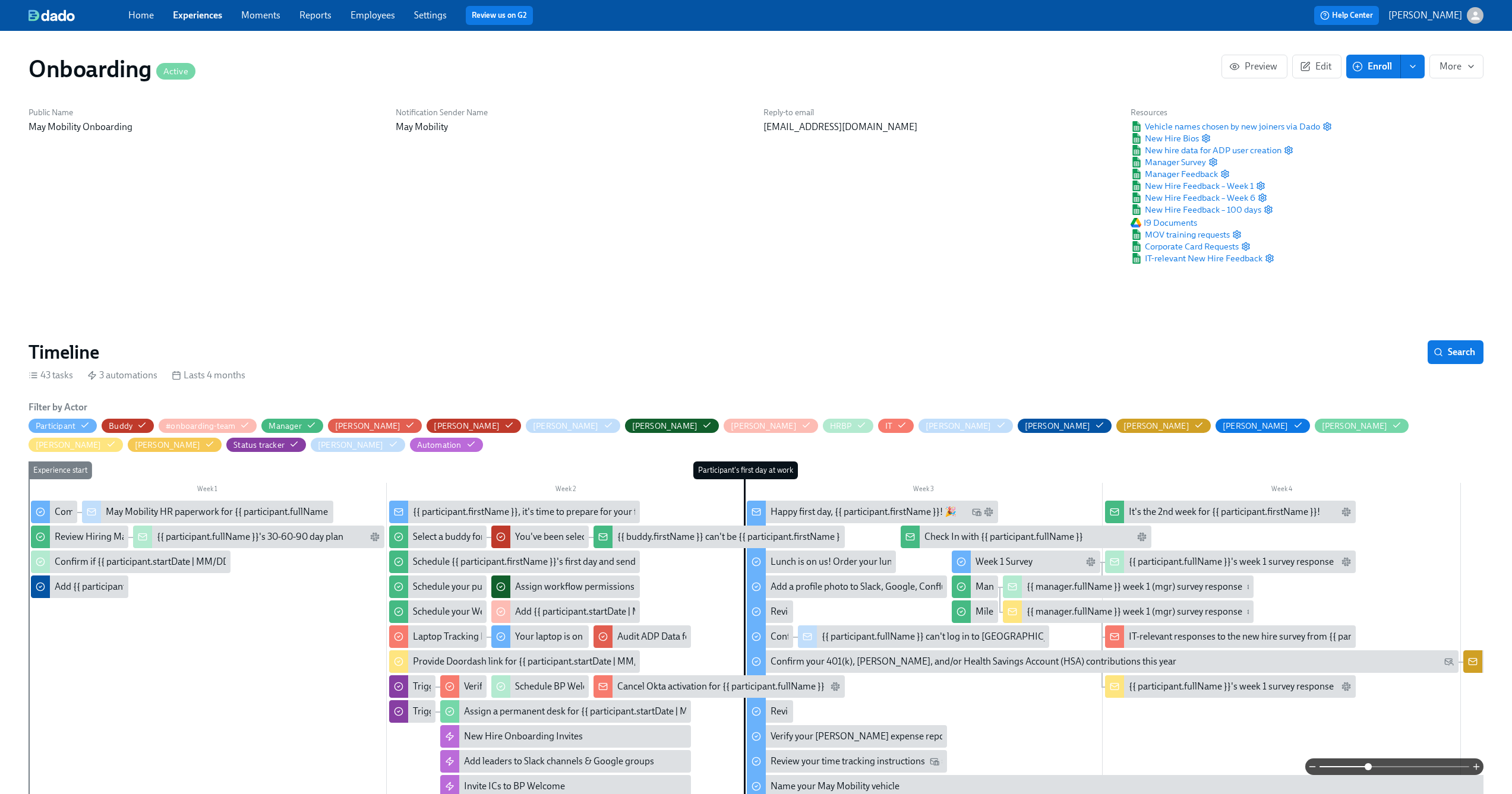 click on "Experiences" at bounding box center (197, 15) 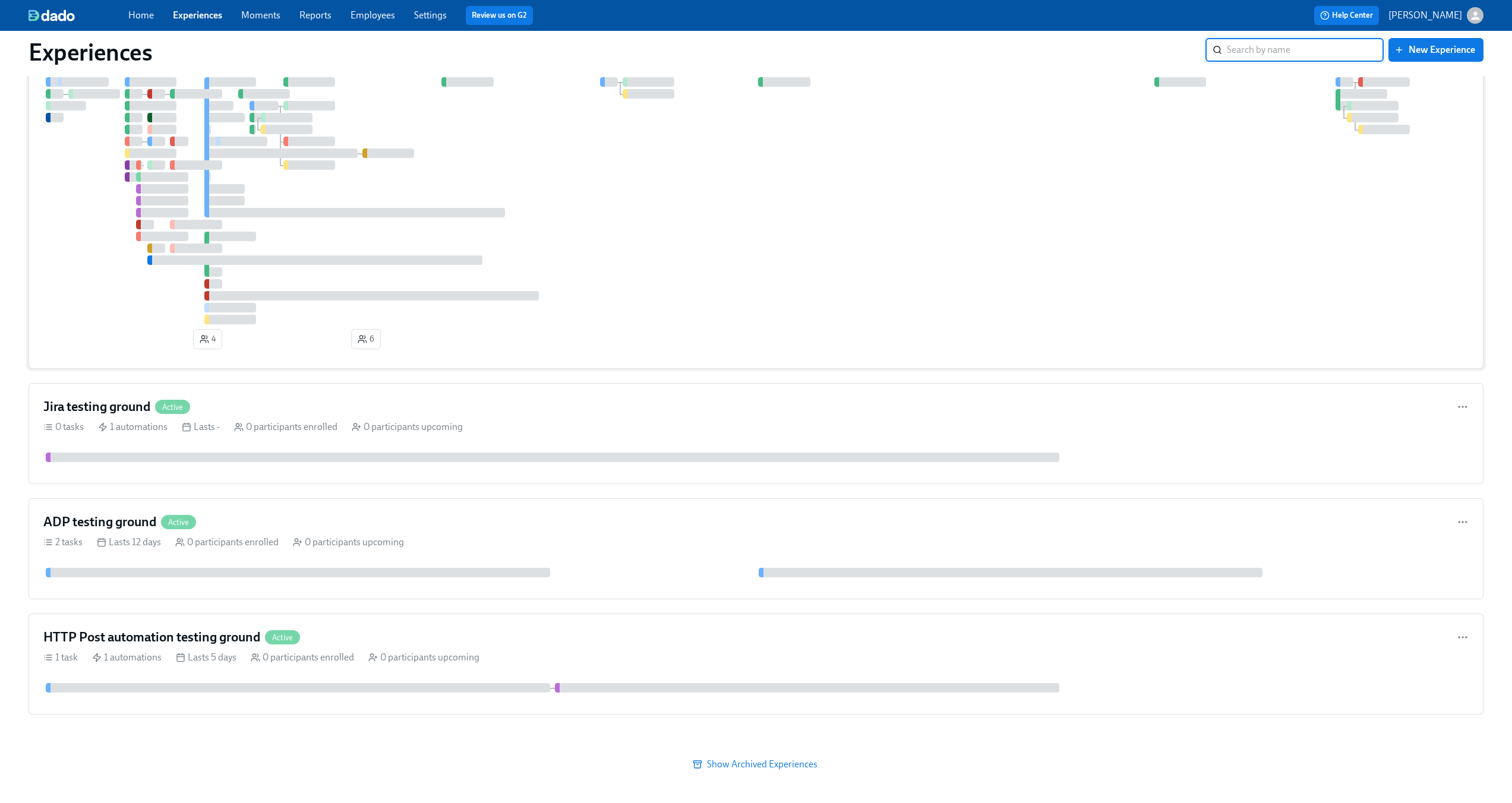 scroll, scrollTop: 371, scrollLeft: 0, axis: vertical 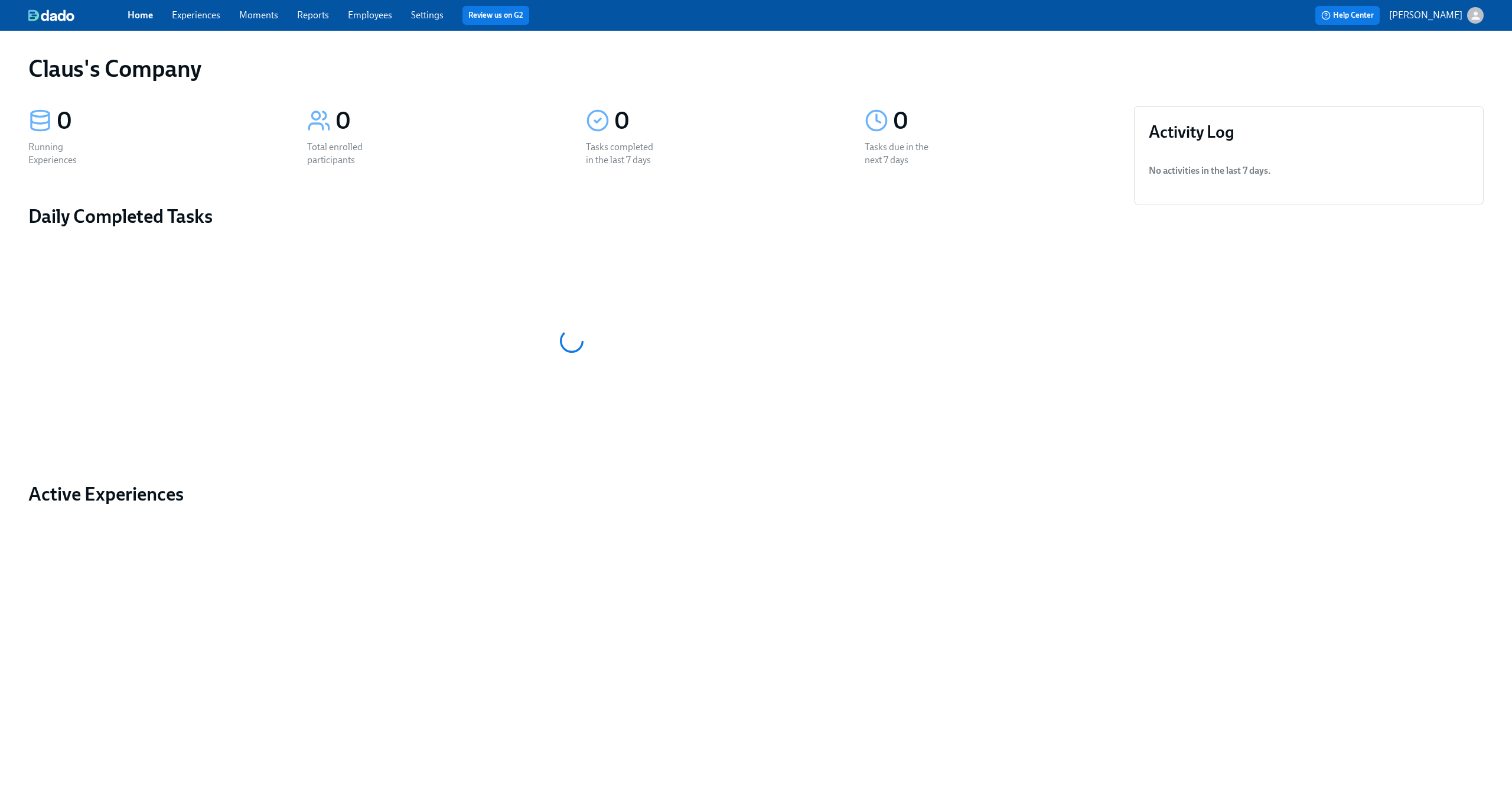 click 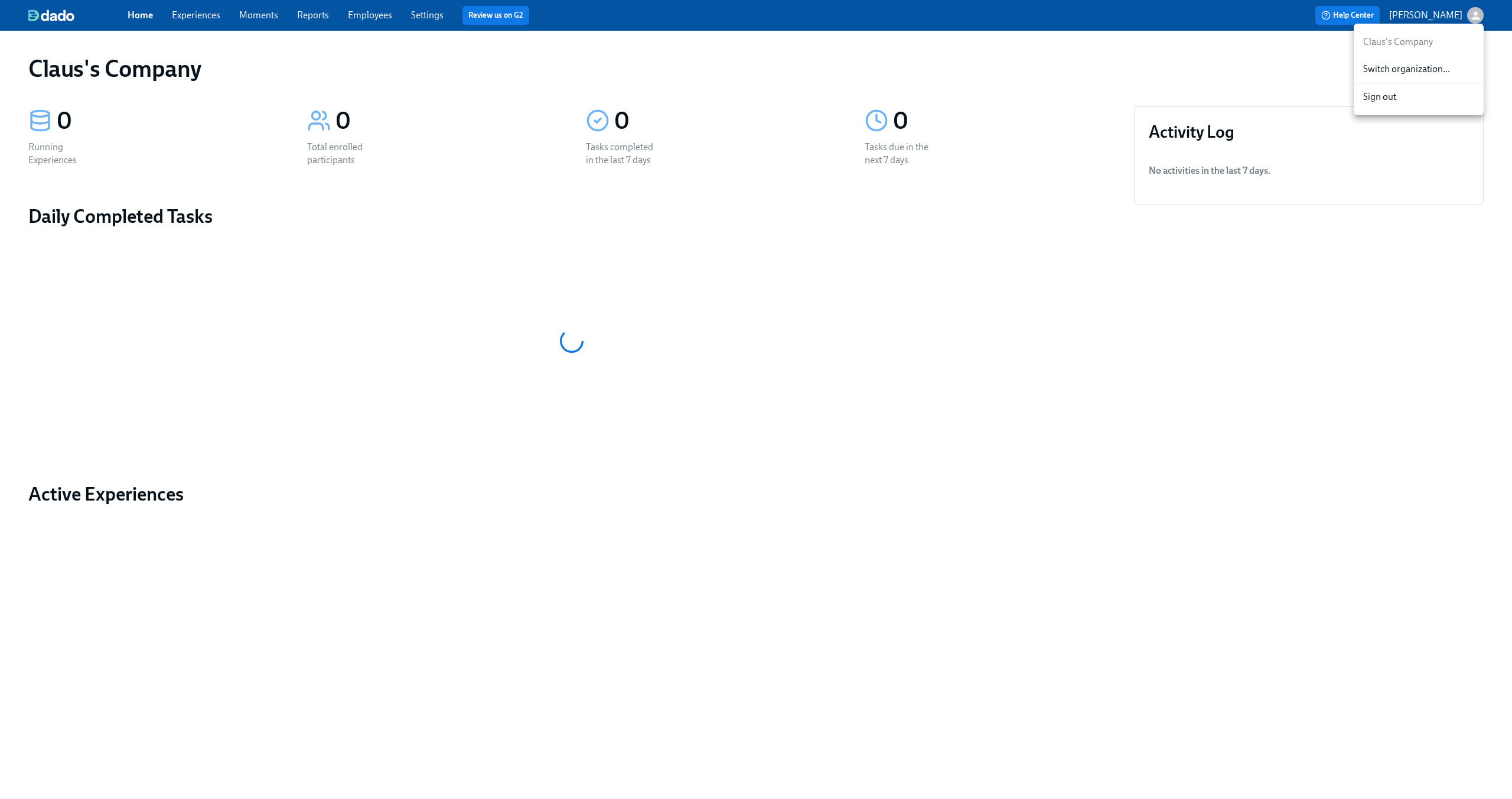 click on "Switch organization..." at bounding box center [1419, 69] 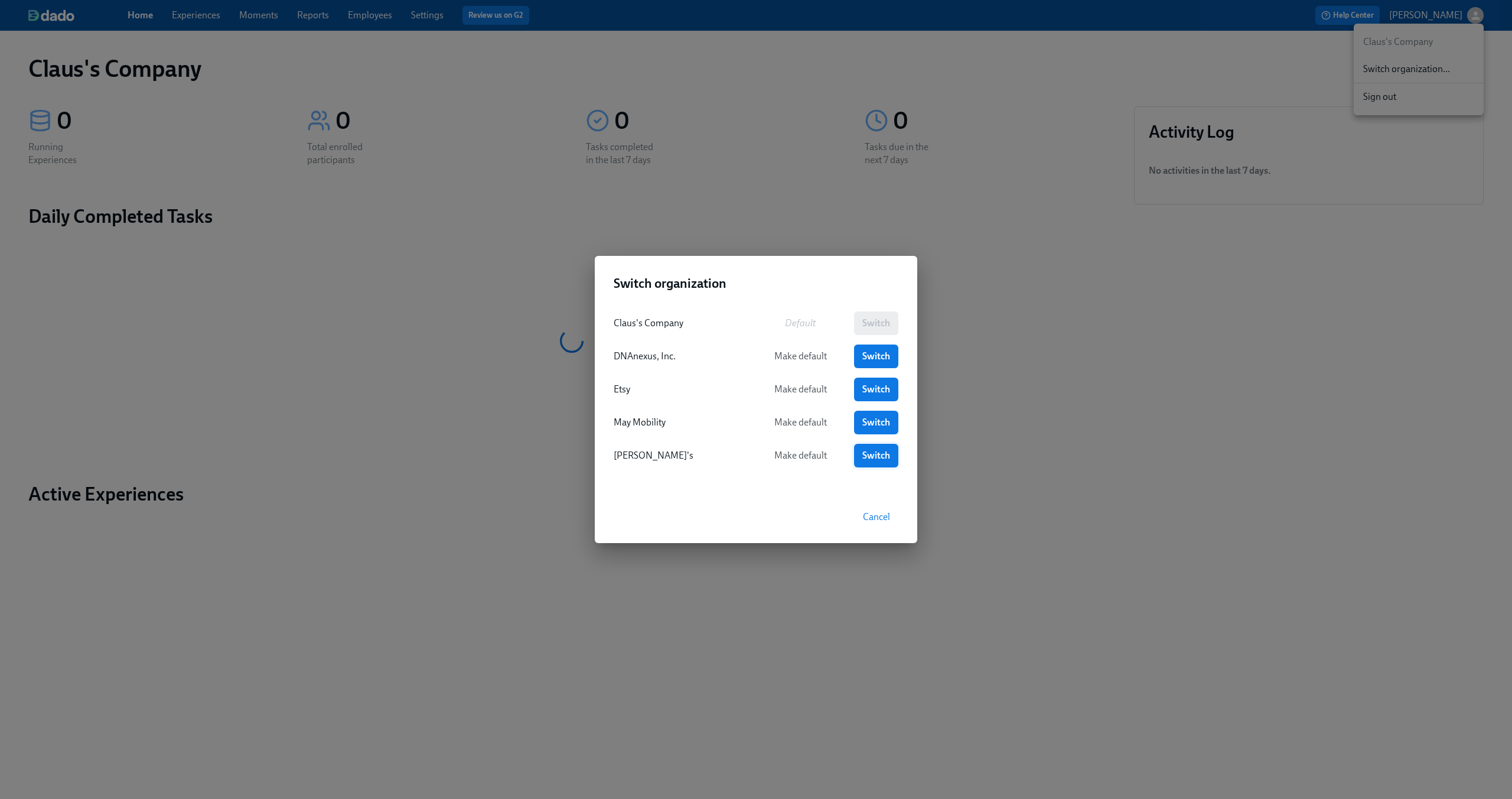 click on "Switch" at bounding box center (876, 456) 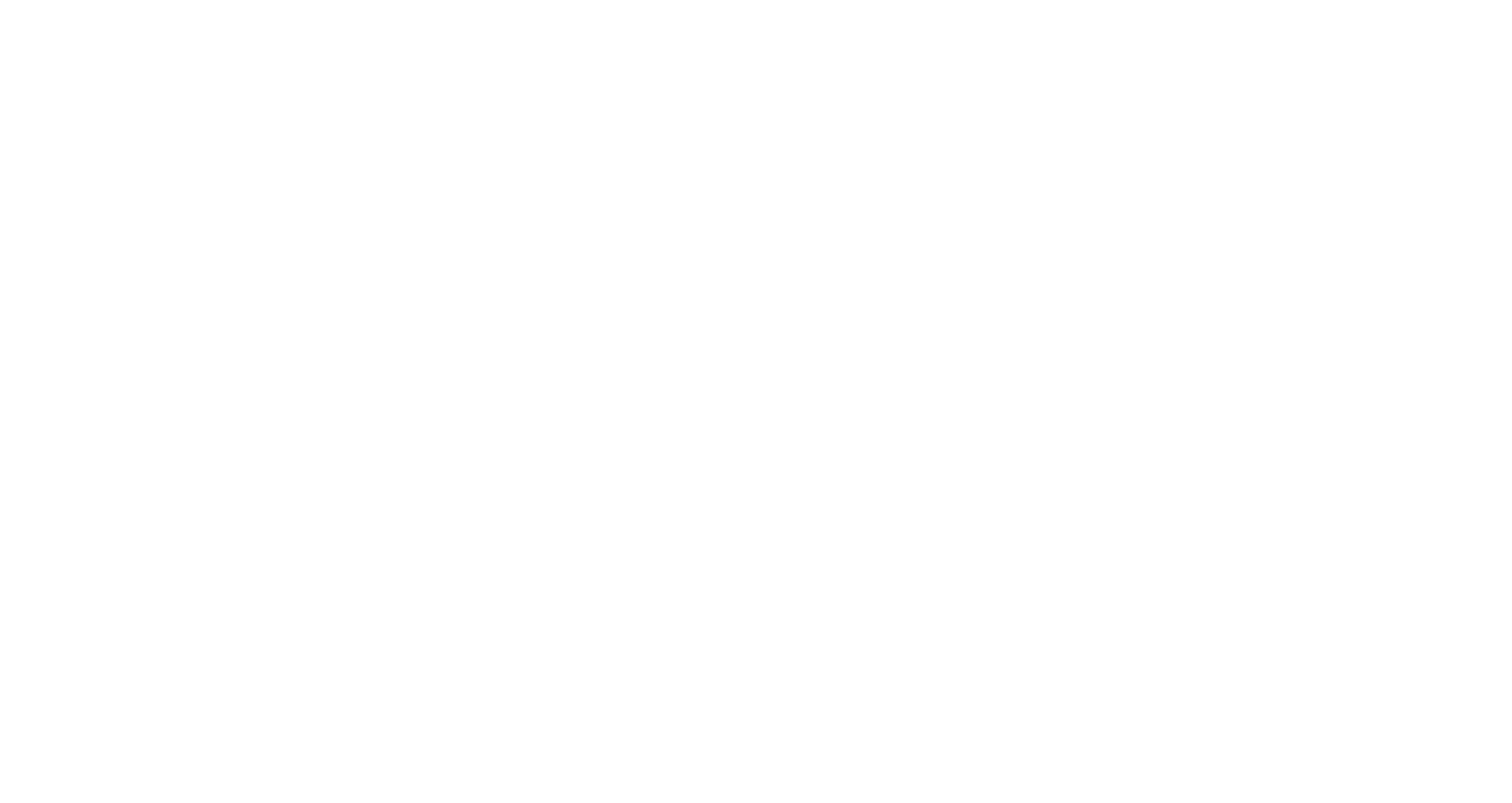 scroll, scrollTop: 0, scrollLeft: 0, axis: both 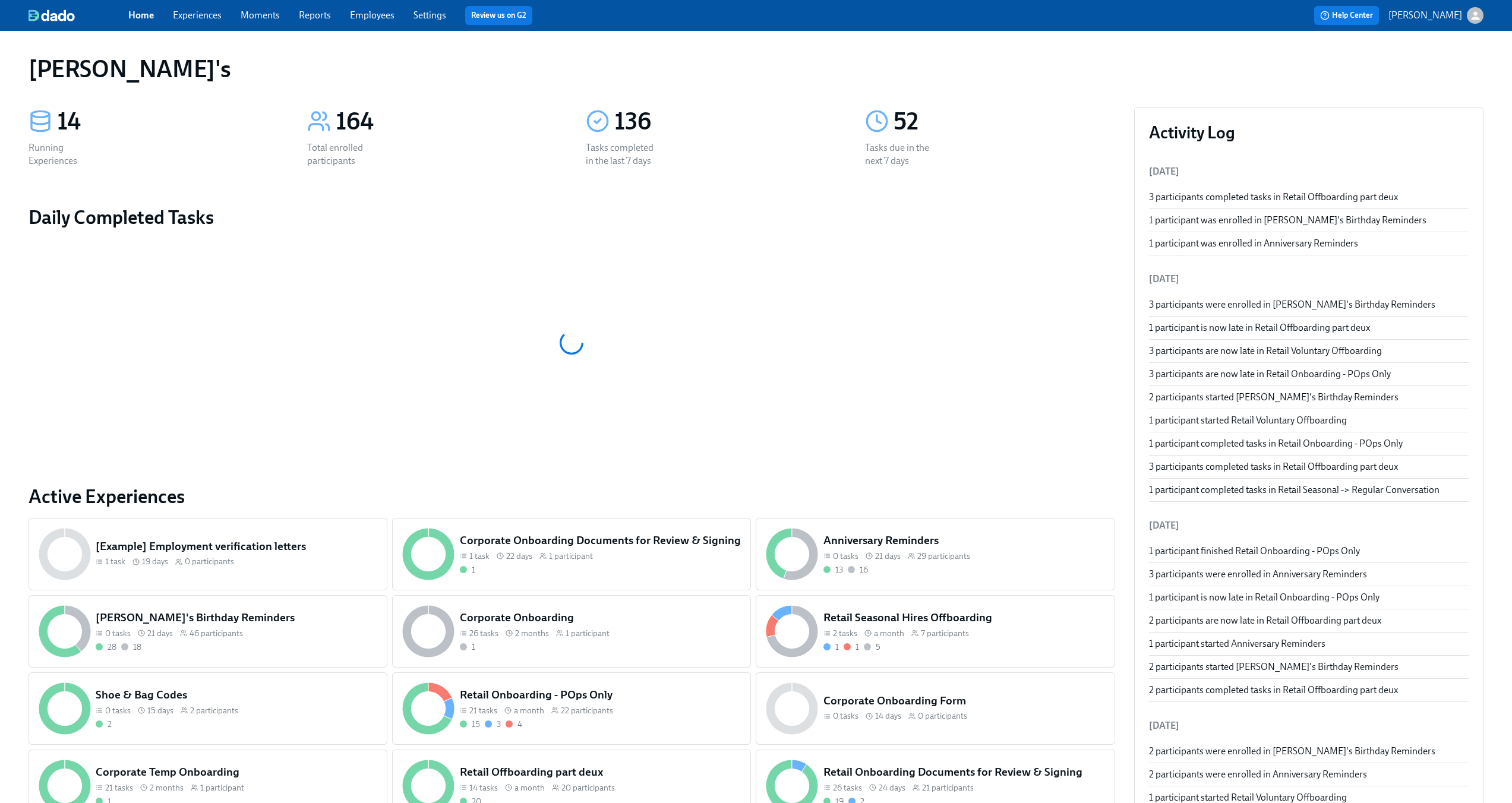 click on "Experiences" at bounding box center [197, 15] 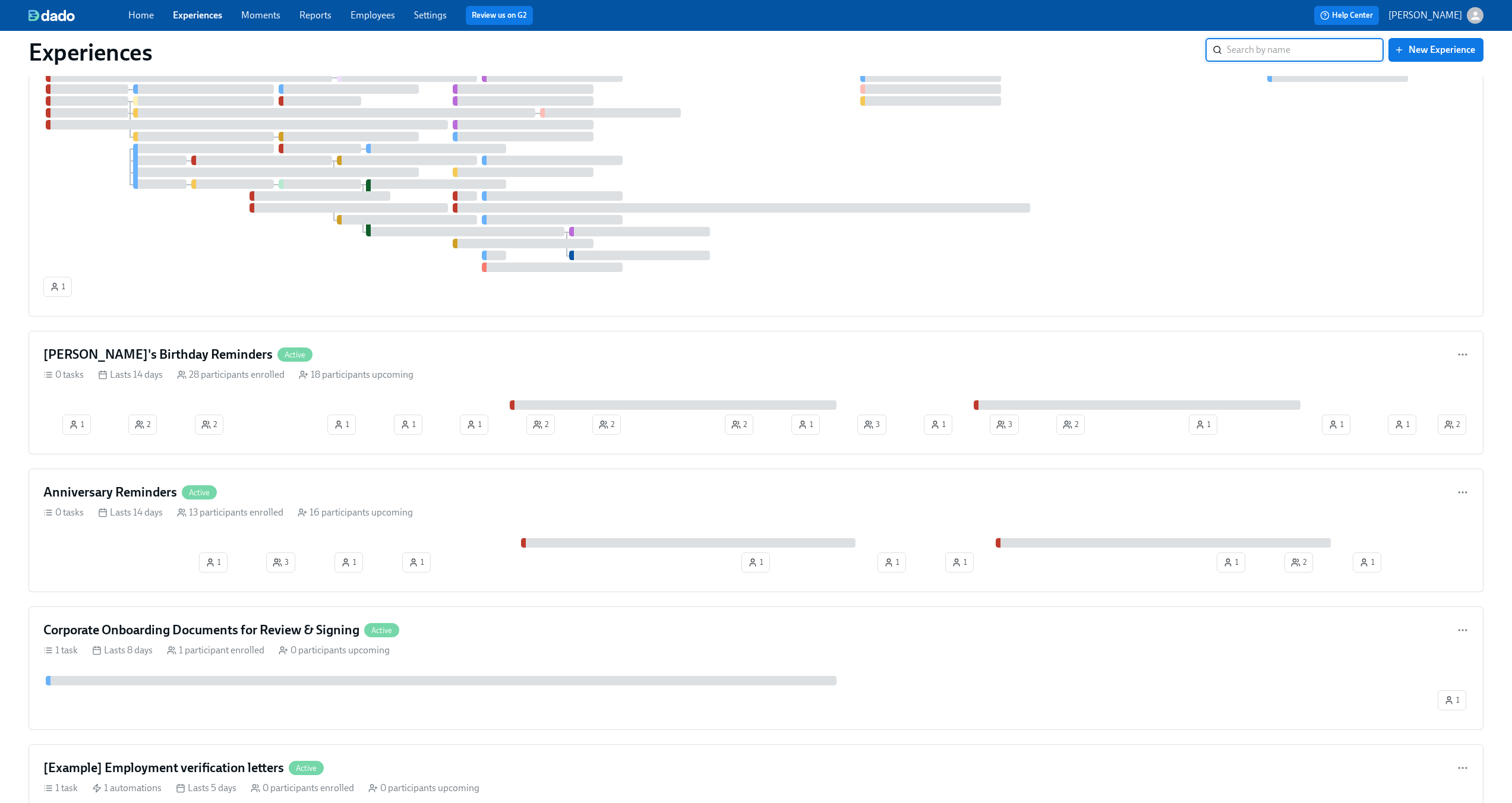 scroll, scrollTop: 2238, scrollLeft: 0, axis: vertical 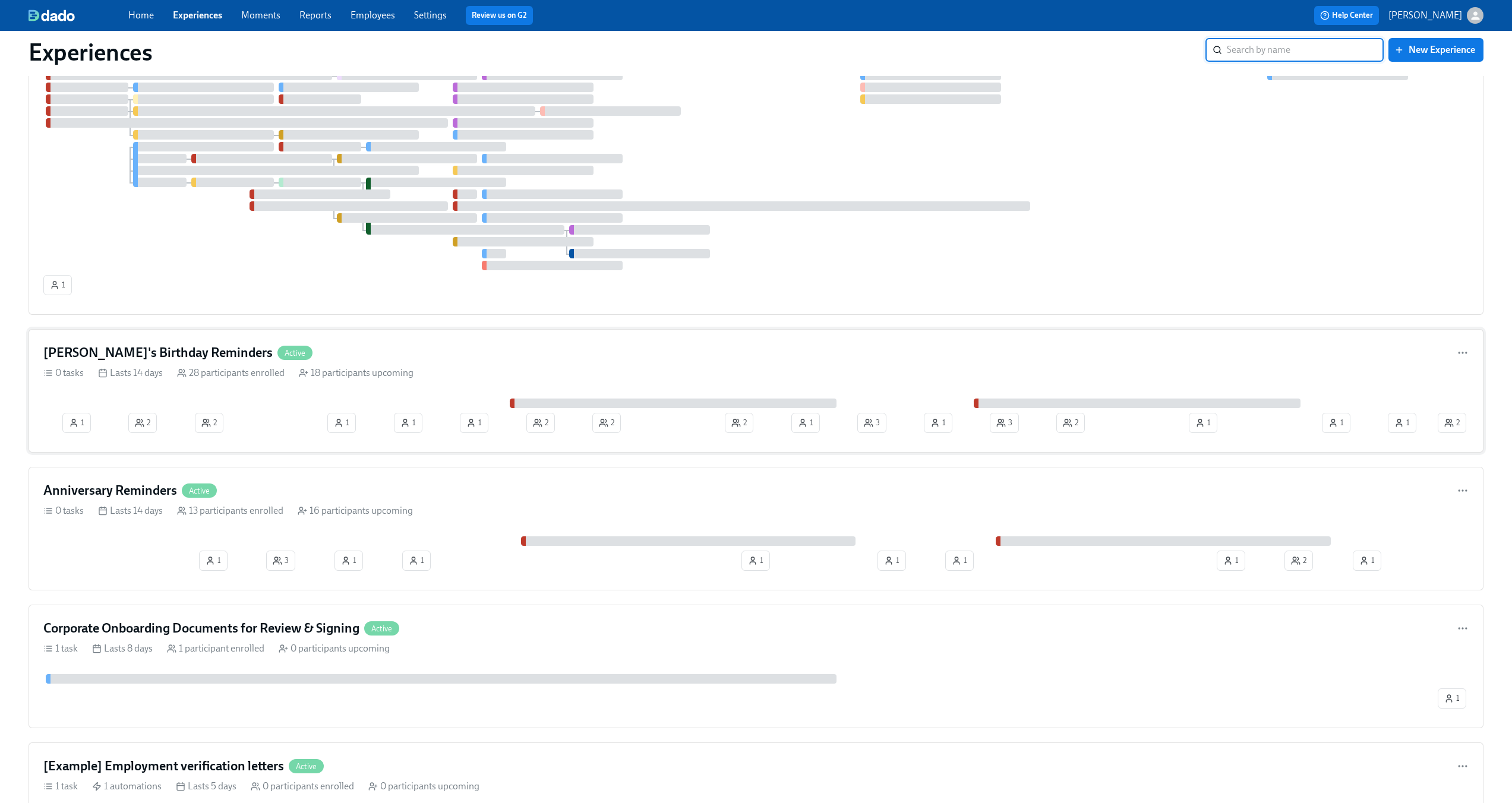 click on "[PERSON_NAME]'s Birthday Reminders Active" at bounding box center (756, 353) 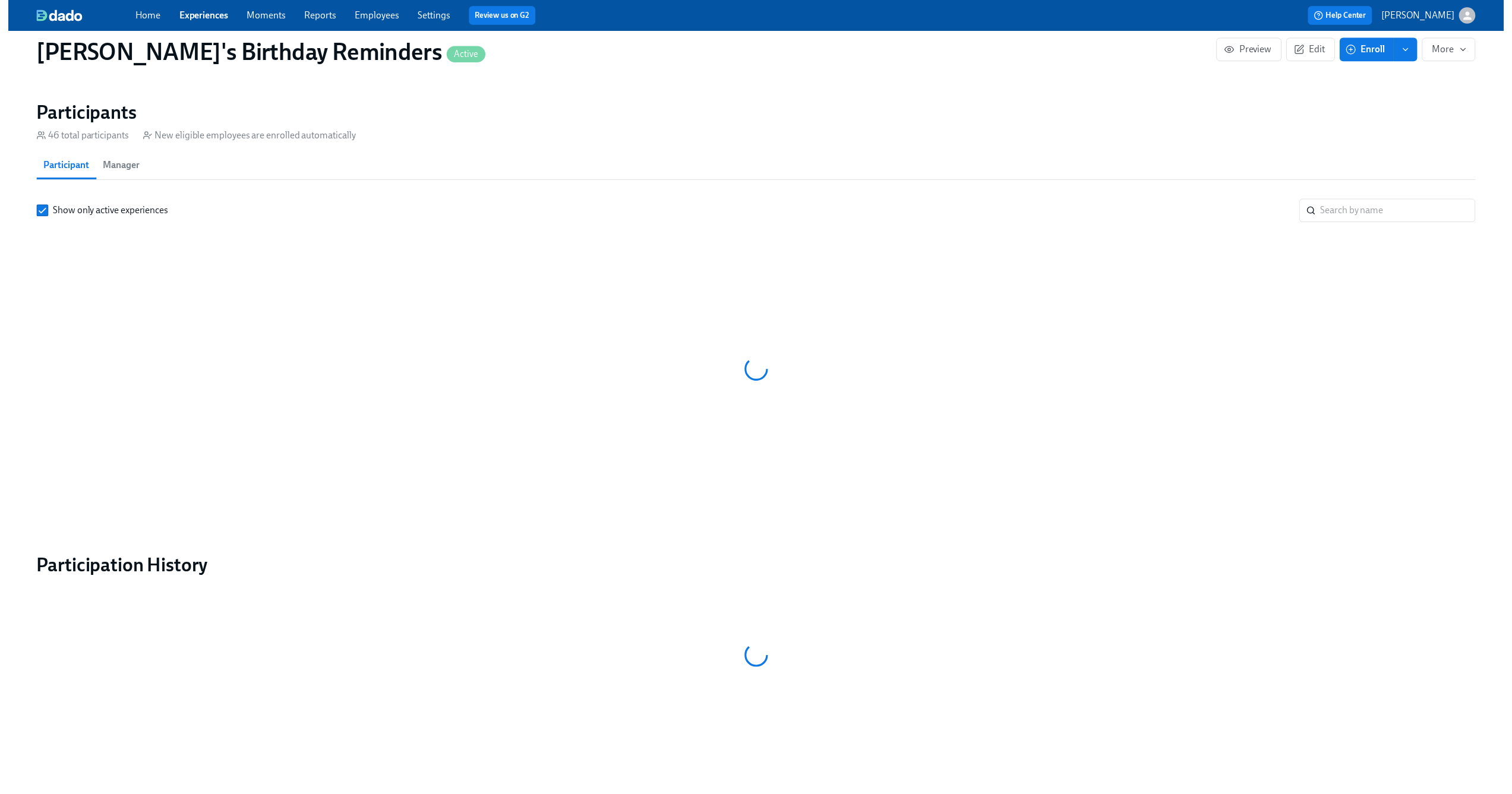 scroll, scrollTop: 0, scrollLeft: 0, axis: both 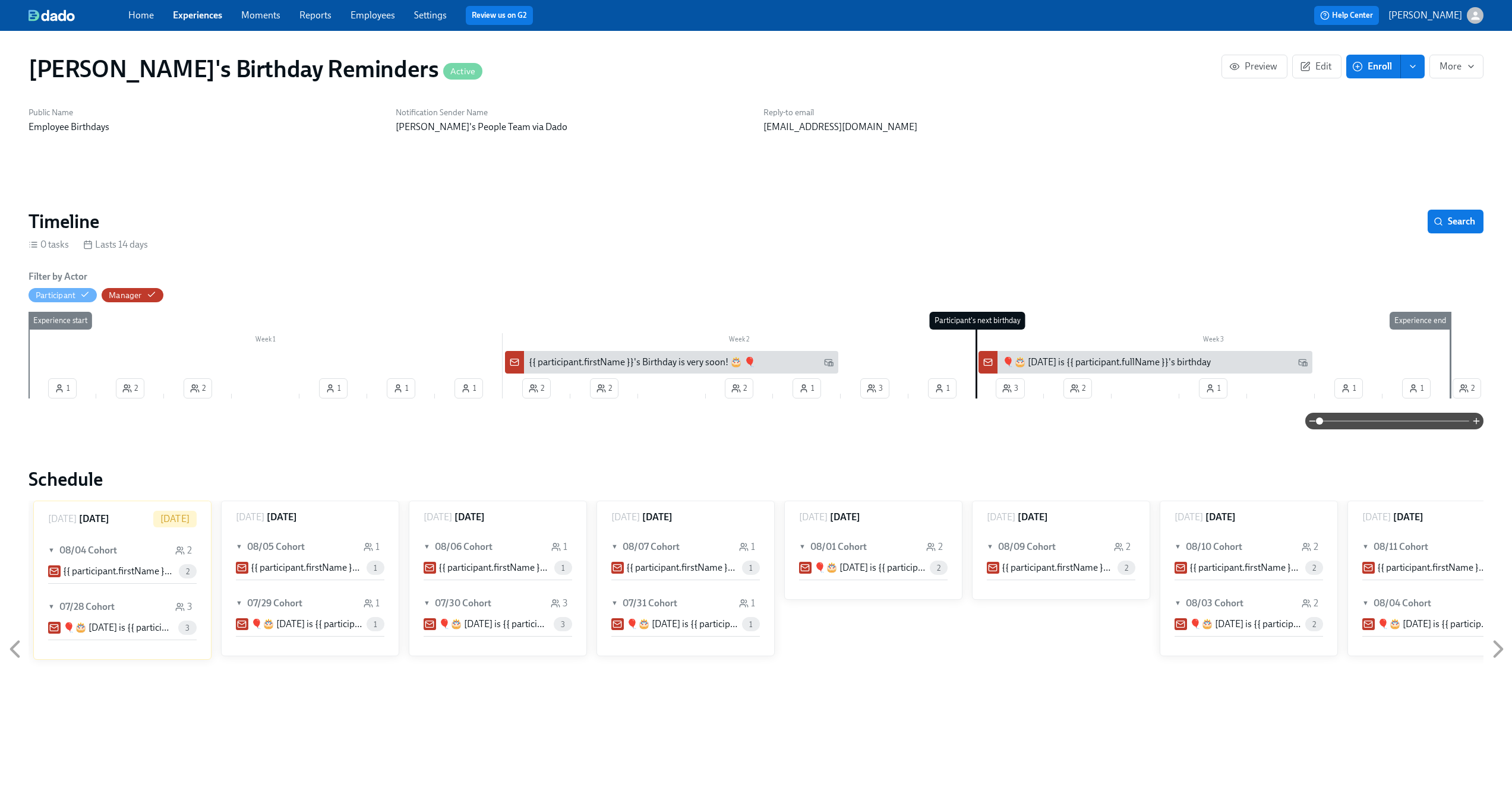 click on "{{ participant.firstName }}'s Birthday is very soon! 🎂 🎈" at bounding box center (642, 362) 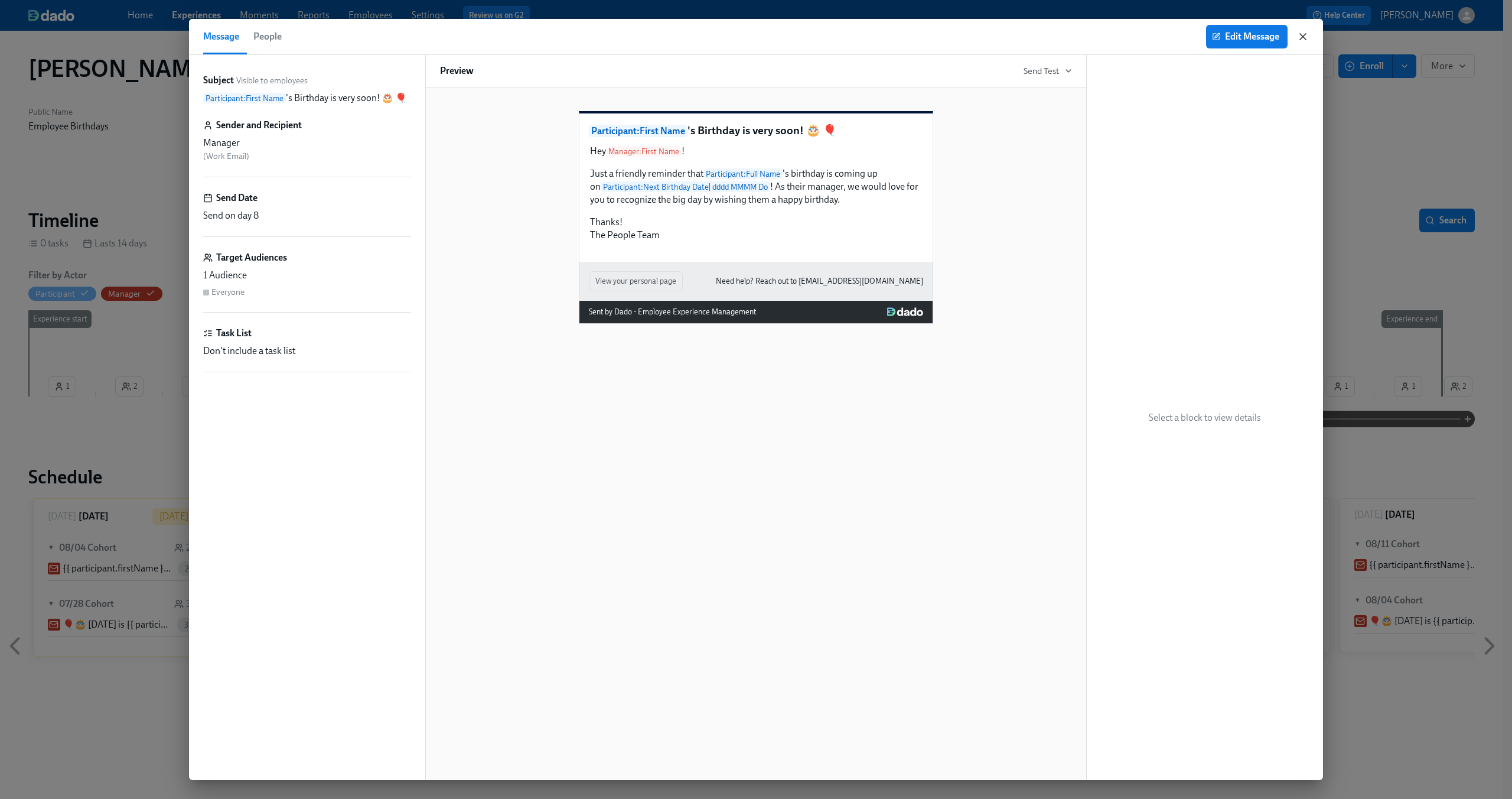 click 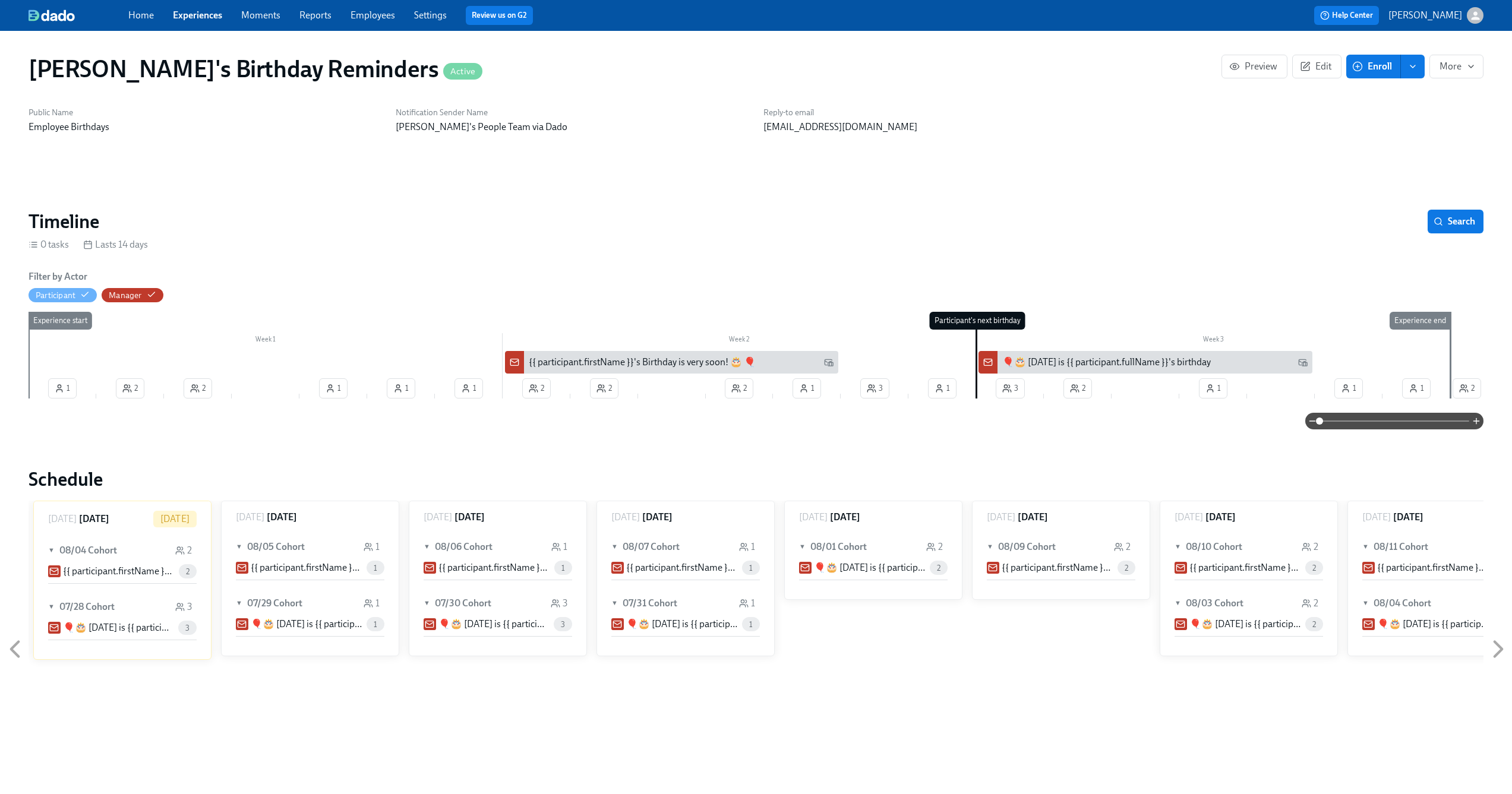click on "🎈🎂 [DATE] is {{ participant.fullName }}'s birthday" at bounding box center [1106, 362] 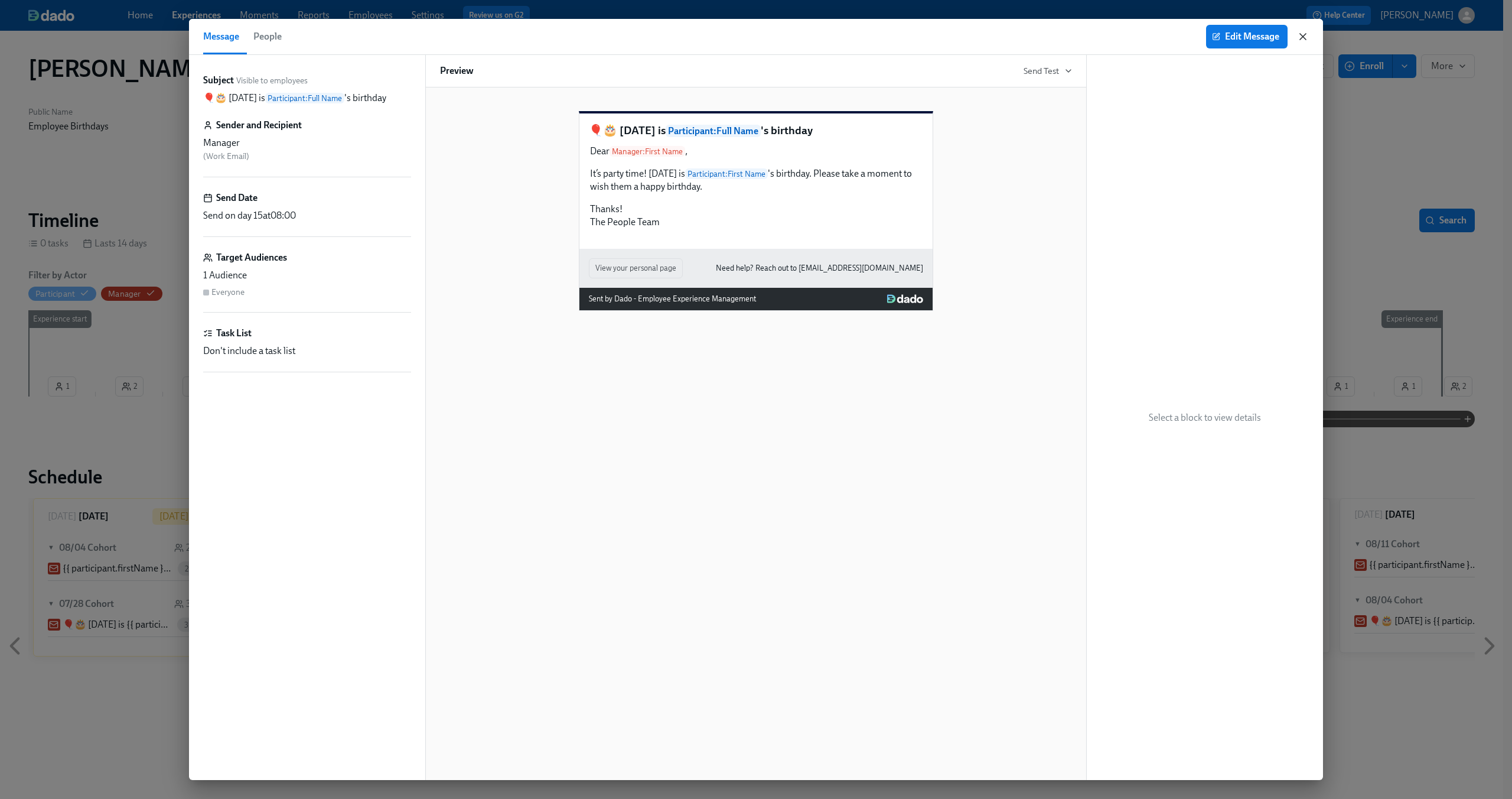 click 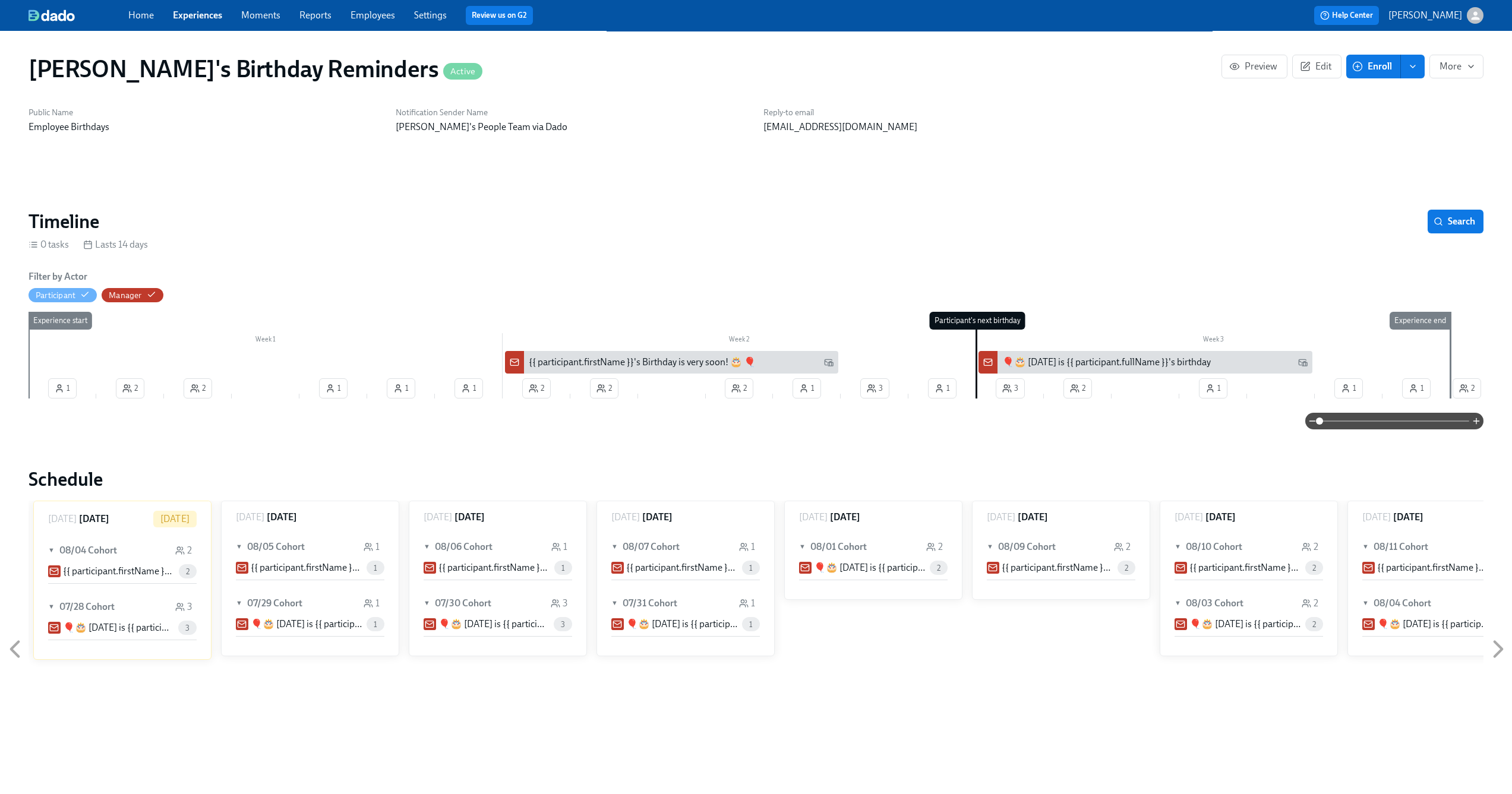 scroll, scrollTop: 0, scrollLeft: 1, axis: horizontal 